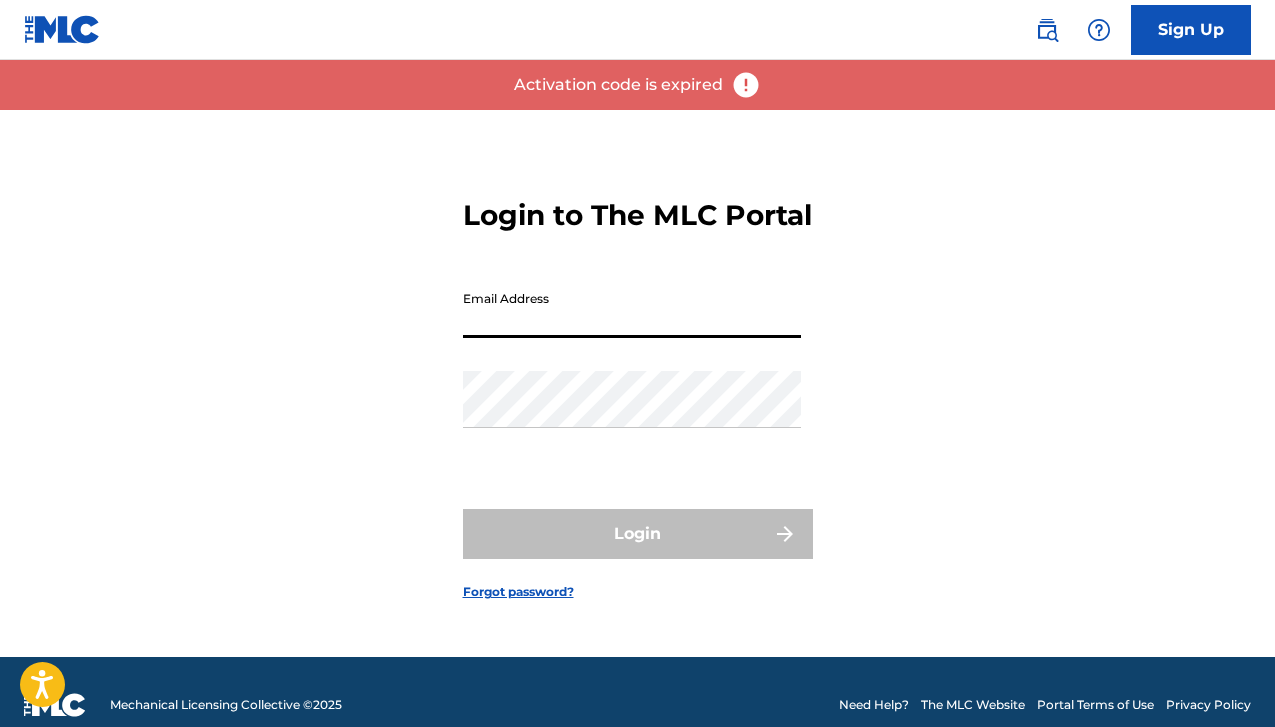 click on "Email Address" at bounding box center [632, 309] 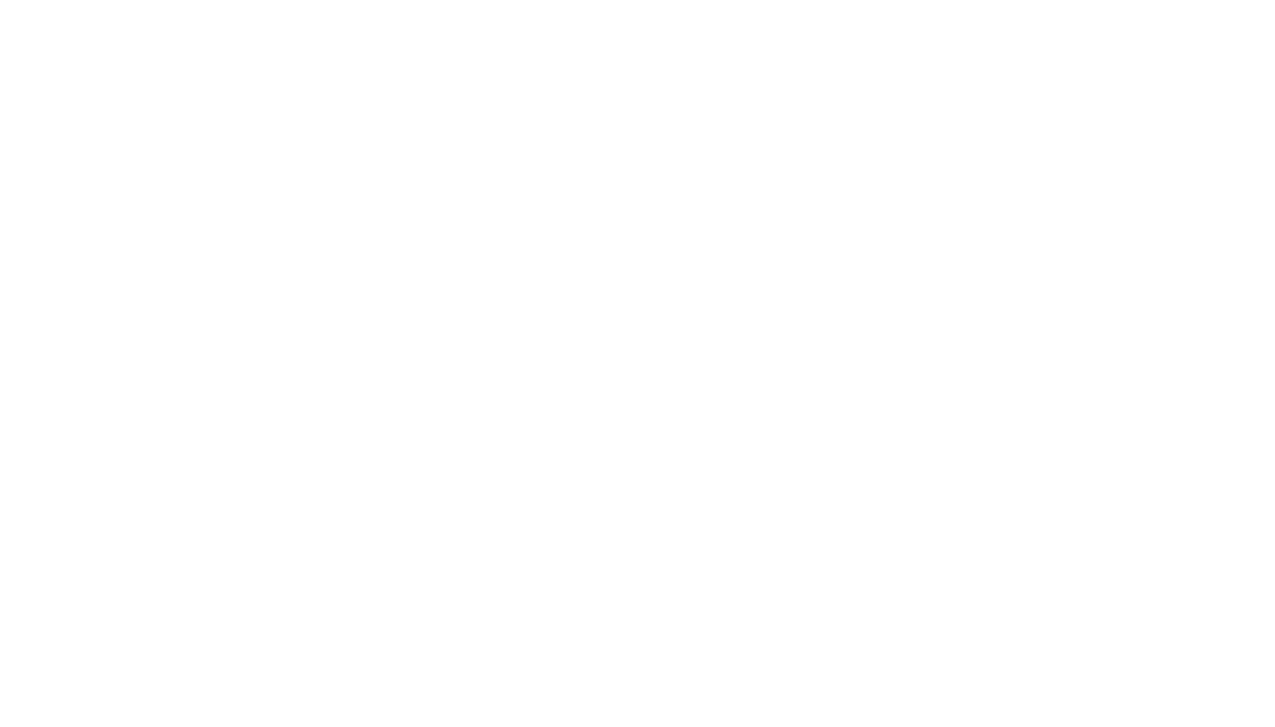 scroll, scrollTop: 0, scrollLeft: 0, axis: both 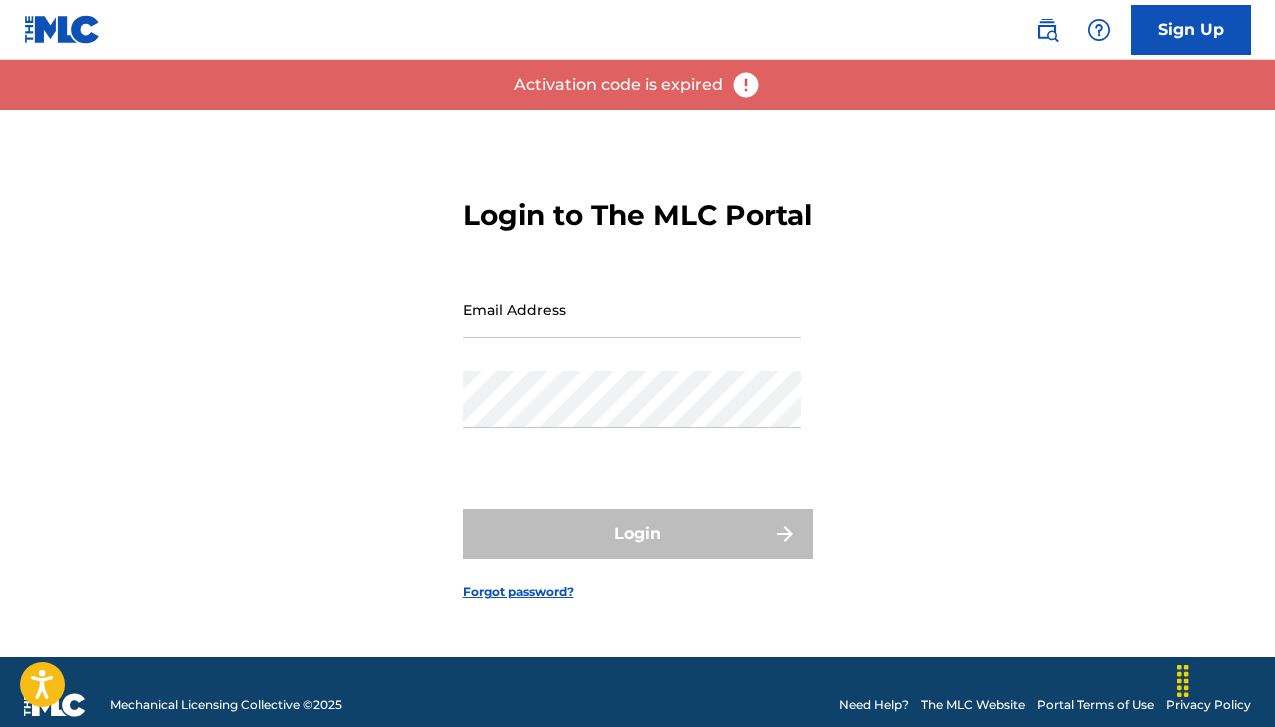 click on "Login to The MLC Portal Email Address Password Login Forgot password?" at bounding box center [638, 383] 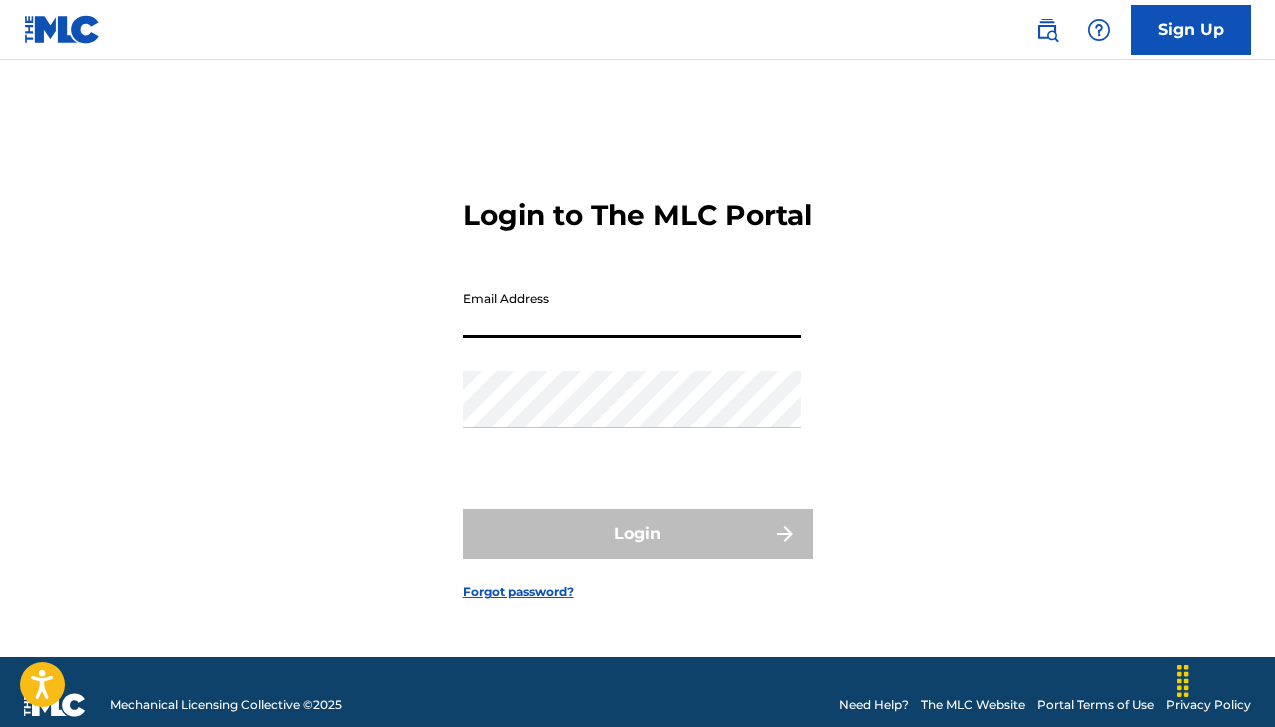 click on "Sign Up" at bounding box center (1191, 30) 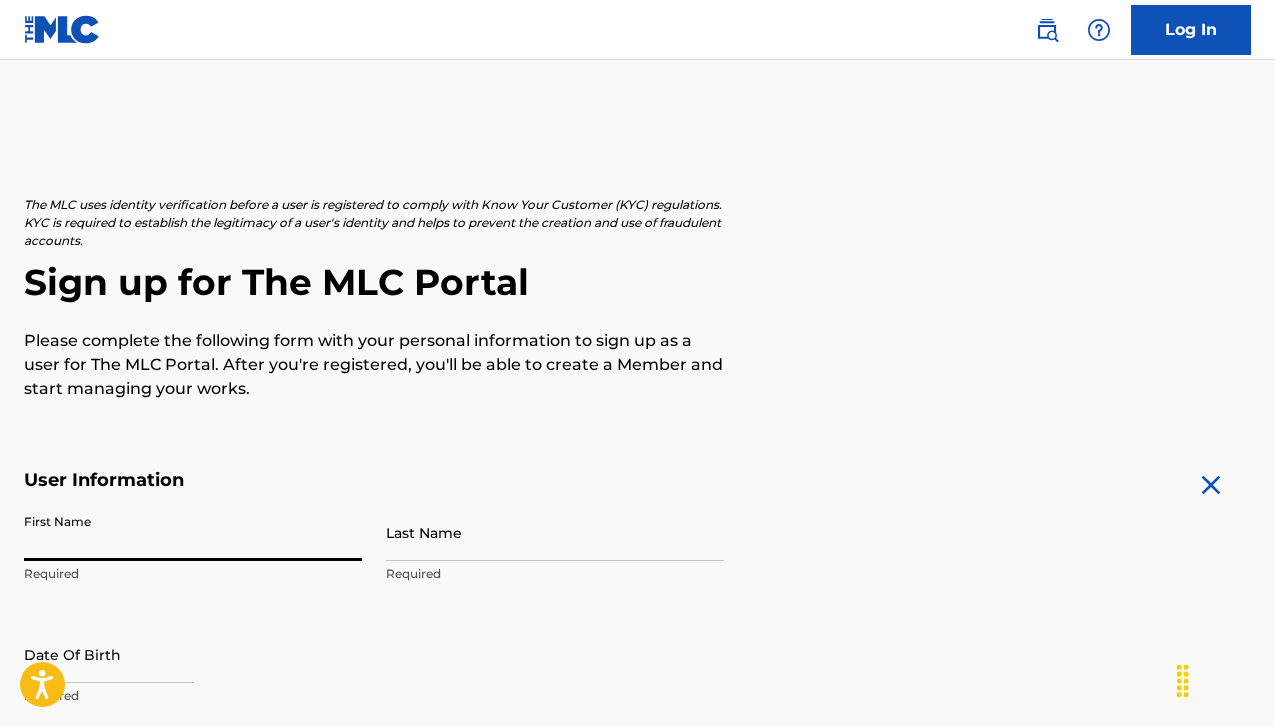 click on "First Name" at bounding box center [193, 532] 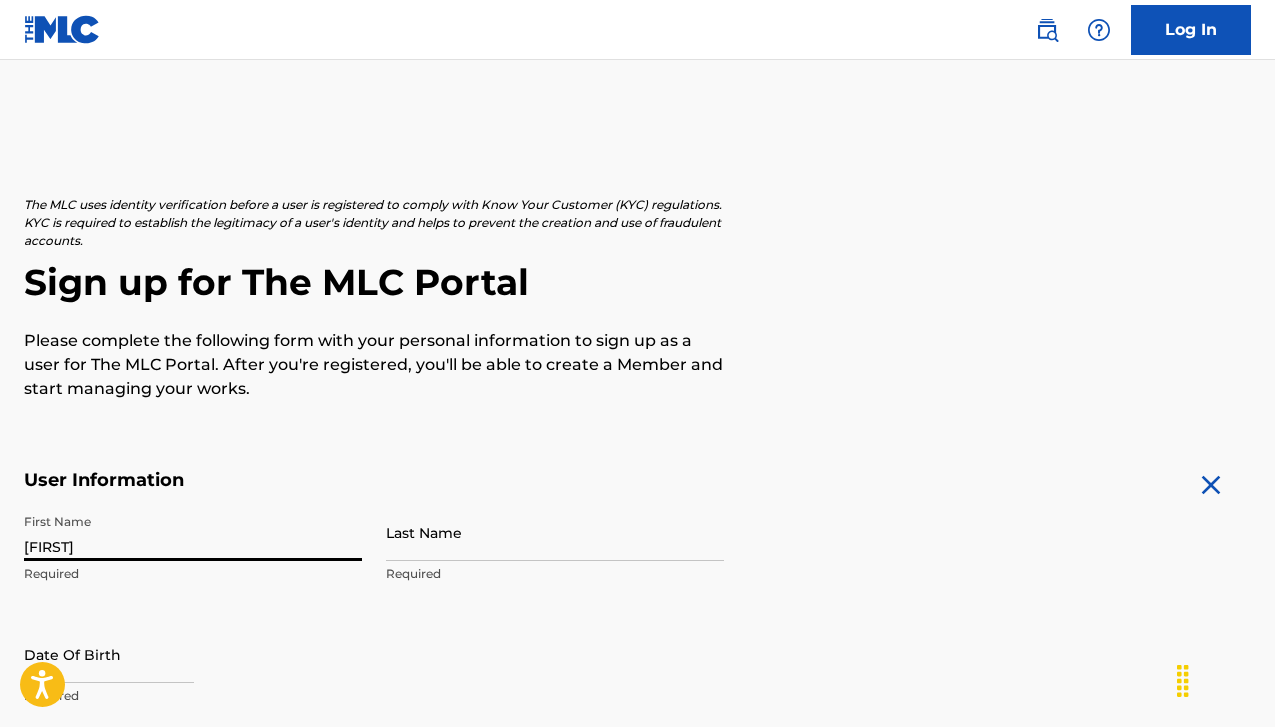 type on "[FIRST]" 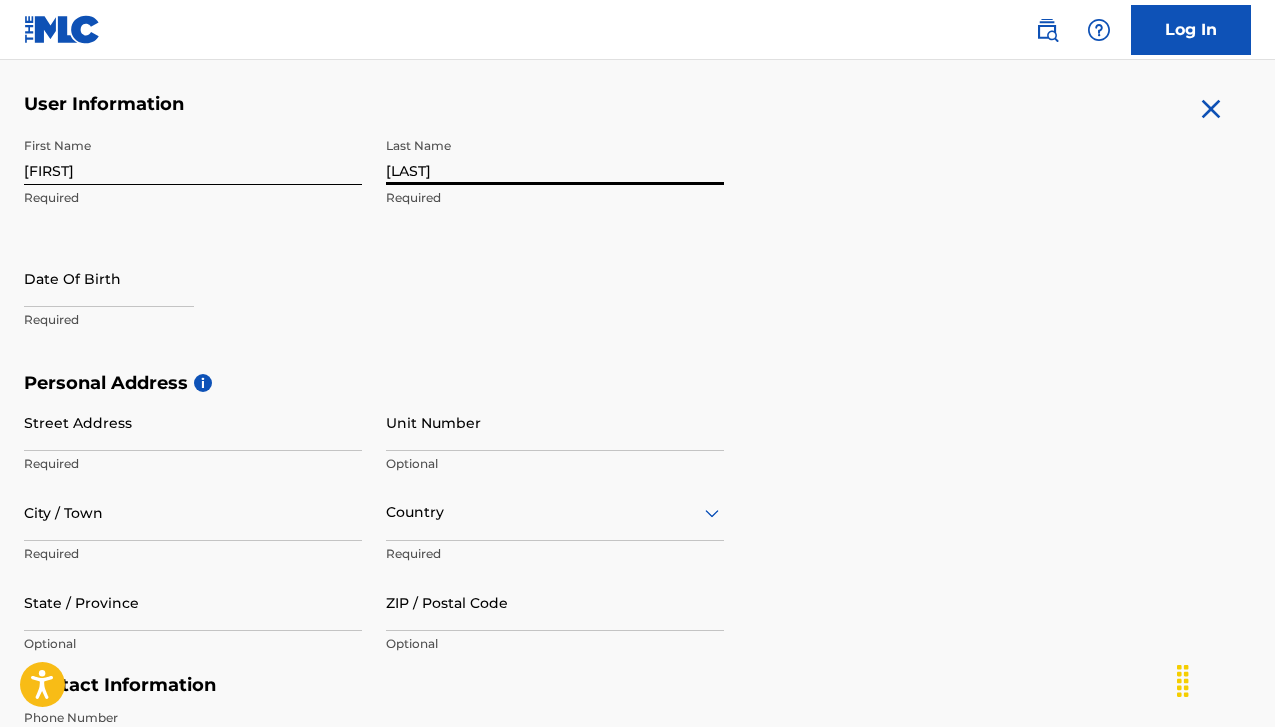 scroll, scrollTop: 356, scrollLeft: 0, axis: vertical 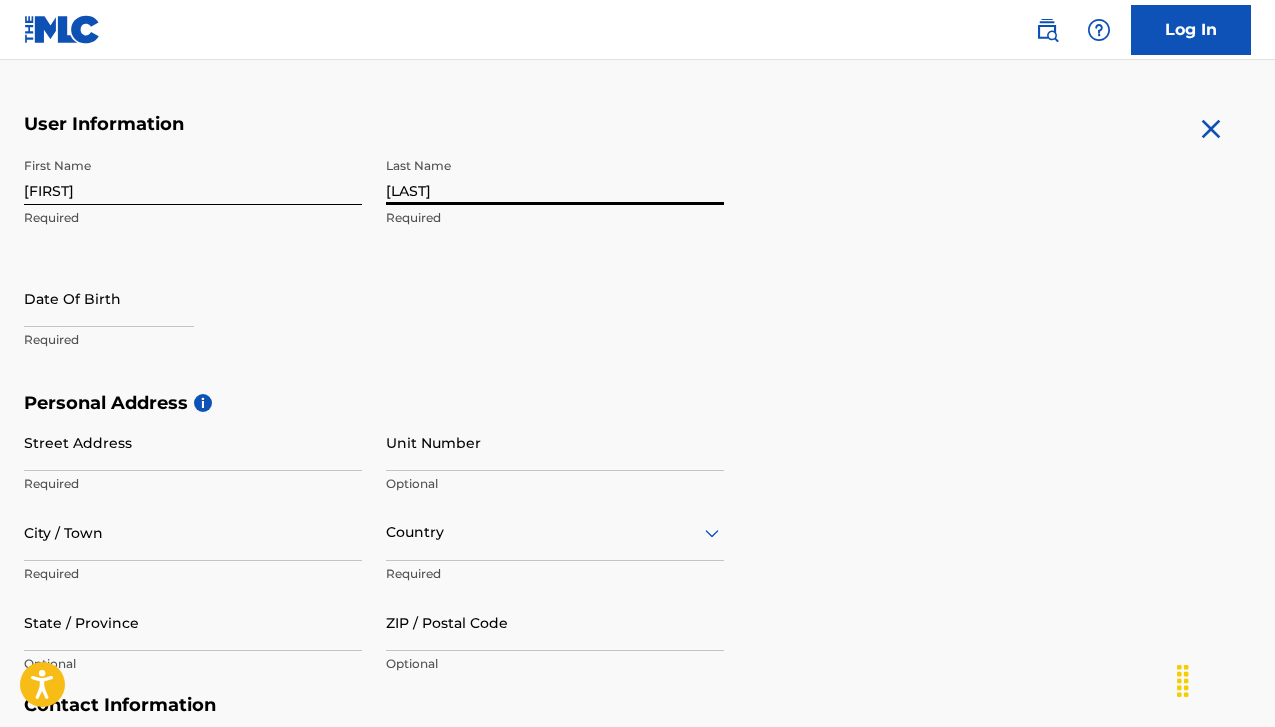 type on "[LAST]" 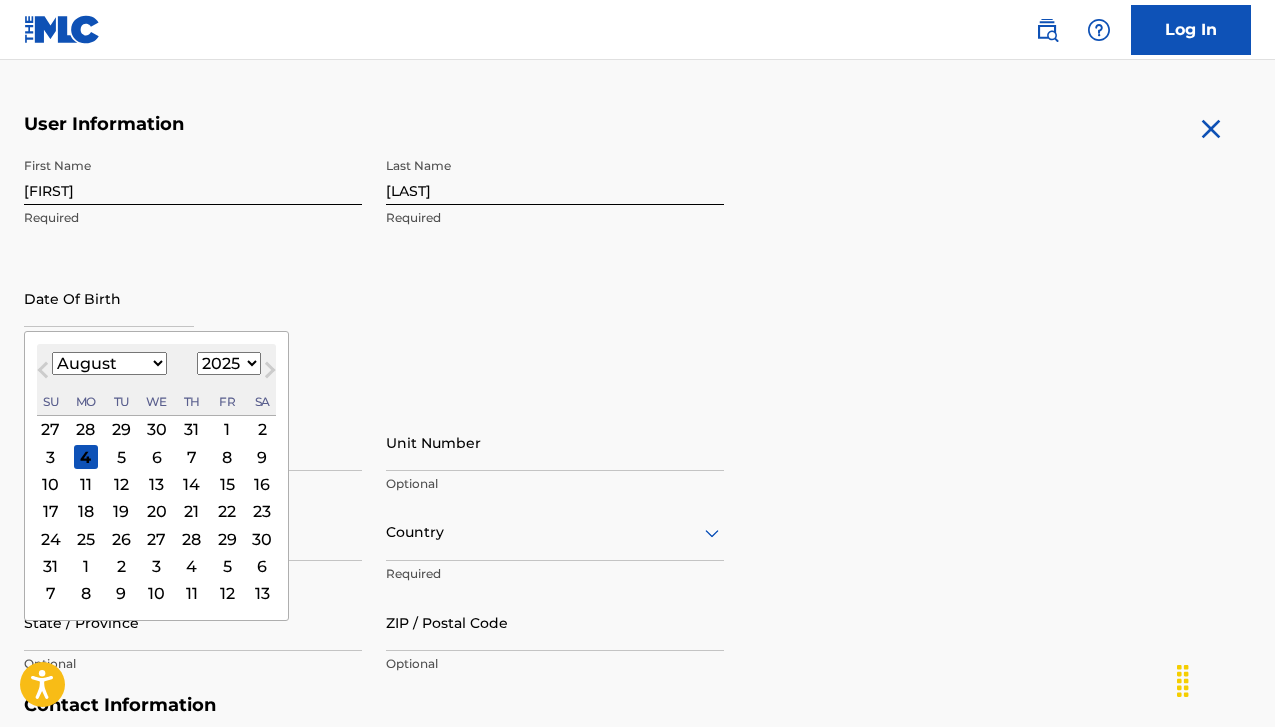 click on "January February March April May June July August September October November December" at bounding box center (109, 363) 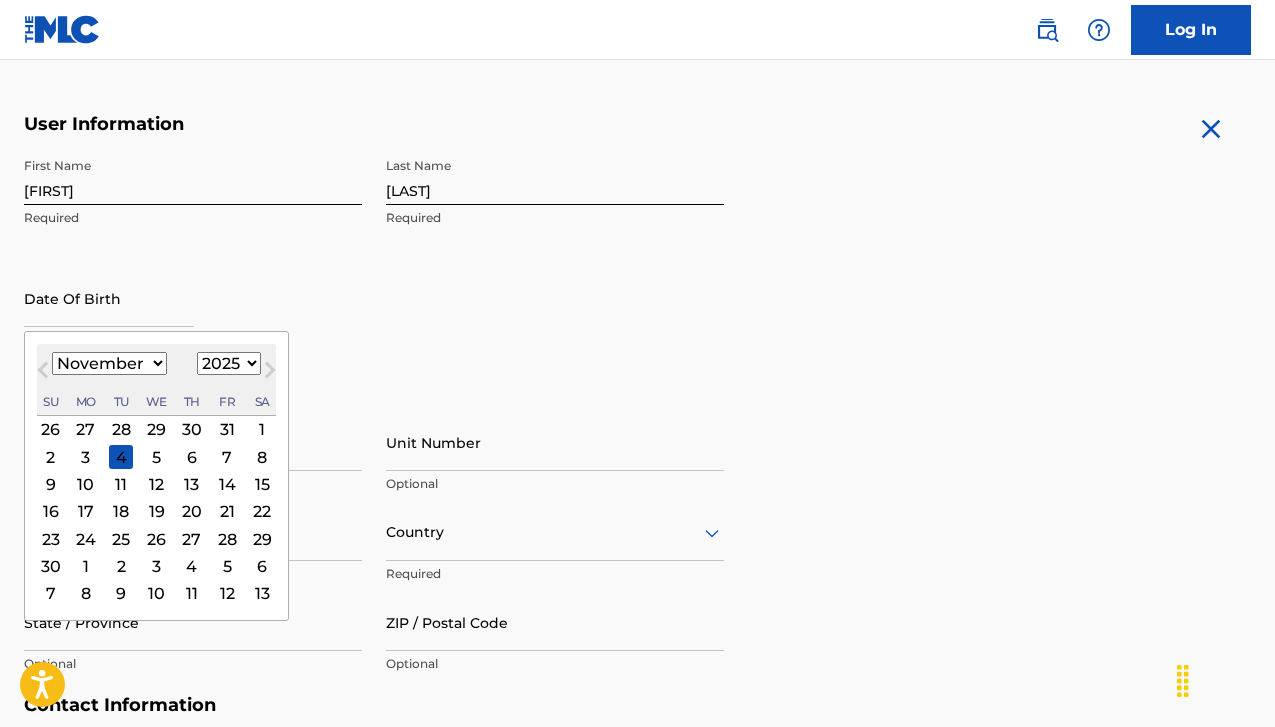 click on "1899 1900 1901 1902 1903 1904 1905 1906 1907 1908 1909 1910 1911 1912 1913 1914 1915 1916 1917 1918 1919 1920 1921 1922 1923 1924 1925 1926 1927 1928 1929 1930 1931 1932 1933 1934 1935 1936 1937 1938 1939 1940 1941 1942 1943 1944 1945 1946 1947 1948 1949 1950 1951 1952 1953 1954 1955 1956 1957 1958 1959 1960 1961 1962 1963 1964 1965 1966 1967 1968 1969 1970 1971 1972 1973 1974 1975 1976 1977 1978 1979 1980 1981 1982 1983 1984 1985 1986 1987 1988 1989 1990 1991 1992 1993 1994 1995 1996 1997 1998 1999 2000 2001 2002 2003 2004 2005 2006 2007 2008 2009 2010 2011 2012 2013 2014 2015 2016 2017 2018 2019 2020 2021 2022 2023 2024 2025 2026 2027 2028 2029 2030 2031 2032 2033 2034 2035 2036 2037 2038 2039 2040 2041 2042 2043 2044 2045 2046 2047 2048 2049 2050 2051 2052 2053 2054 2055 2056 2057 2058 2059 2060 2061 2062 2063 2064 2065 2066 2067 2068 2069 2070 2071 2072 2073 2074 2075 2076 2077 2078 2079 2080 2081 2082 2083 2084 2085 2086 2087 2088 2089 2090 2091 2092 2093 2094 2095 2096 2097 2098 2099 2100" at bounding box center (229, 363) 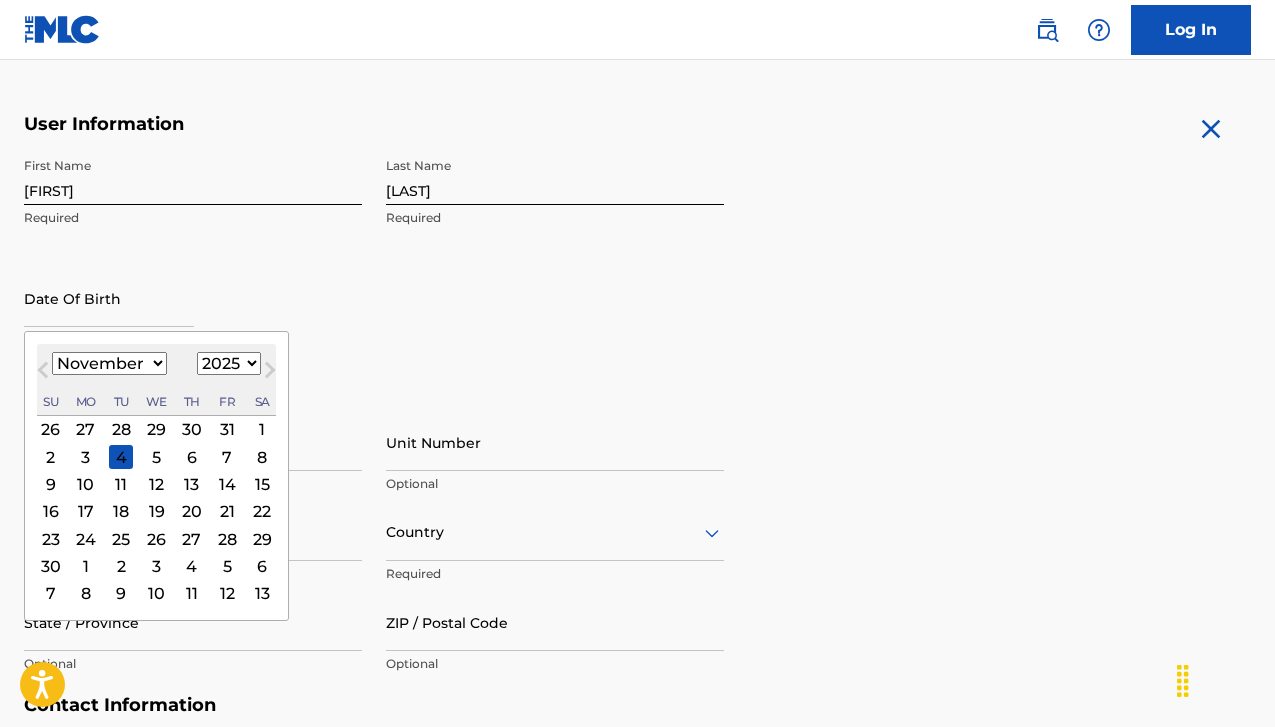 select on "1997" 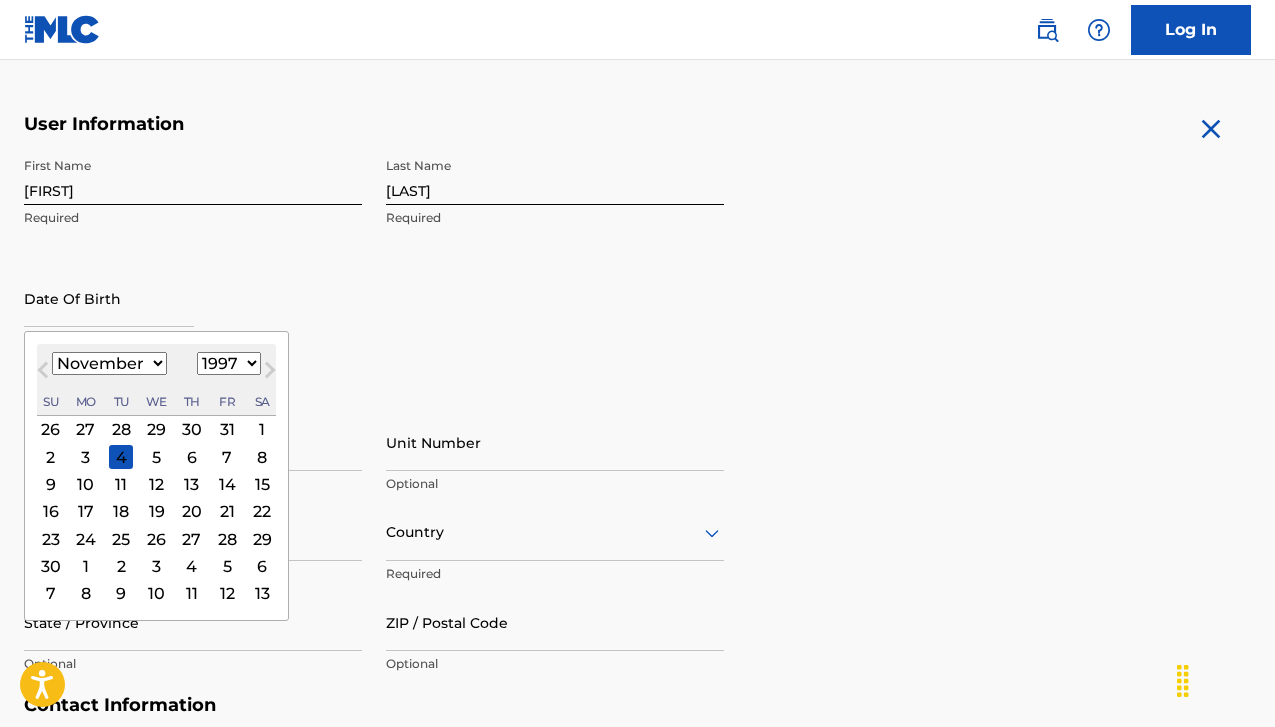 click on "18" at bounding box center [121, 511] 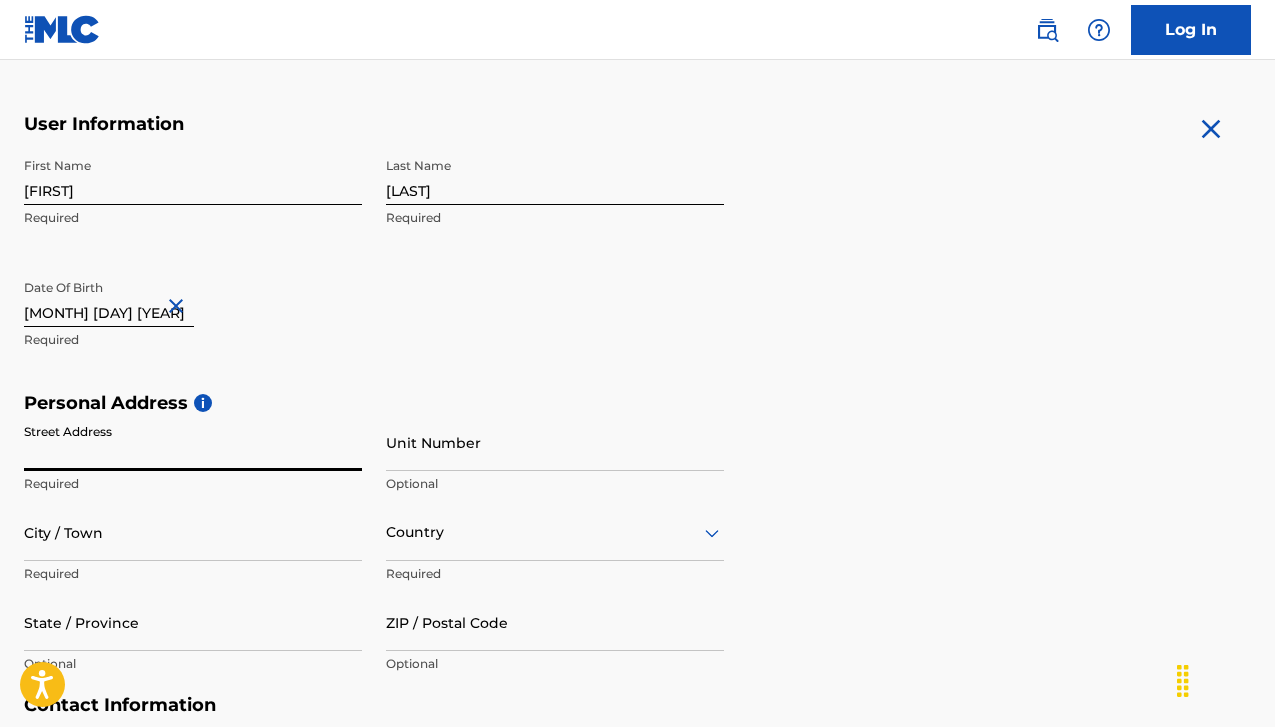 click on "Street Address" at bounding box center (193, 442) 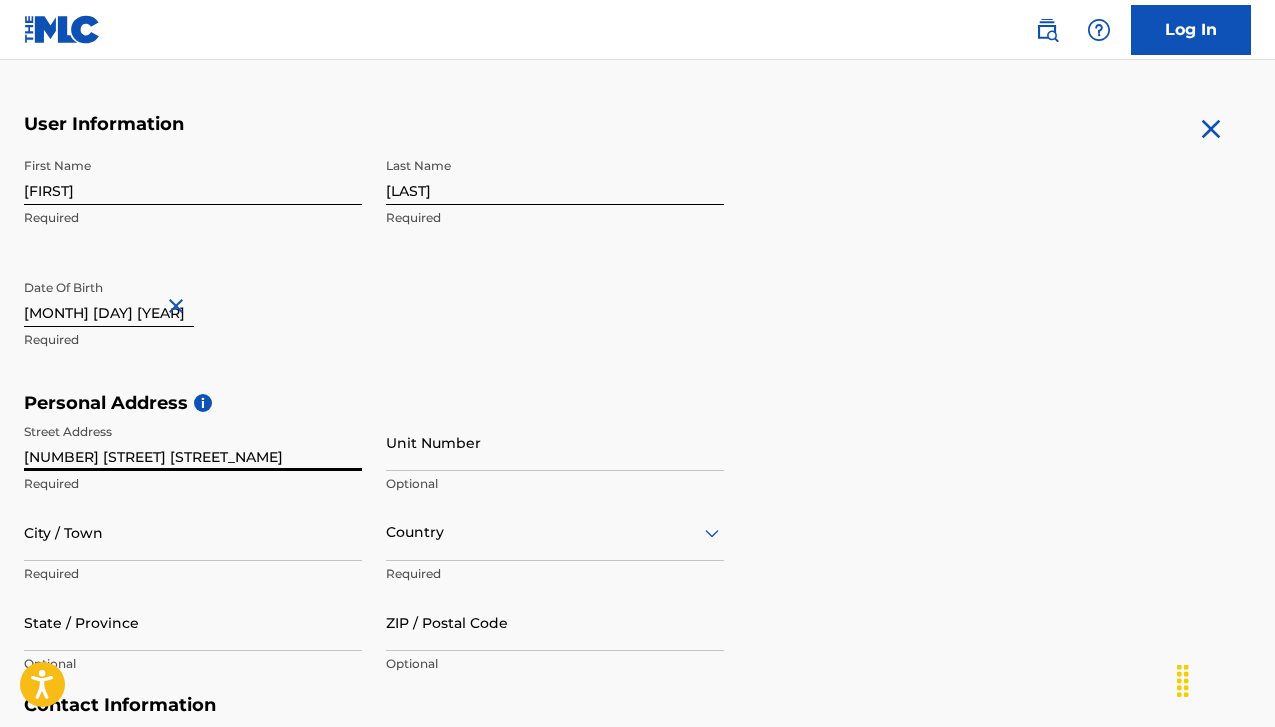 type on "[NUMBER] [STREET]" 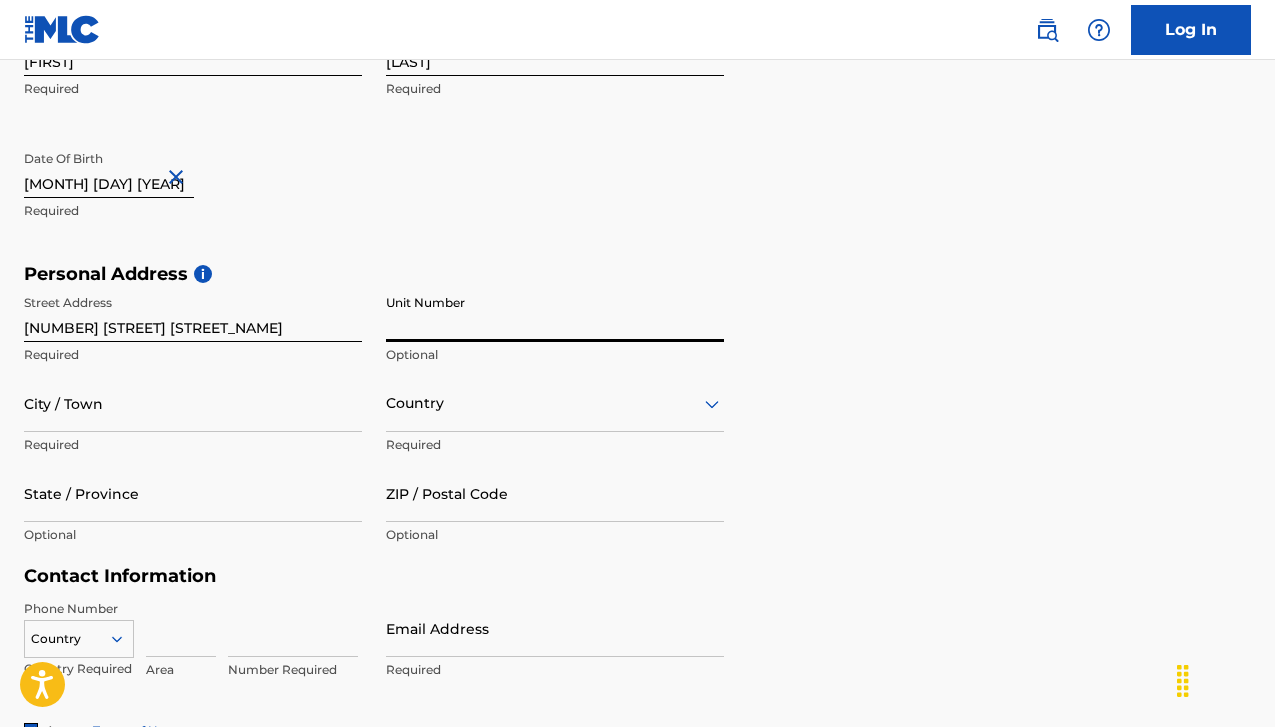 scroll, scrollTop: 494, scrollLeft: 0, axis: vertical 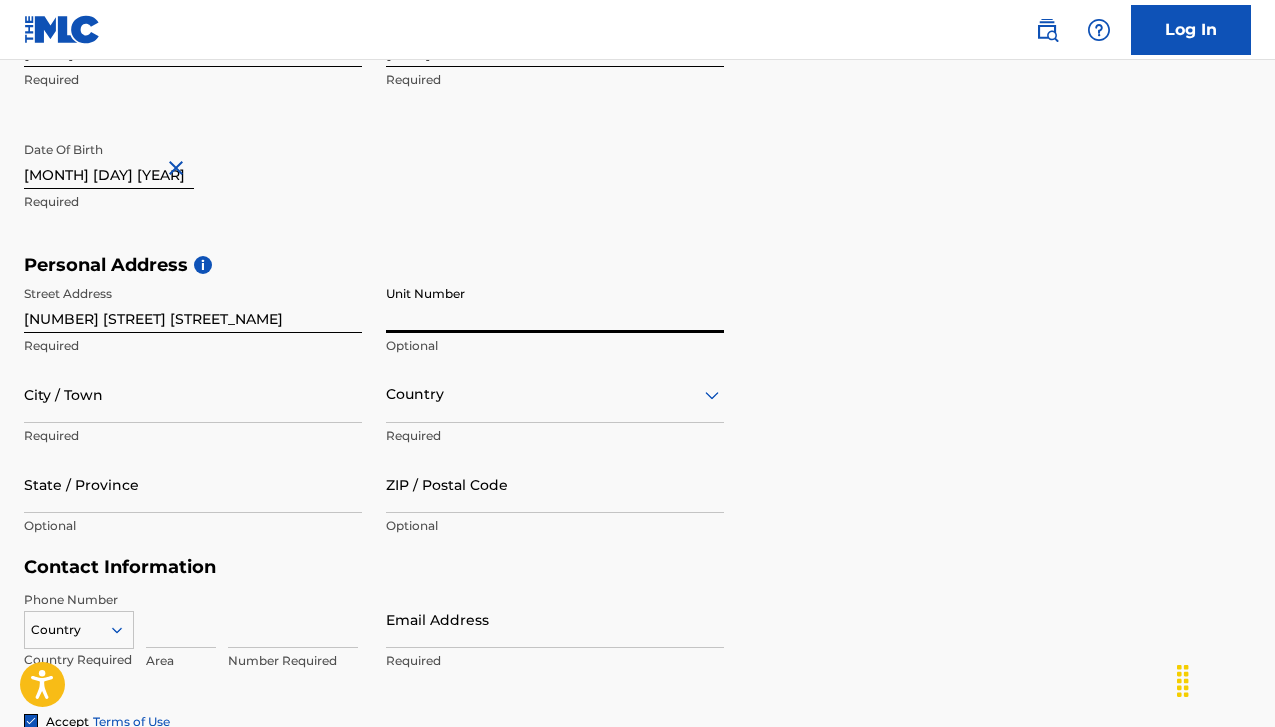 click on "City / Town" at bounding box center [193, 394] 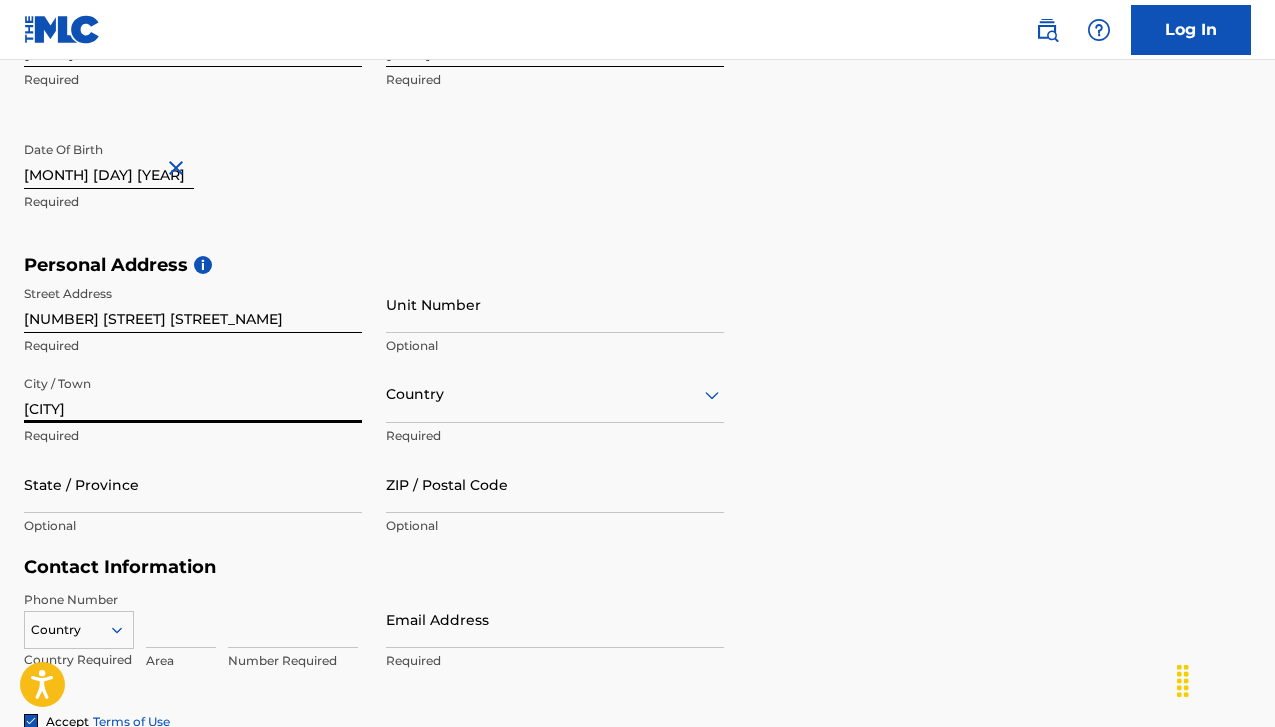 type on "nashville" 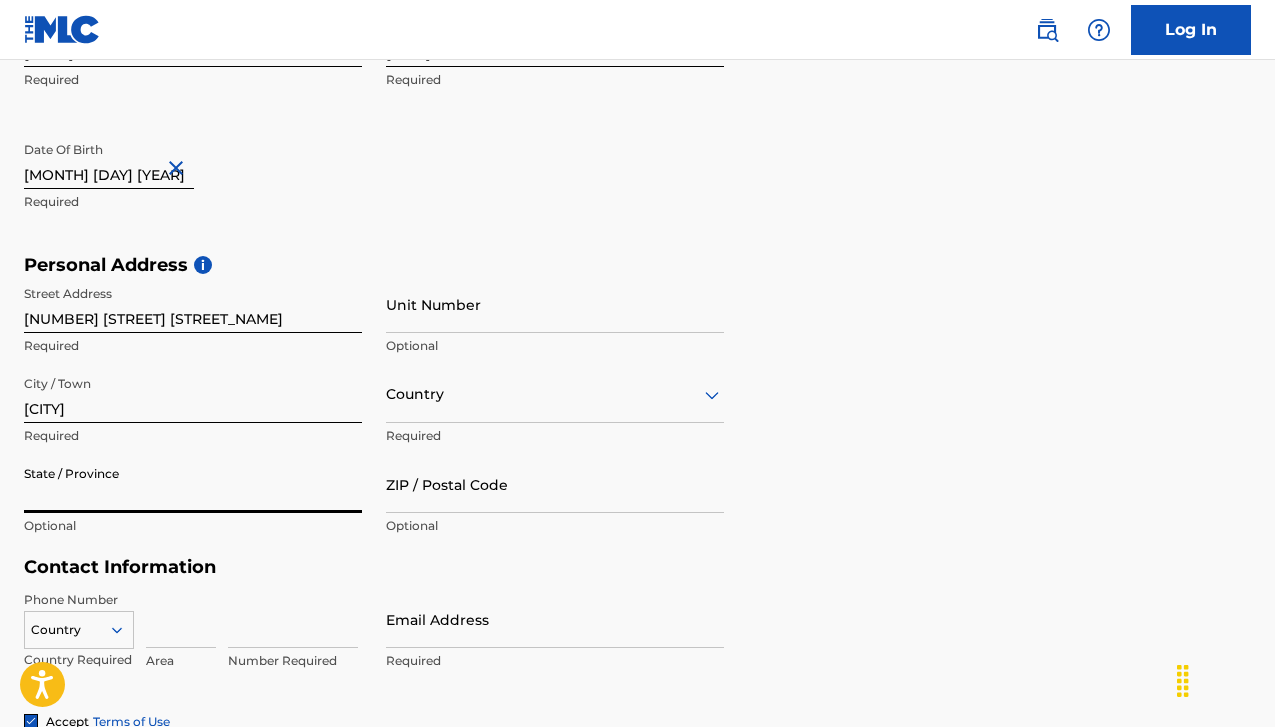 click on "State / Province" at bounding box center (193, 484) 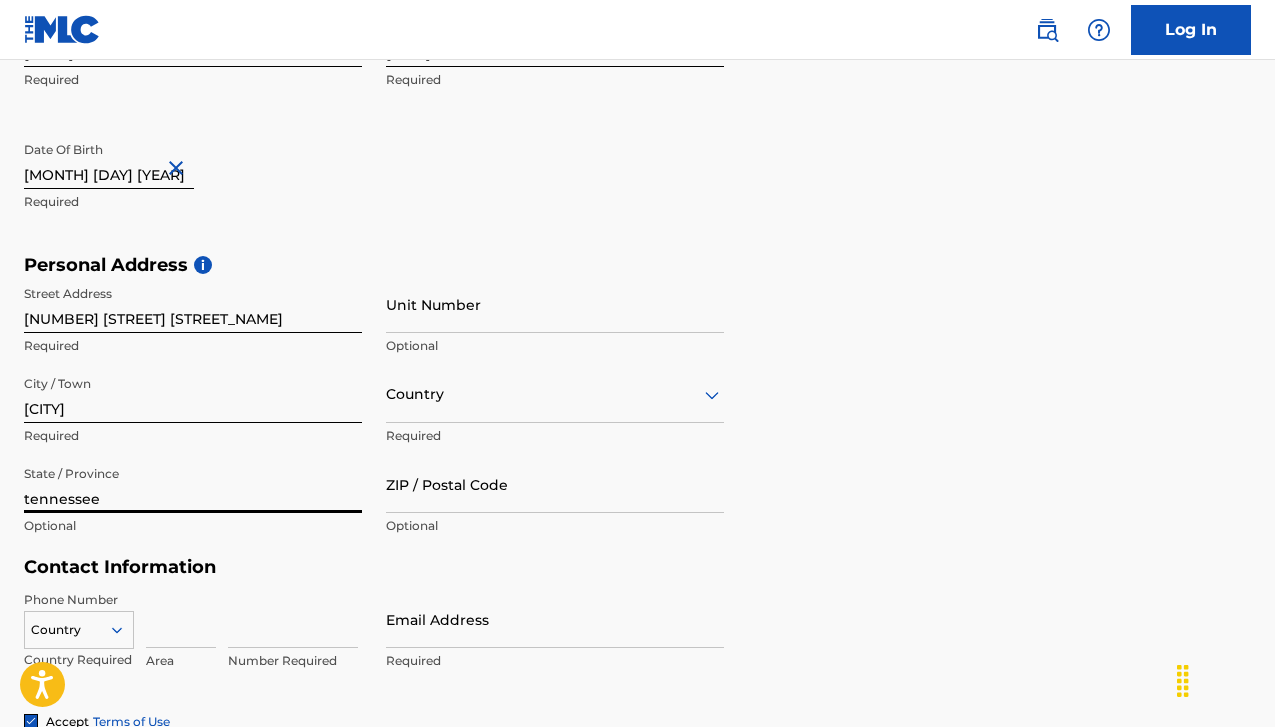 type on "tennessee" 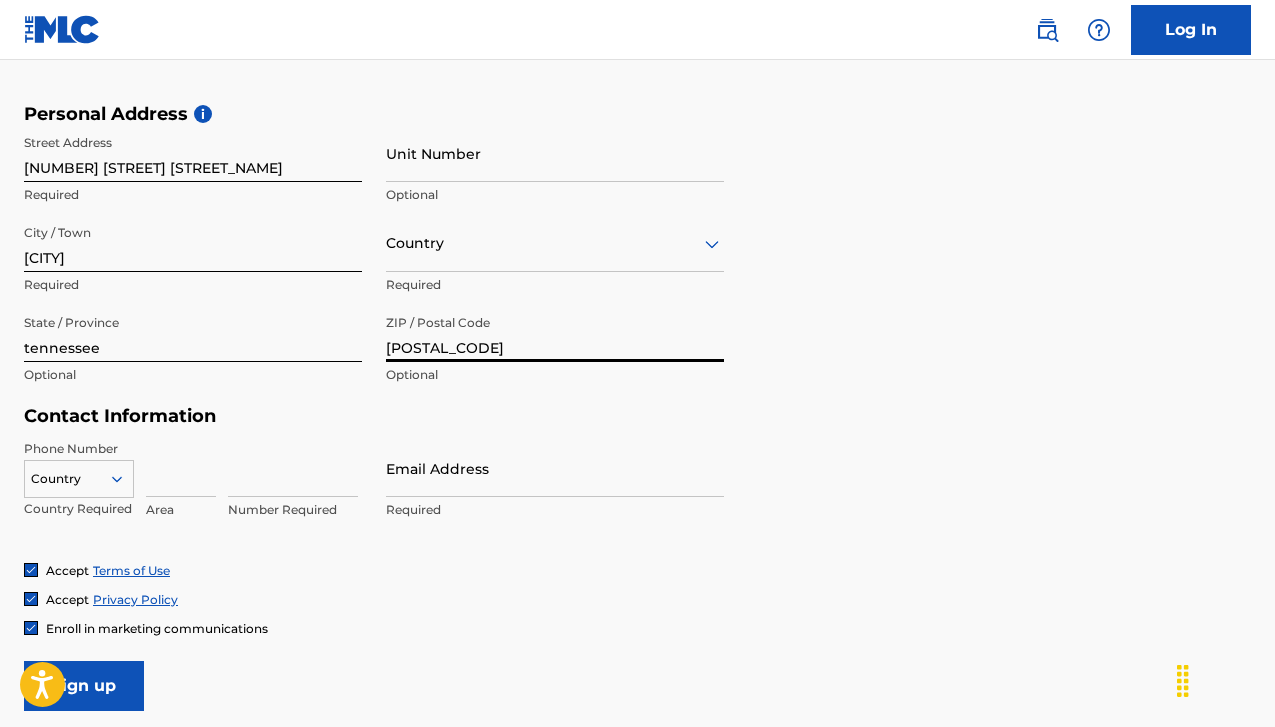 scroll, scrollTop: 662, scrollLeft: 0, axis: vertical 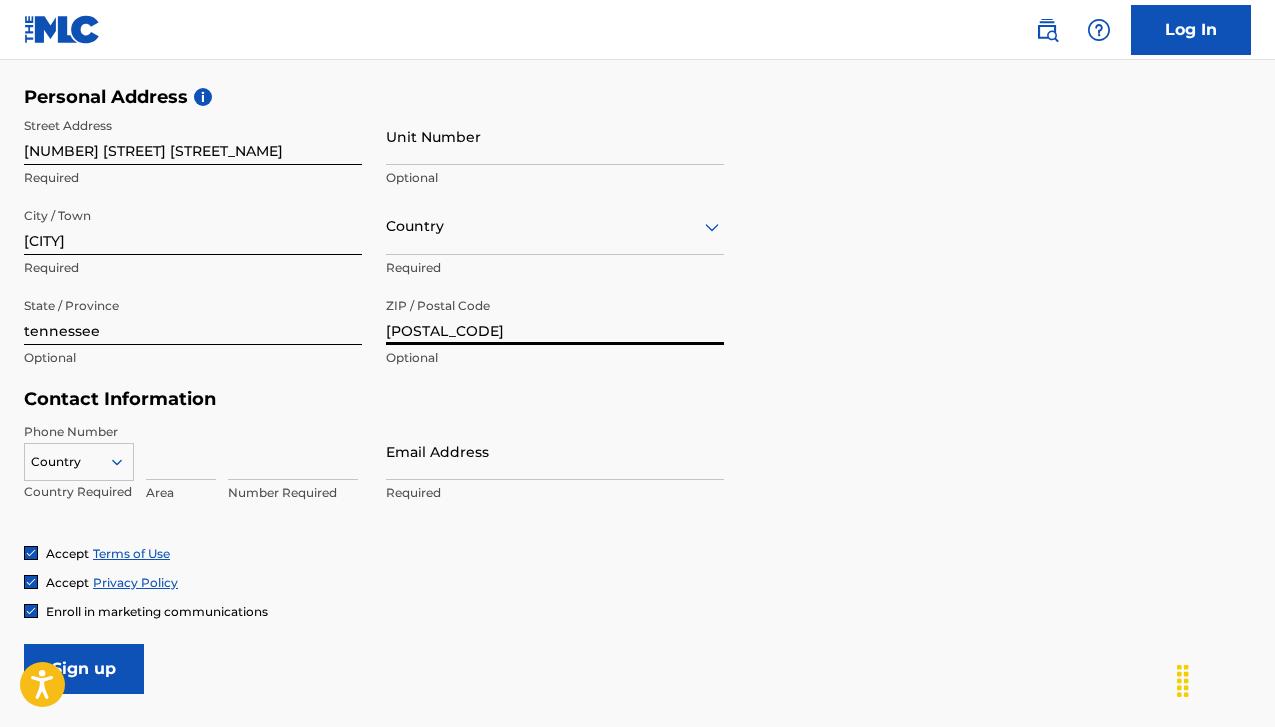 type on "[POSTAL_CODE]" 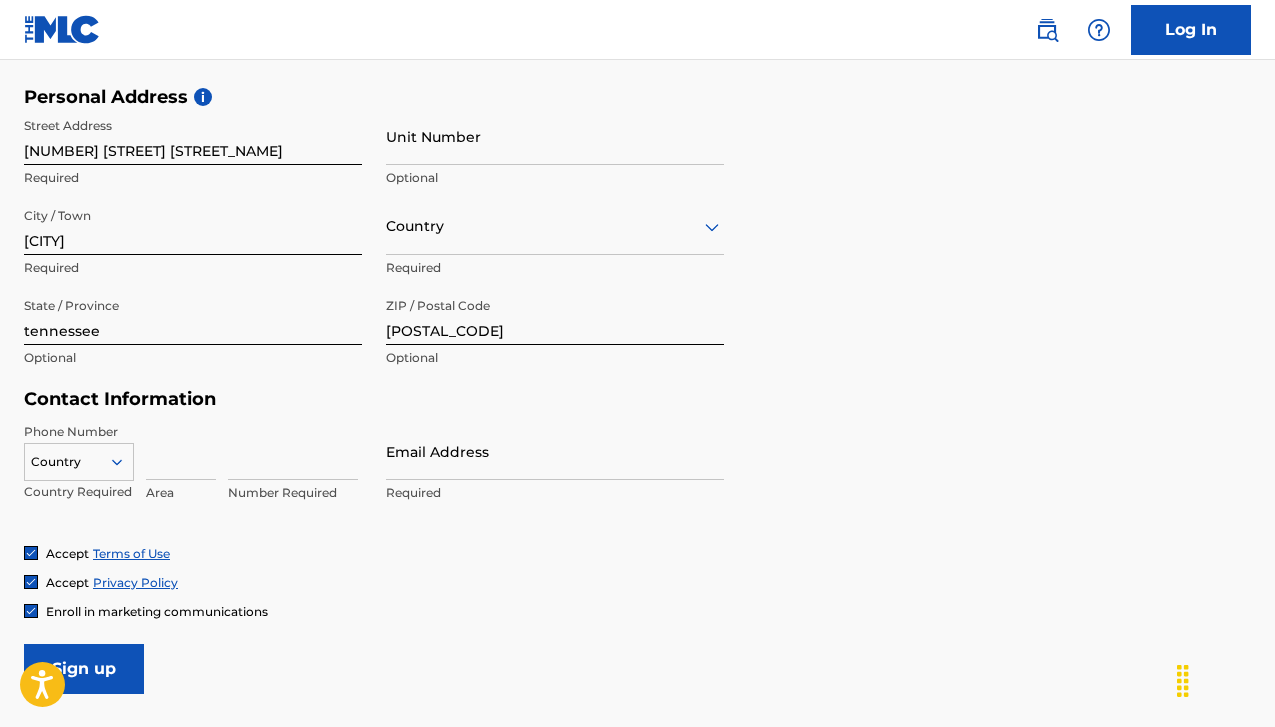 click at bounding box center [181, 451] 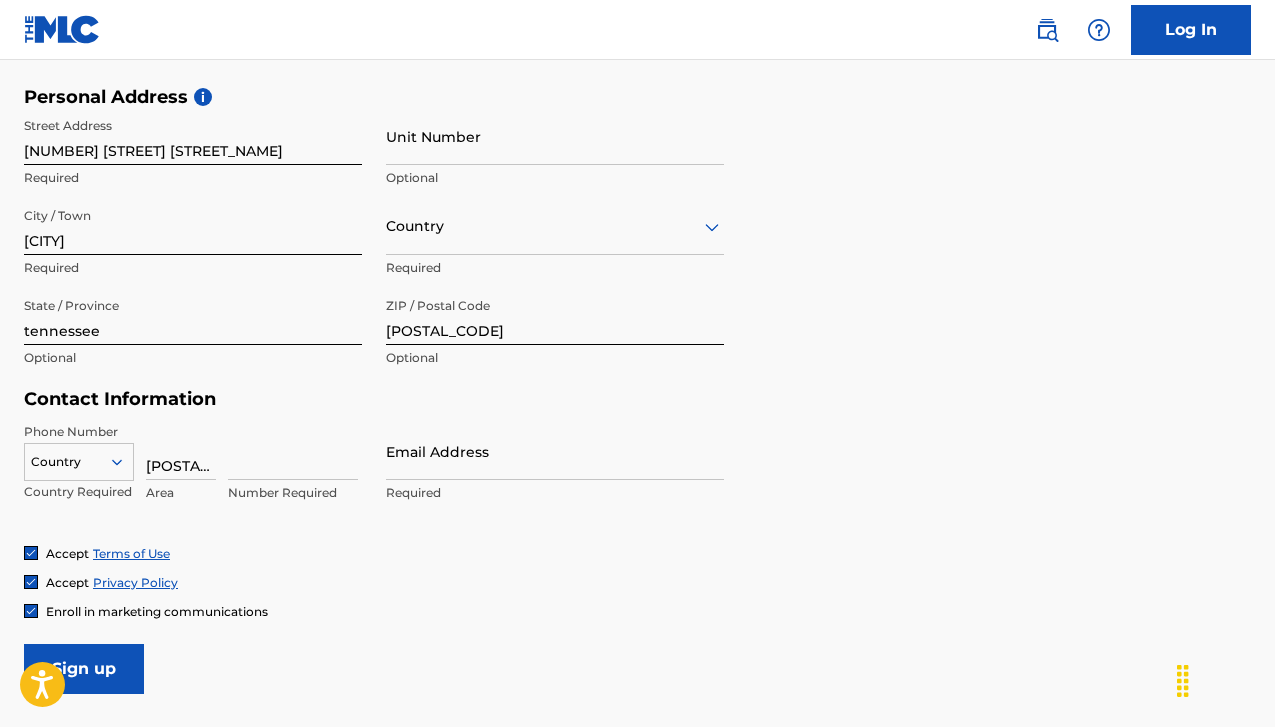 type on "678" 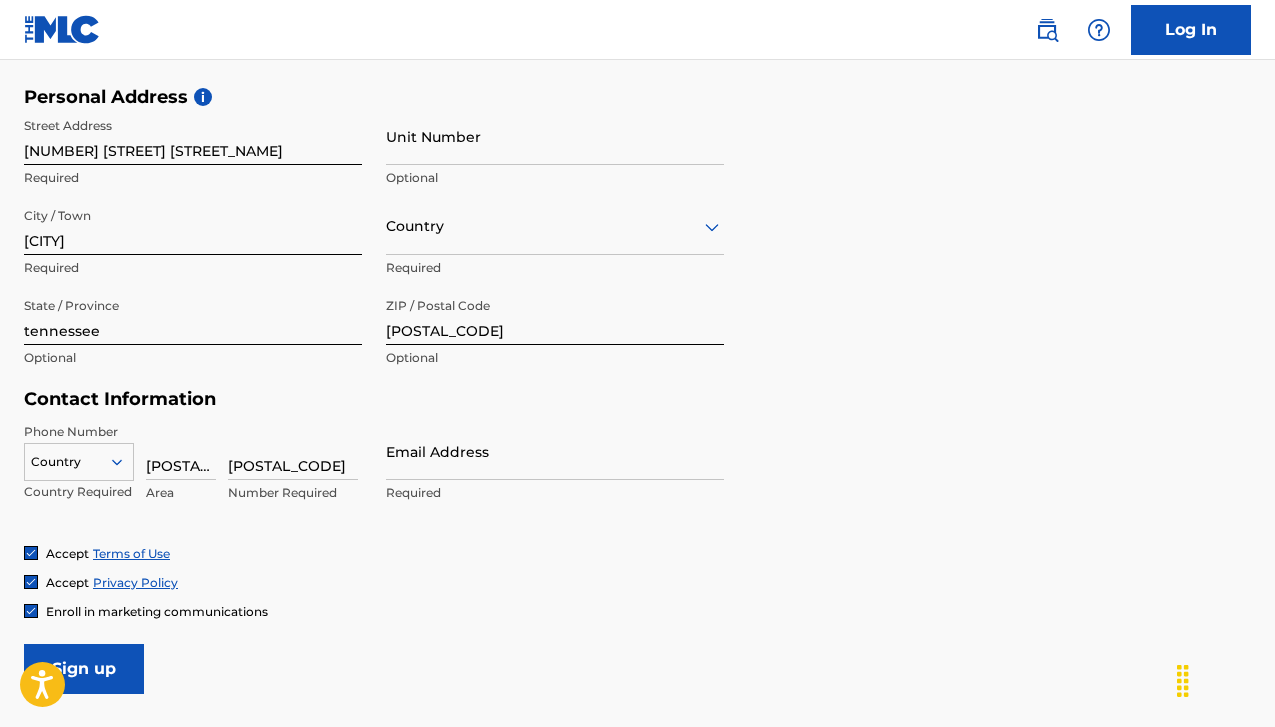 type on "4313929" 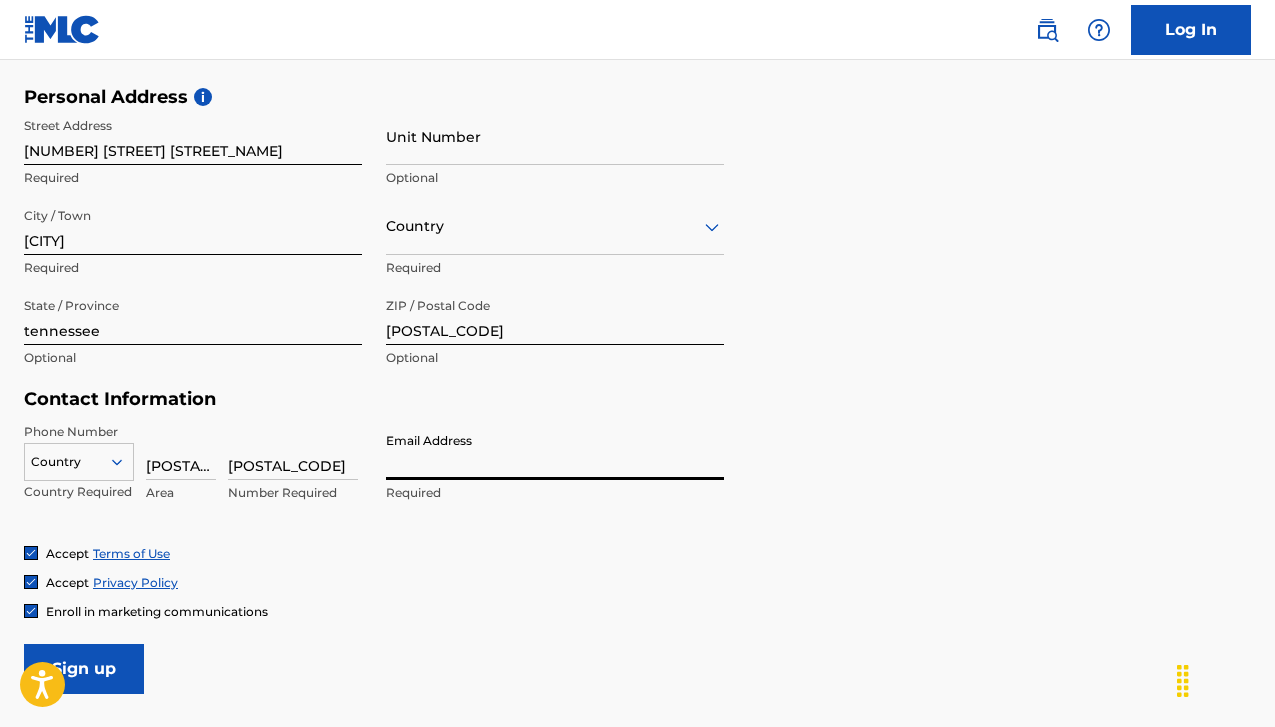click on "Email Address" at bounding box center [555, 451] 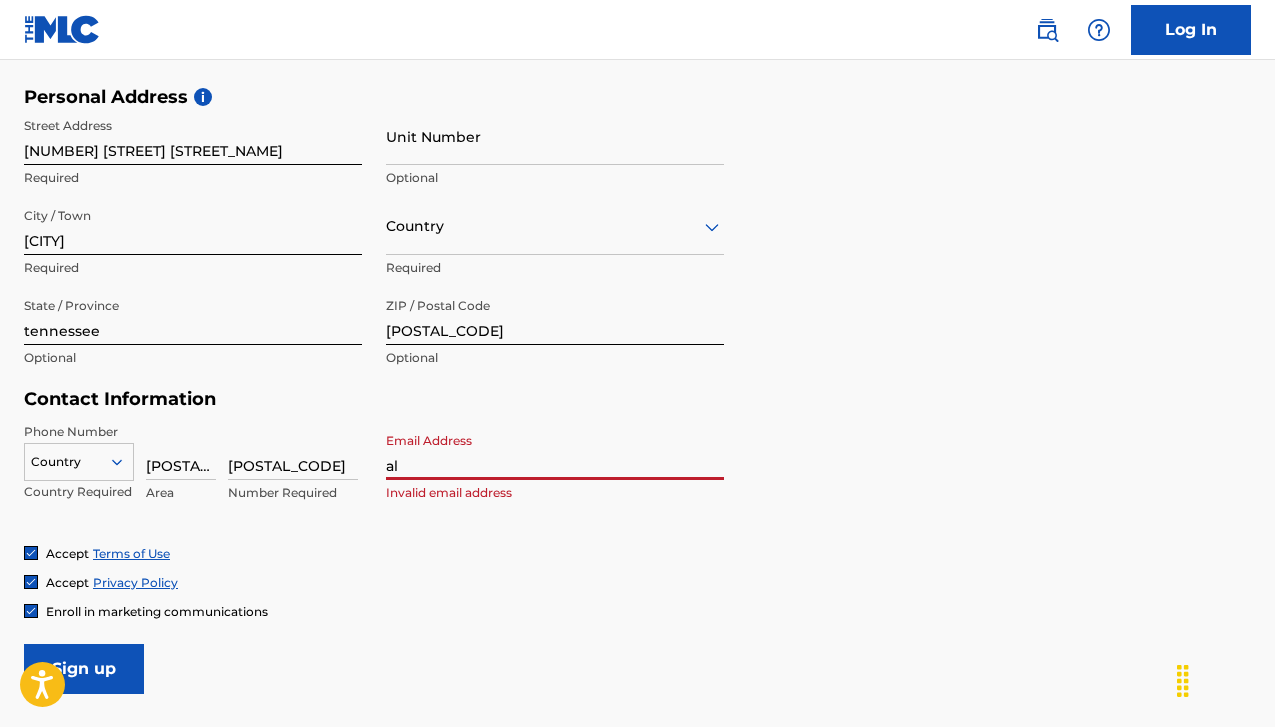 type on "[EMAIL]" 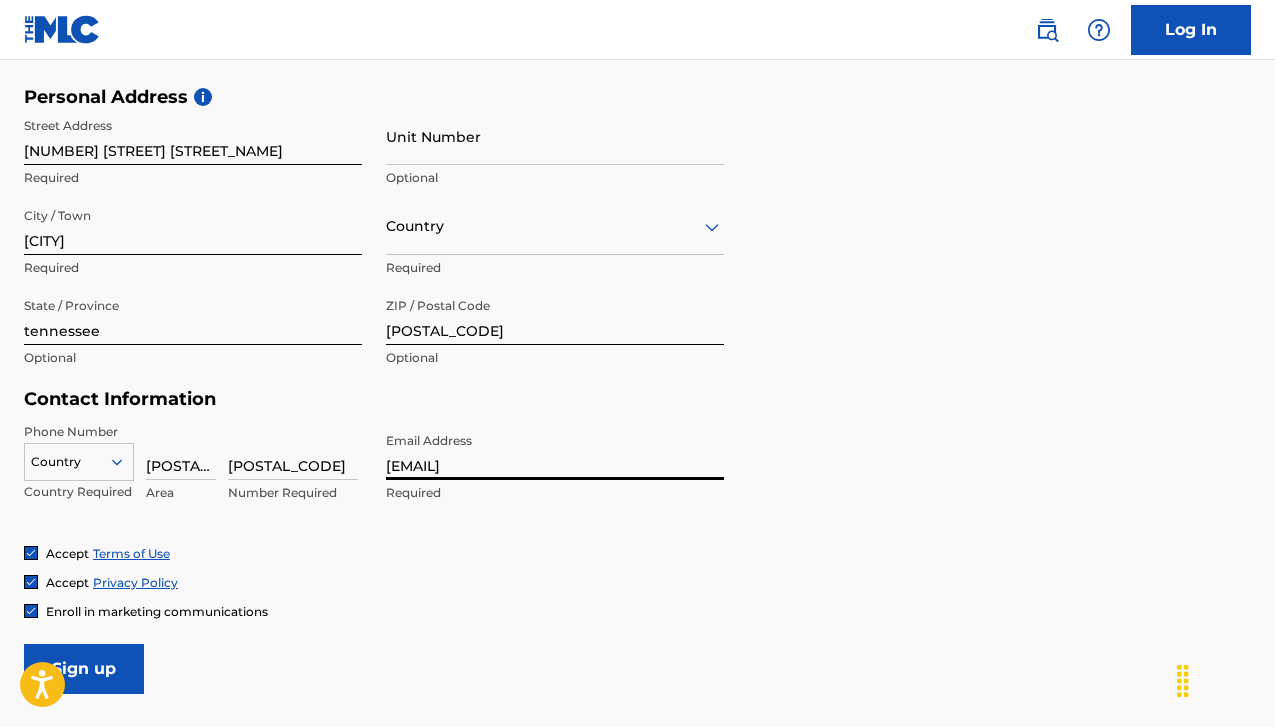 click on "Sign up" at bounding box center (84, 669) 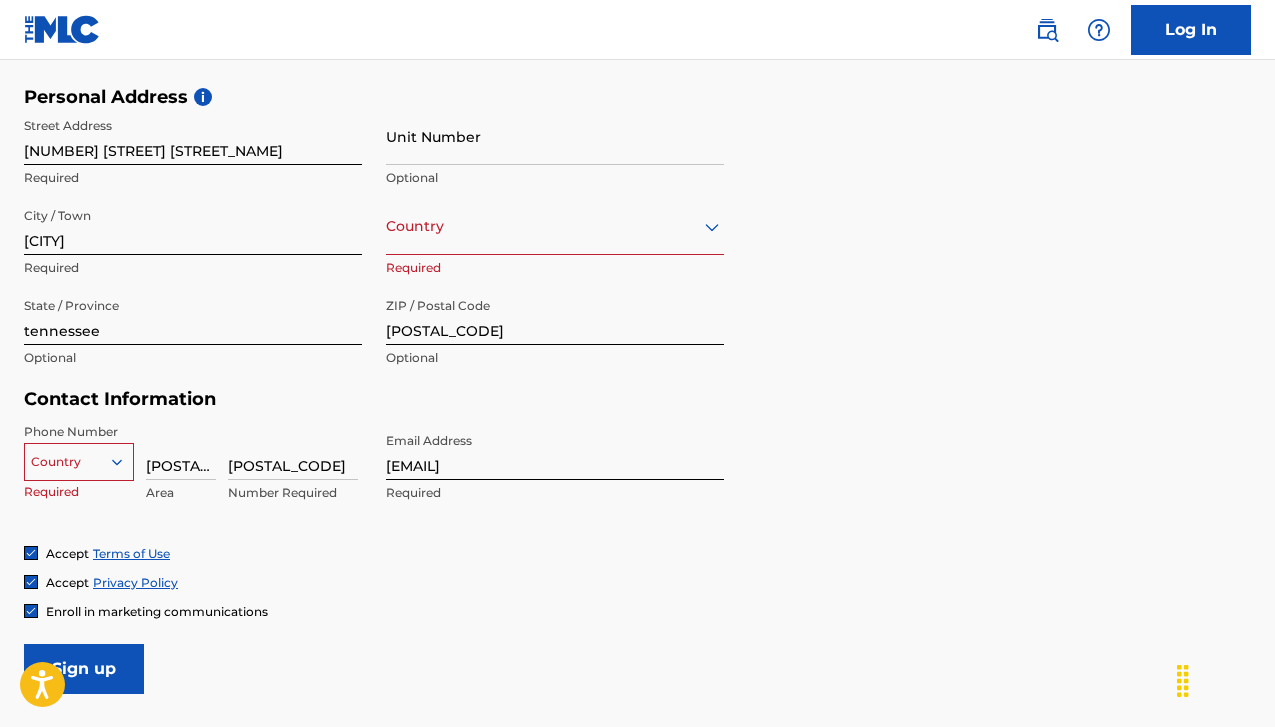 click on "Country" at bounding box center [555, 226] 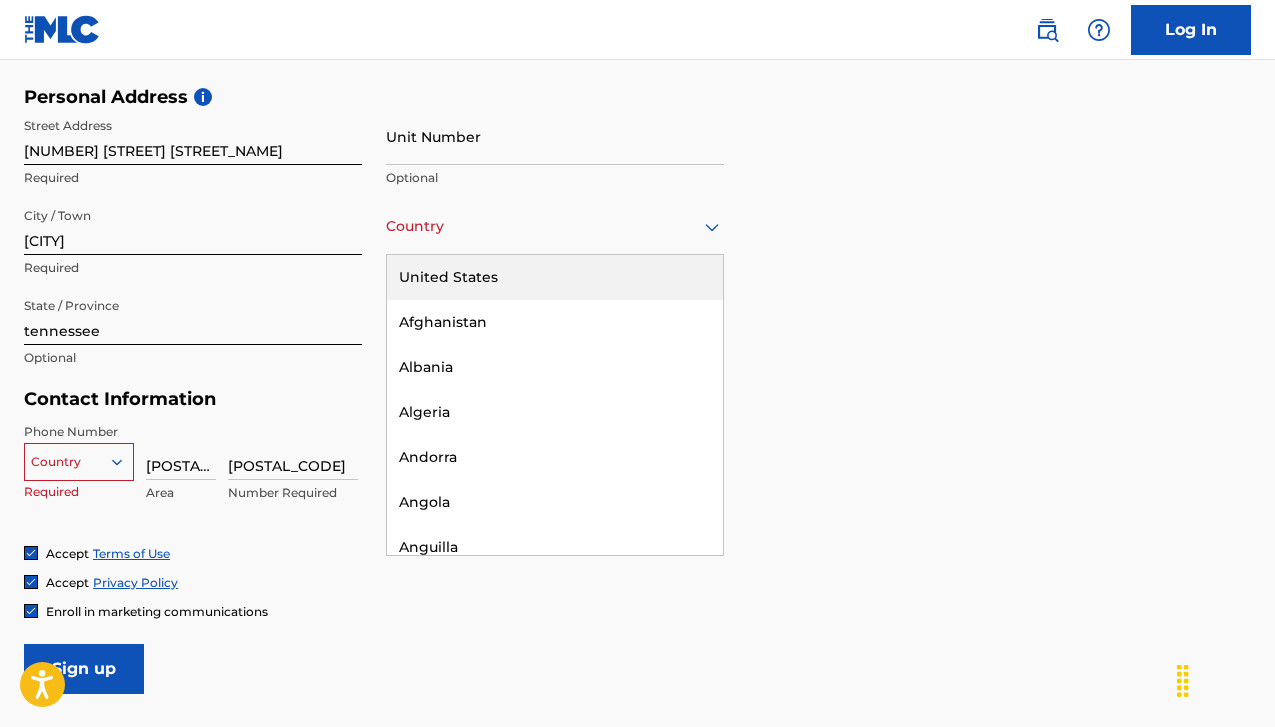 click on "United States" at bounding box center [555, 277] 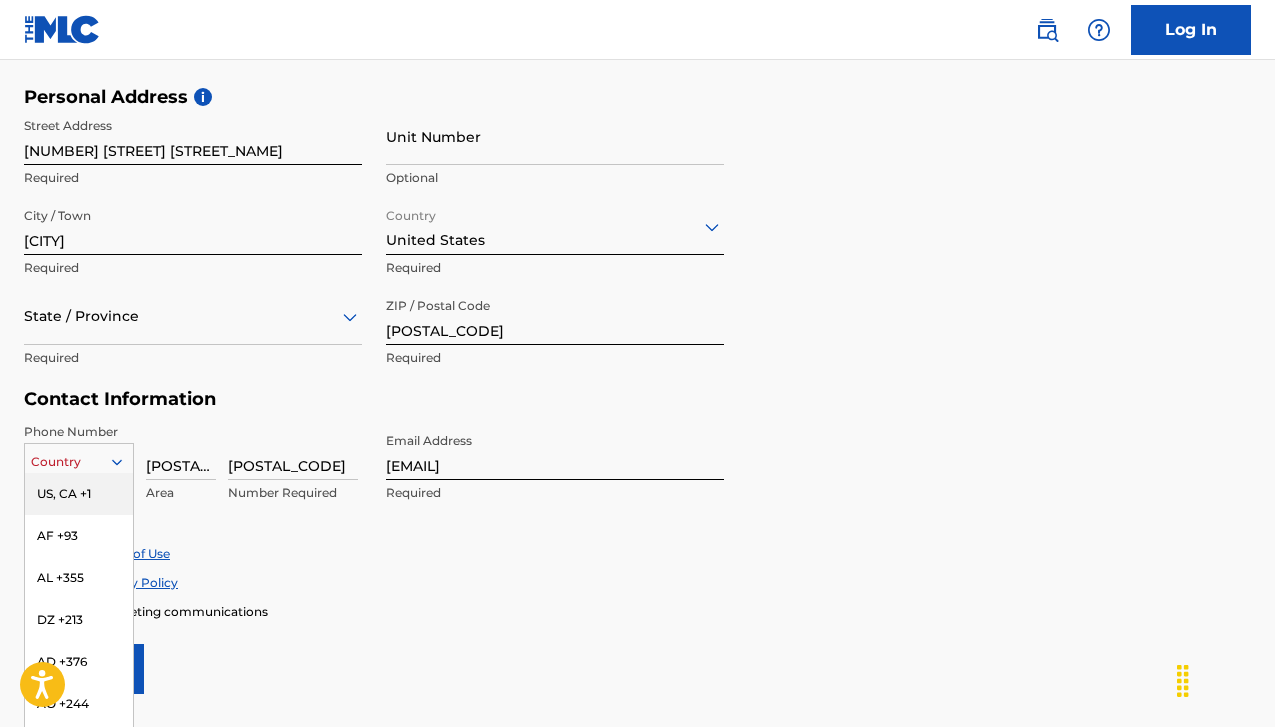 click on "US, CA +1, 1 of 216. 216 results available. Use Up and Down to choose options, press Enter to select the currently focused option, press Escape to exit the menu, press Tab to select the option and exit the menu. Country US, CA +1 AF +93 AL +355 DZ +213 AD +376 AO +244 AI +1264 AG +1268 AR +54 AM +374 AW +297 AU +61 AT +43 AZ +994 BS +1242 BH +973 BD +880 BB +1246 BY +375 BE +32 BZ +501 BJ +229 BM +1441 BT +975 BO +591 BA +387 BW +267 BR +55 BN +673 BG +359 BF +226 BI +257 KH +855 CM +237 CV +238 KY +1345 CF +236 TD +235 CL +56 CN +86 CO +57 KM +269 CG, CD +242 CK +682 CR +506 CI +225 HR +385 CU +53 CY +357 CZ +420 DK +45 DJ +253 DM +1767 DO +1809 EC +593 EG +20 SV +503 GQ +240 ER +291 EE +372 ET +251 FK +500 FO +298 FJ +679 FI +358 FR +33 GF +594 PF +689 GA +241 GM +220 GE +995 DE +49 GH +233 GI +350 GR +30 GL +299 GD +1473 GP +590 GT +502 GN +224 GW +245 GY +592 HT +509 VA, IT +39 HN +504 HK +852 HU +36 IS +354 IN +91 ID +62 IR +98 IQ +964 IE +353 IL +972 JM +1876 JP +81 JO +962 KZ +7 KE +254 KI +686 KP +850" at bounding box center (79, 458) 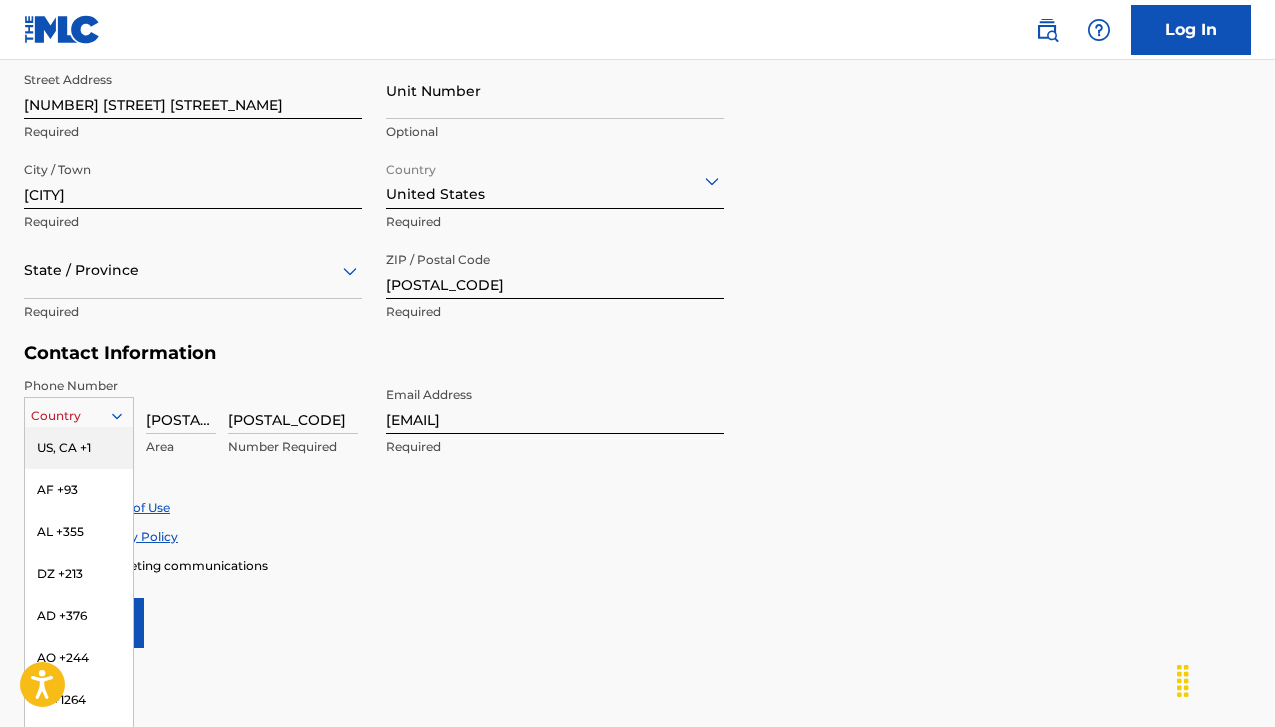 click on "US, CA +1" at bounding box center [79, 448] 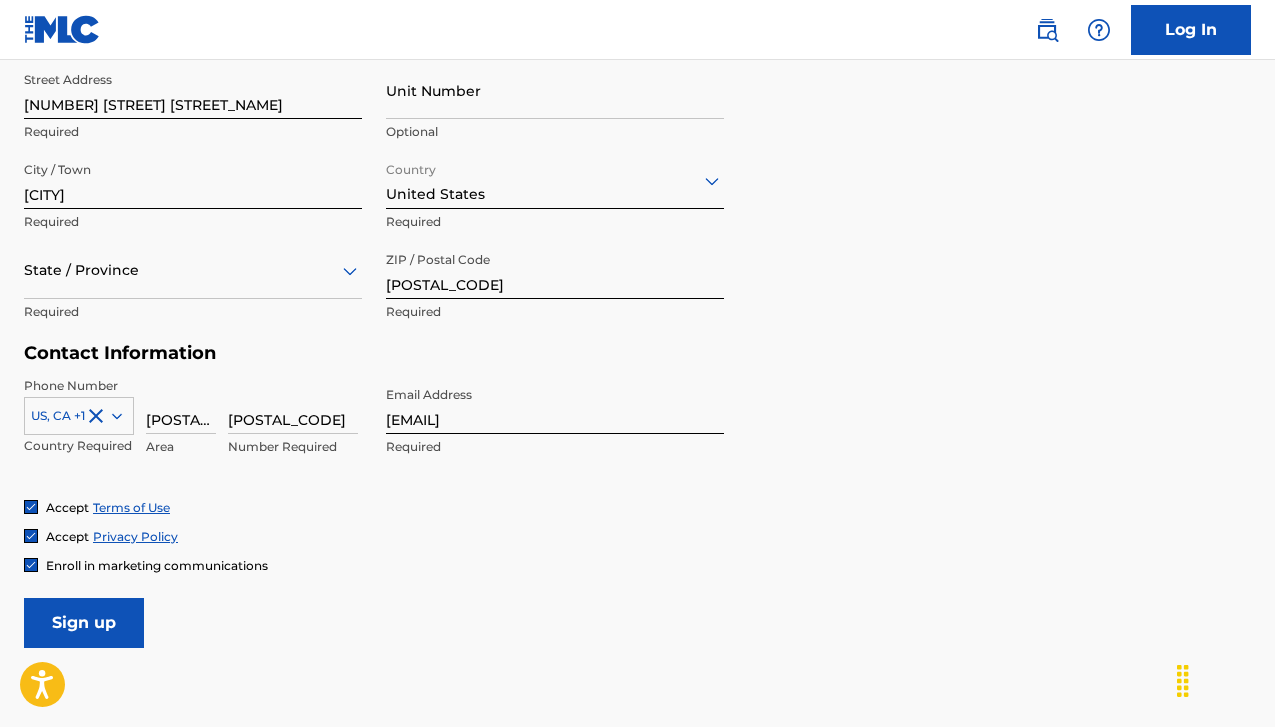 click on "Sign up" at bounding box center (84, 623) 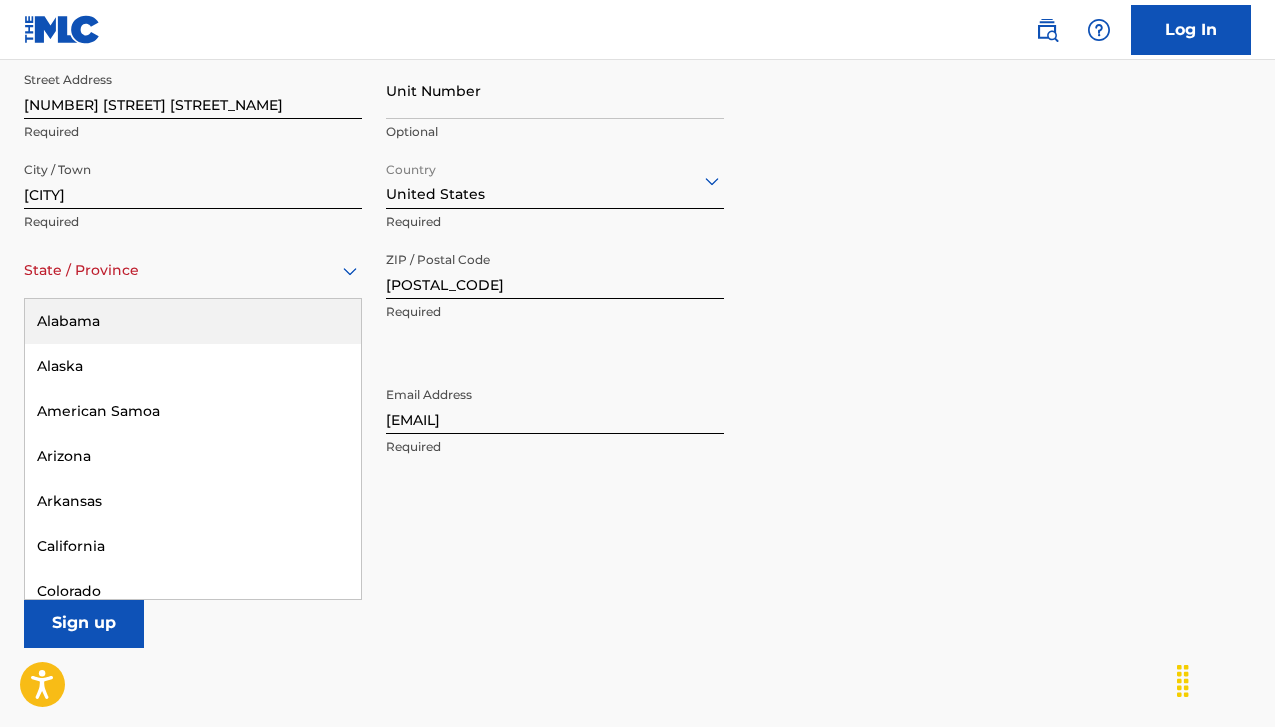 click at bounding box center (193, 270) 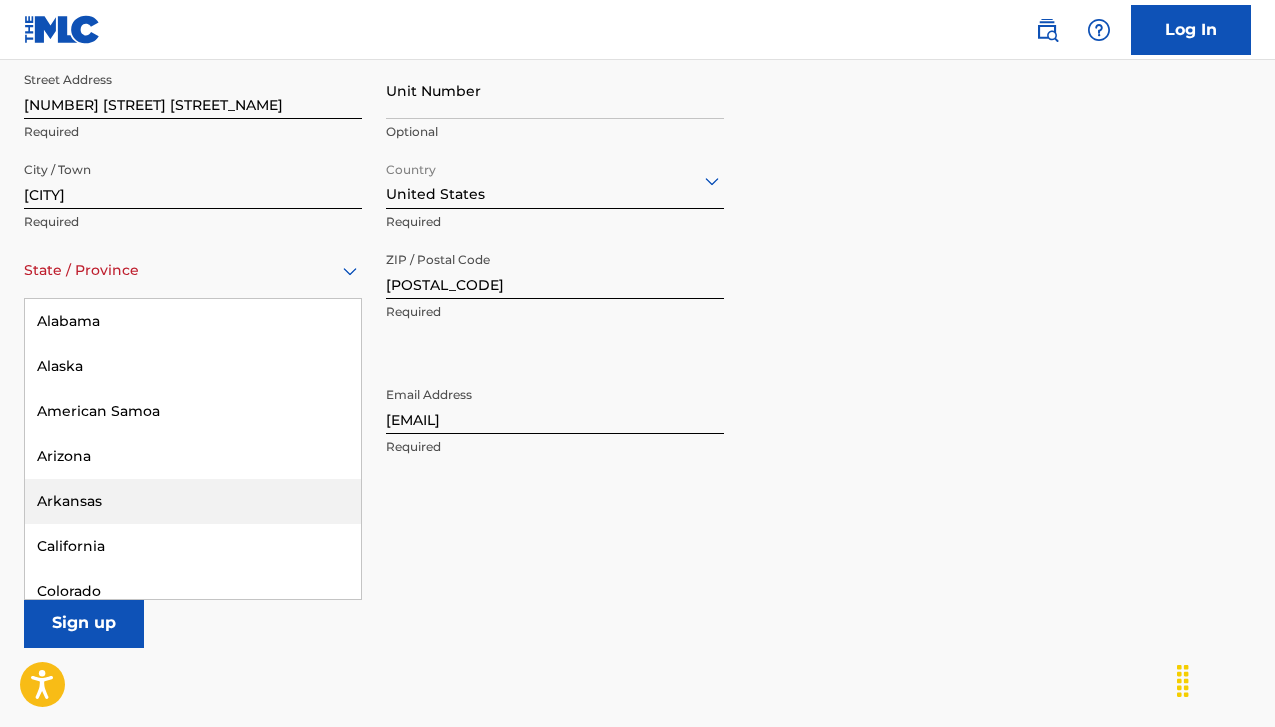 type on "t" 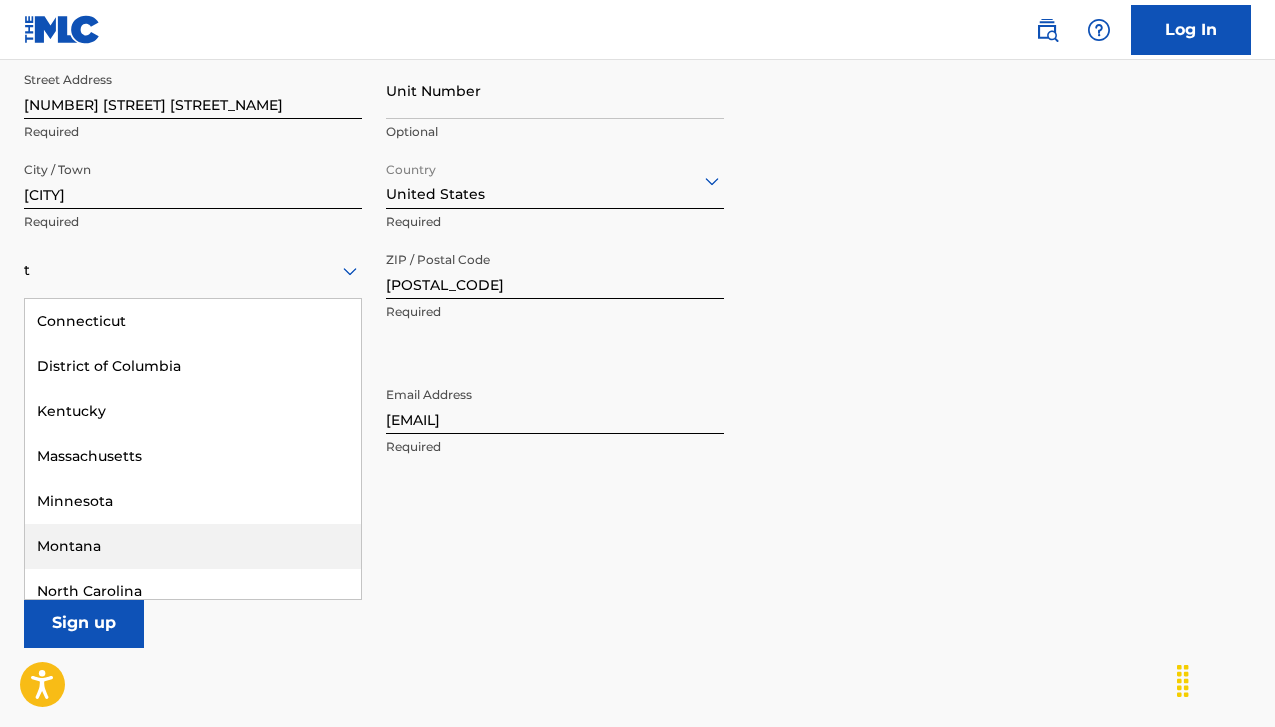 scroll, scrollTop: 555, scrollLeft: 0, axis: vertical 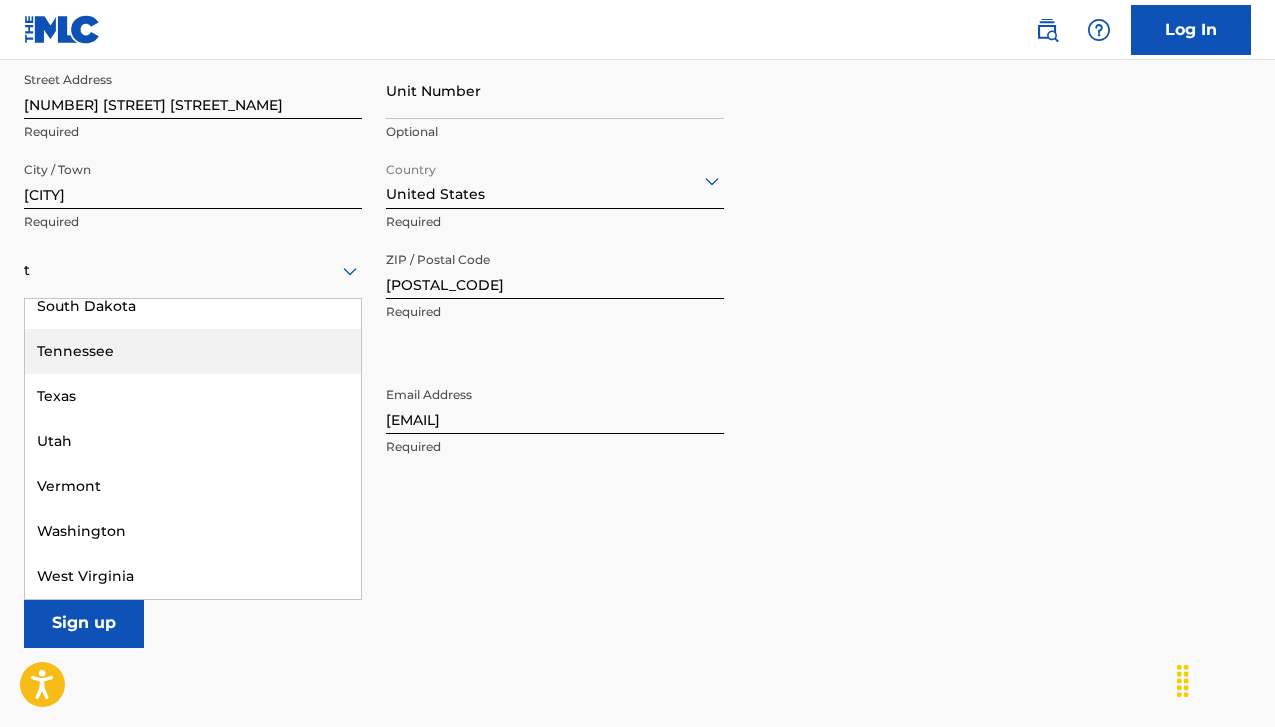 click on "Tennessee" at bounding box center [193, 351] 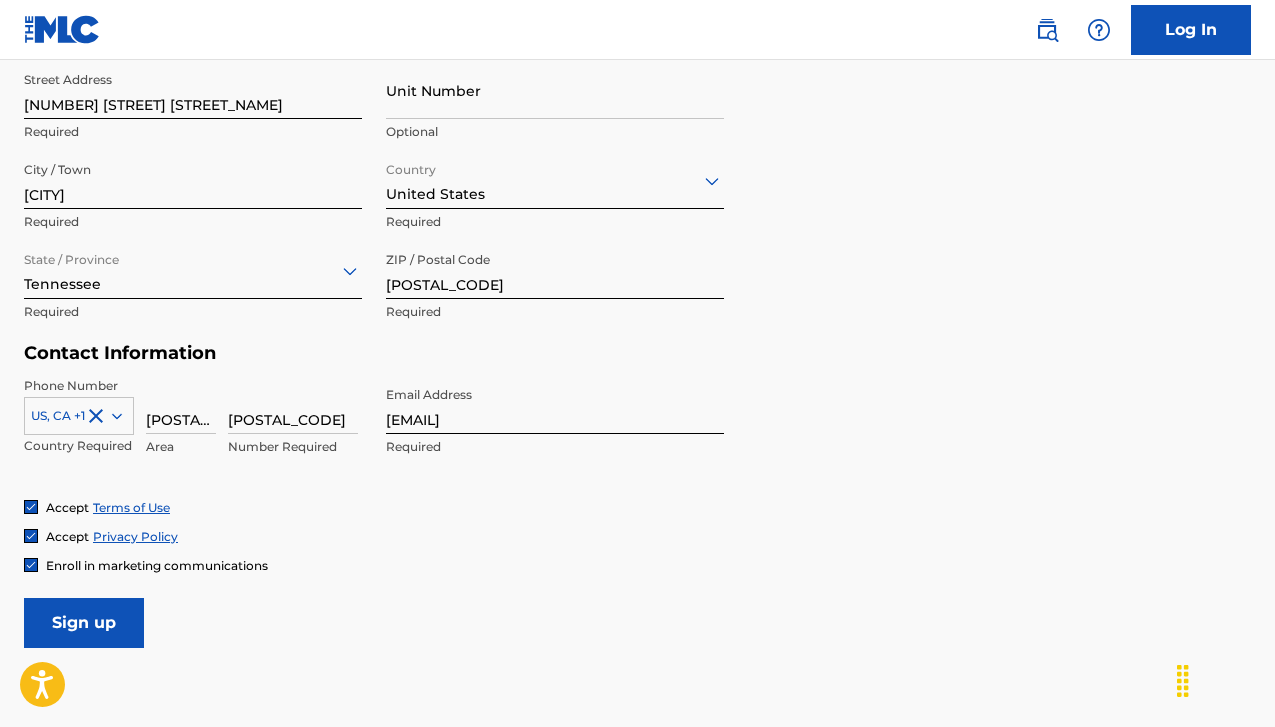 click on "Sign up" at bounding box center (84, 623) 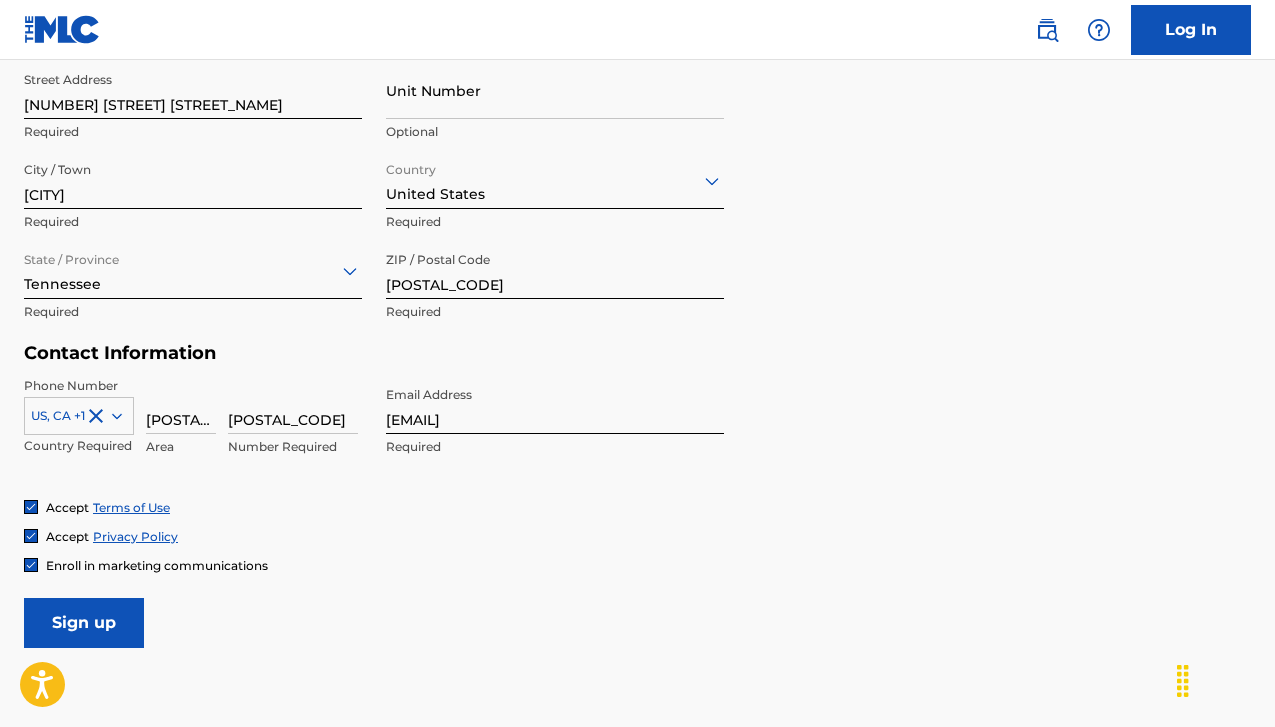 scroll, scrollTop: 782, scrollLeft: 0, axis: vertical 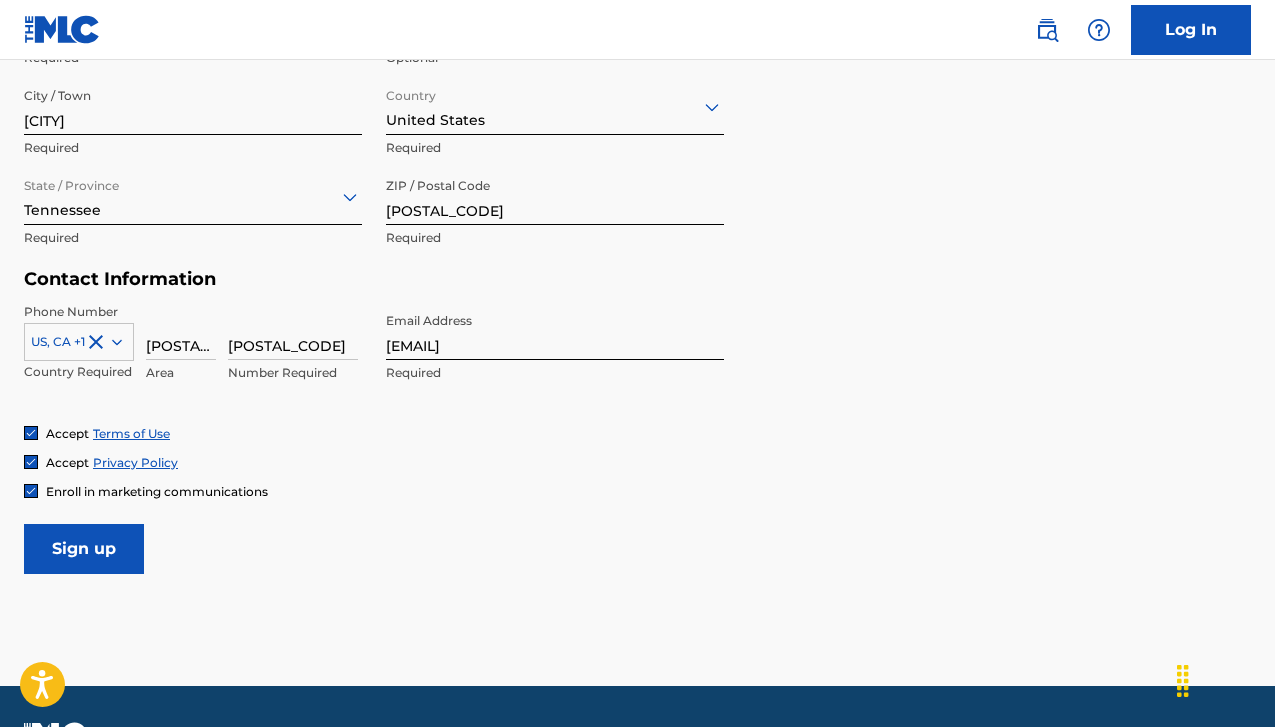click on "Sign up" at bounding box center (84, 549) 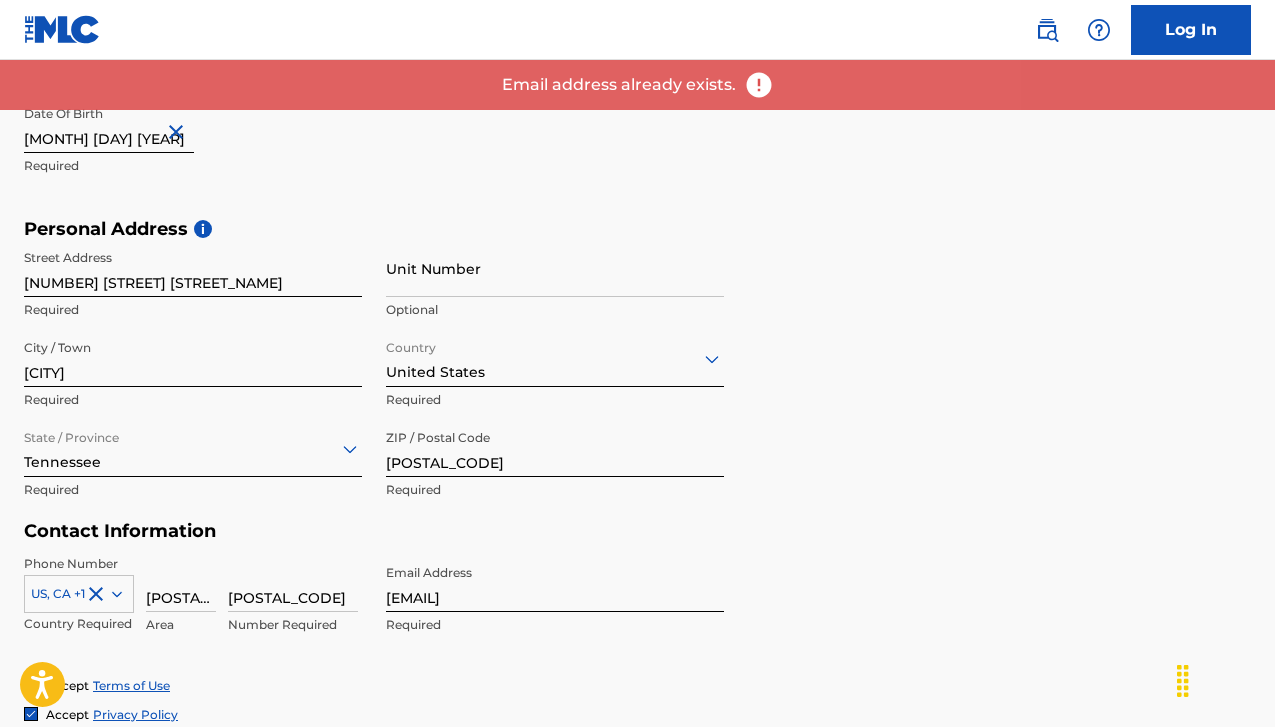 scroll, scrollTop: 568, scrollLeft: 0, axis: vertical 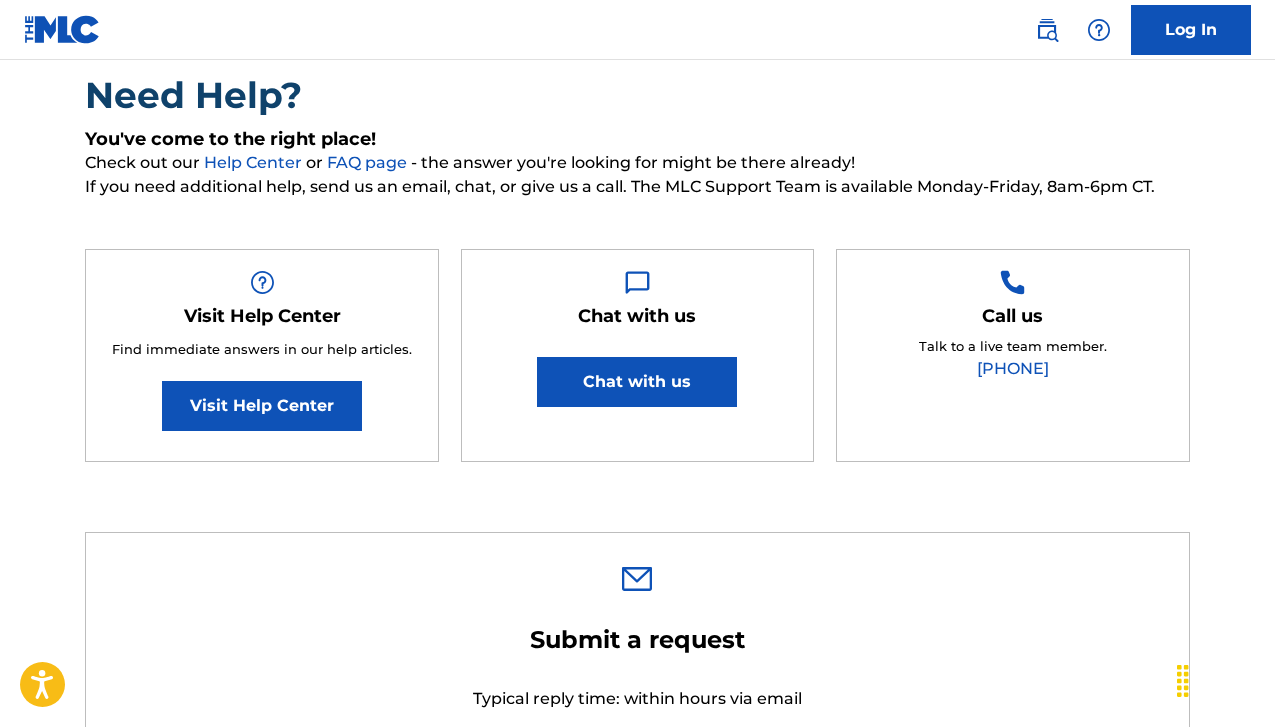 click on "Chat with us" at bounding box center (637, 382) 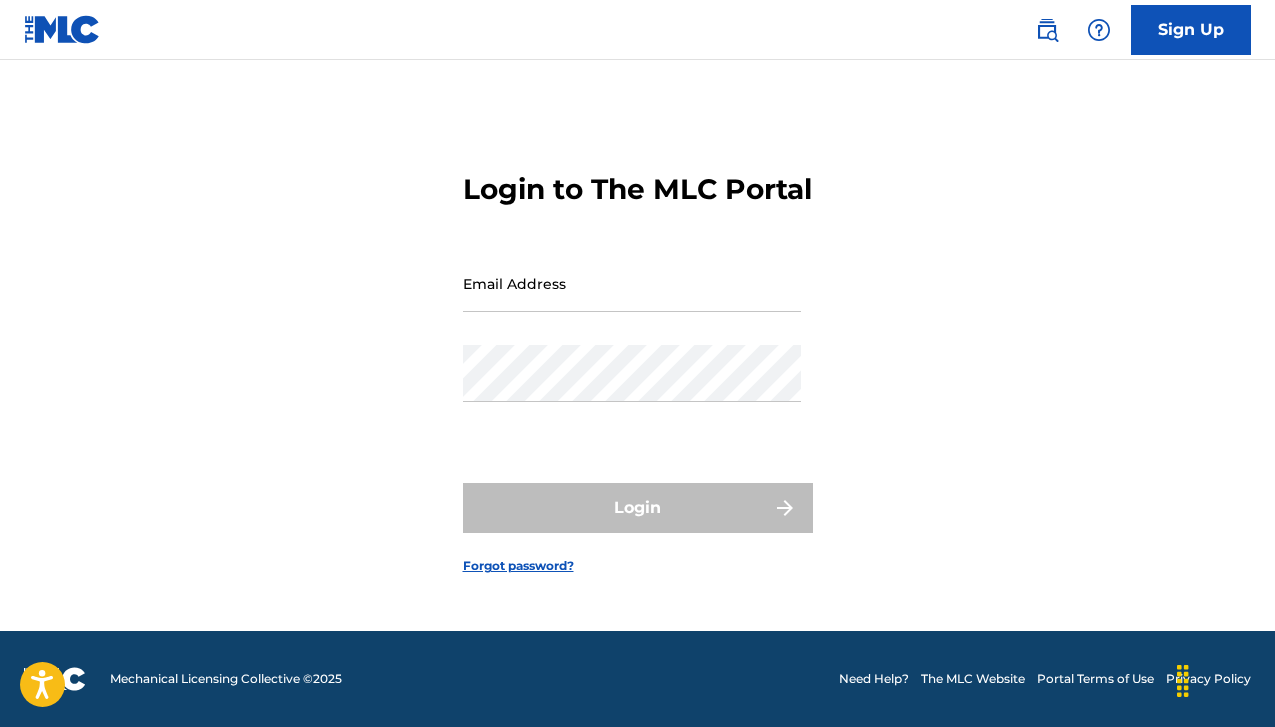 scroll, scrollTop: 0, scrollLeft: 0, axis: both 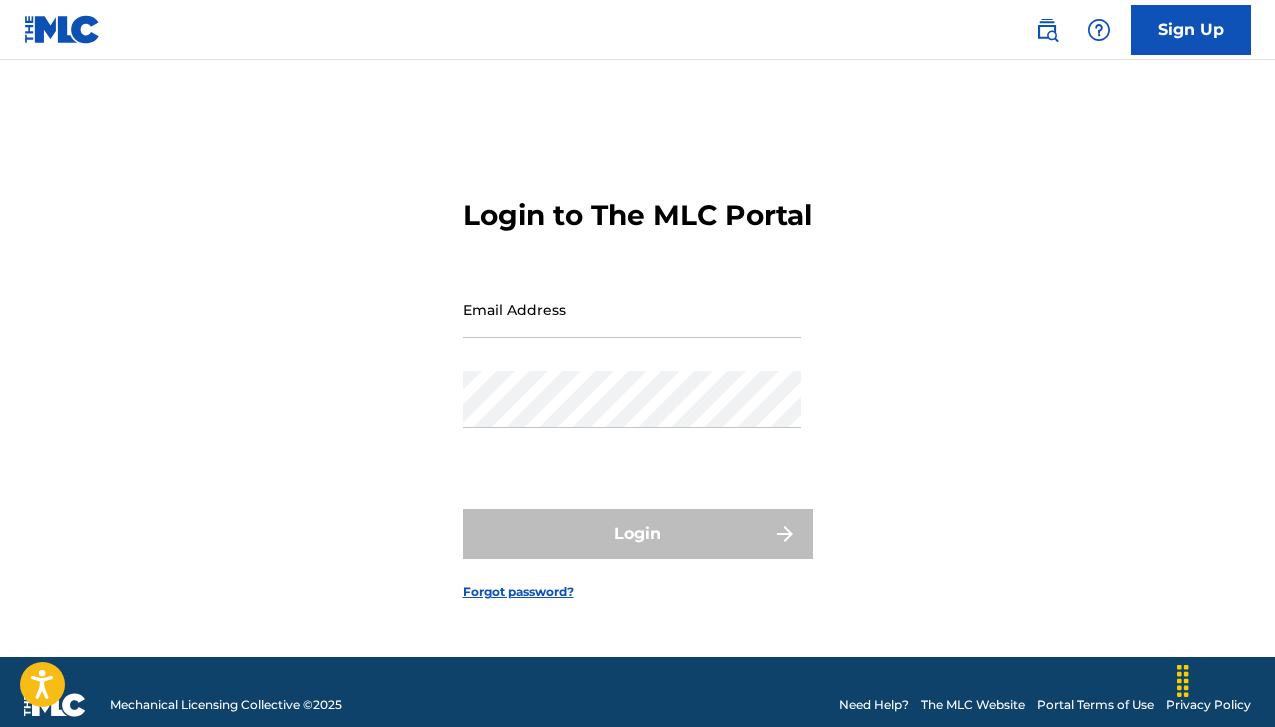 click on "Email Address" at bounding box center (632, 309) 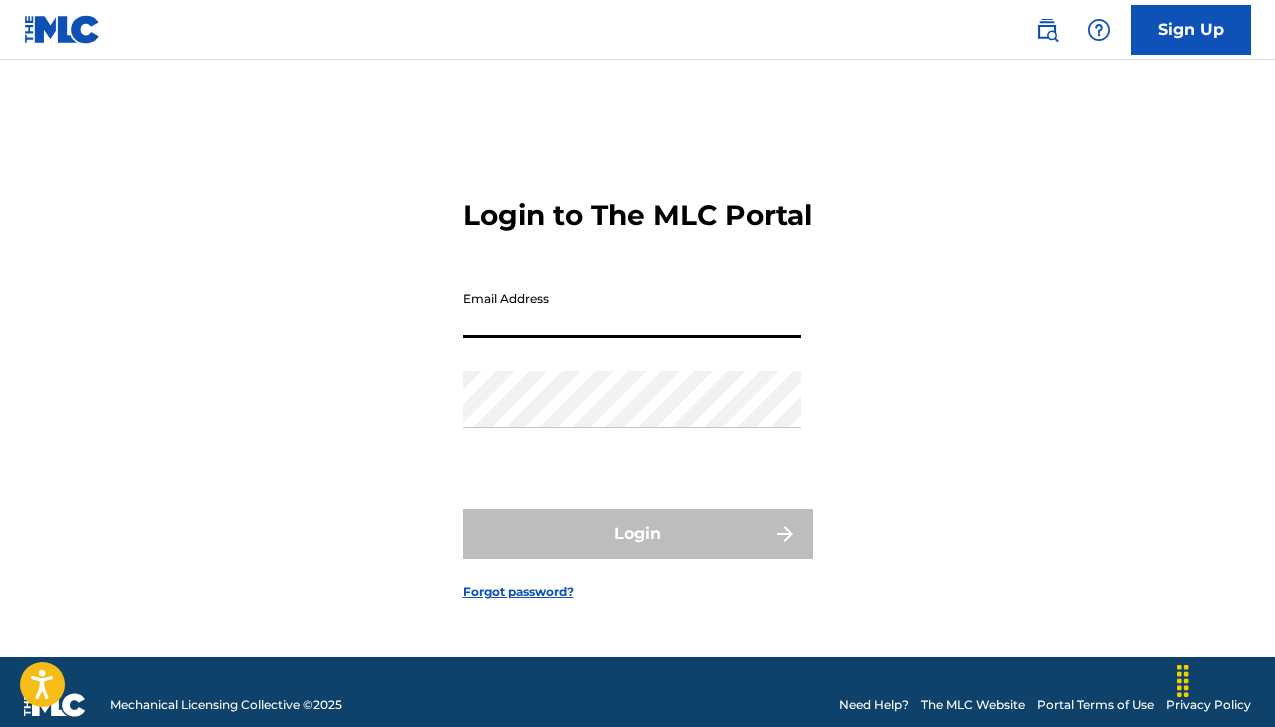 type on "[EMAIL]" 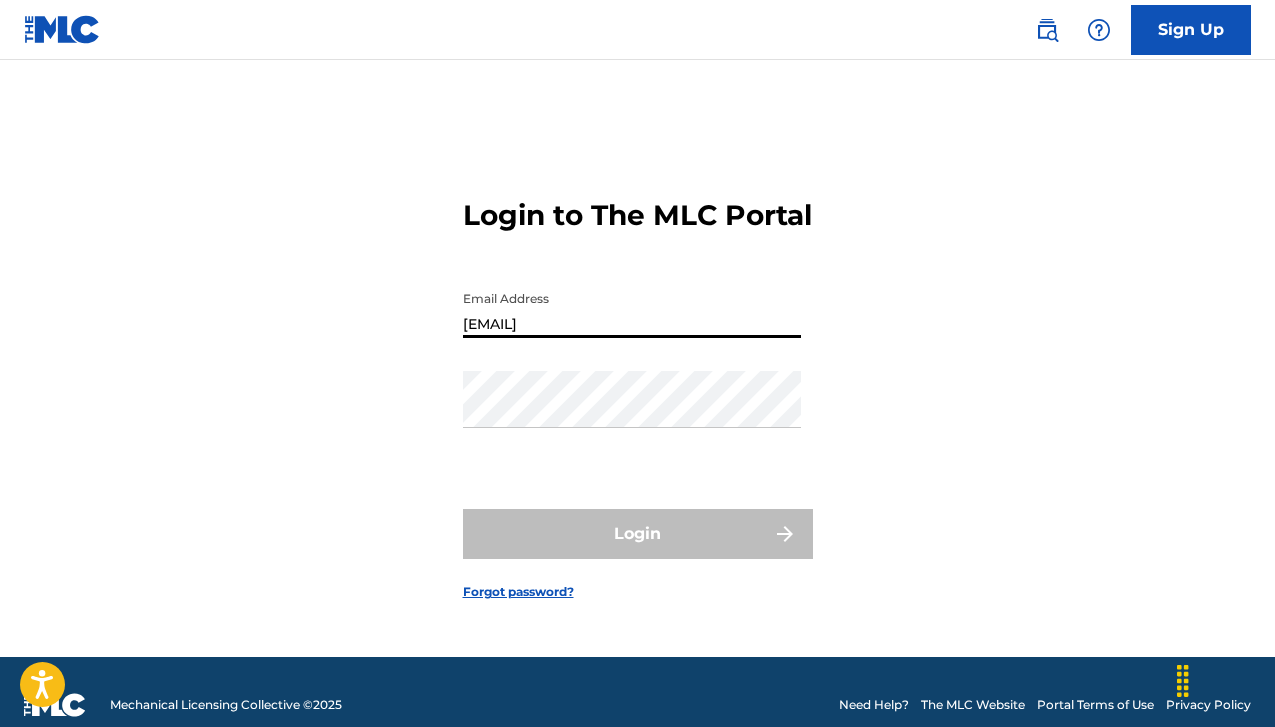 click on "Forgot password?" at bounding box center [518, 592] 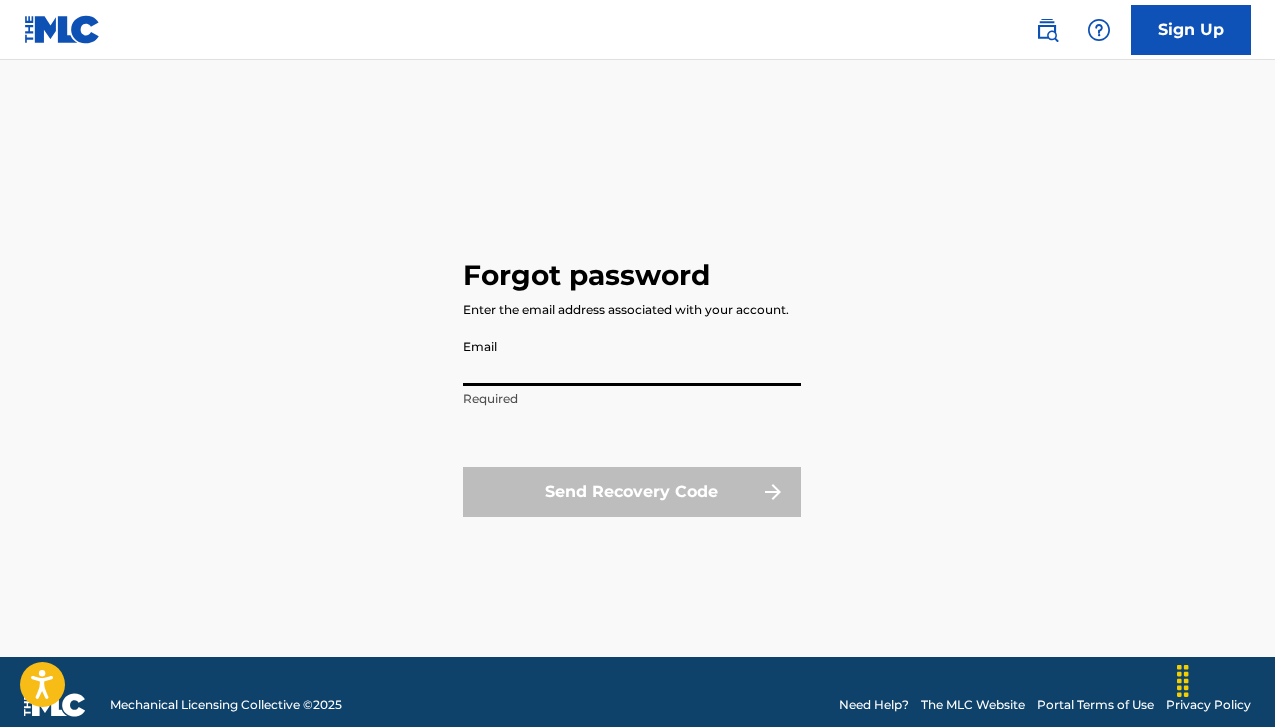 click on "Email" at bounding box center (632, 357) 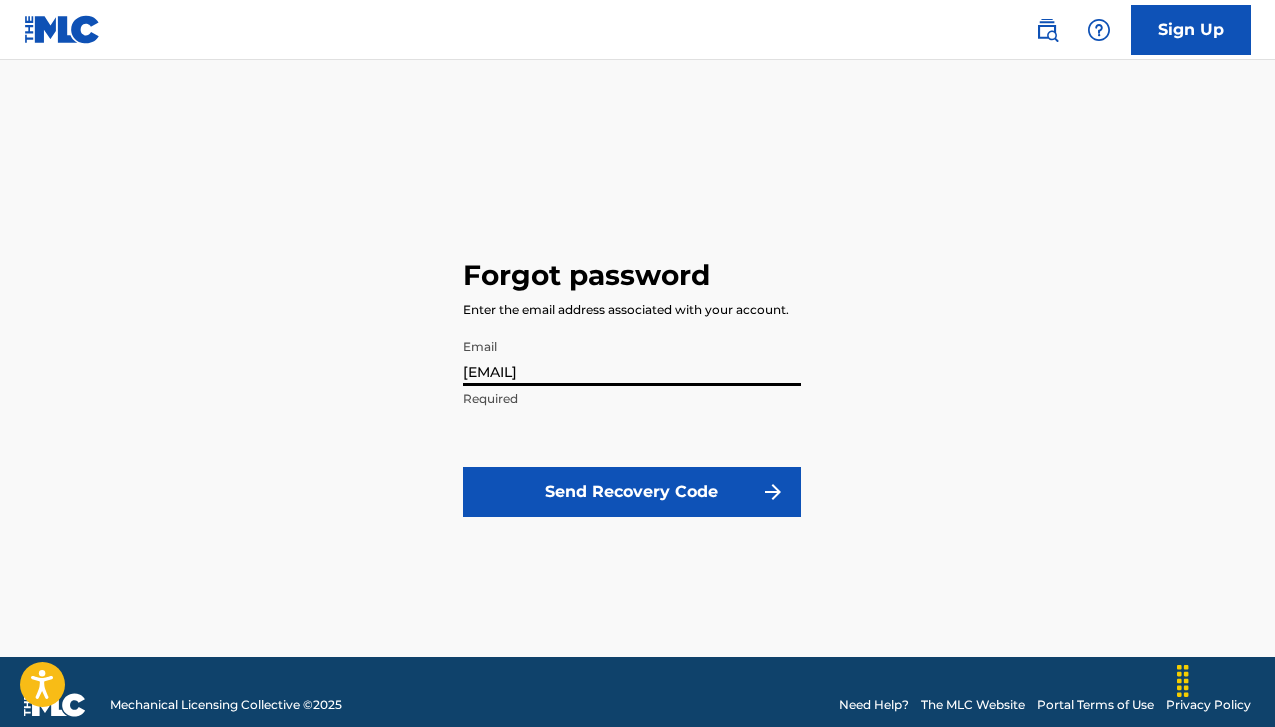 click on "Send Recovery Code" at bounding box center (632, 492) 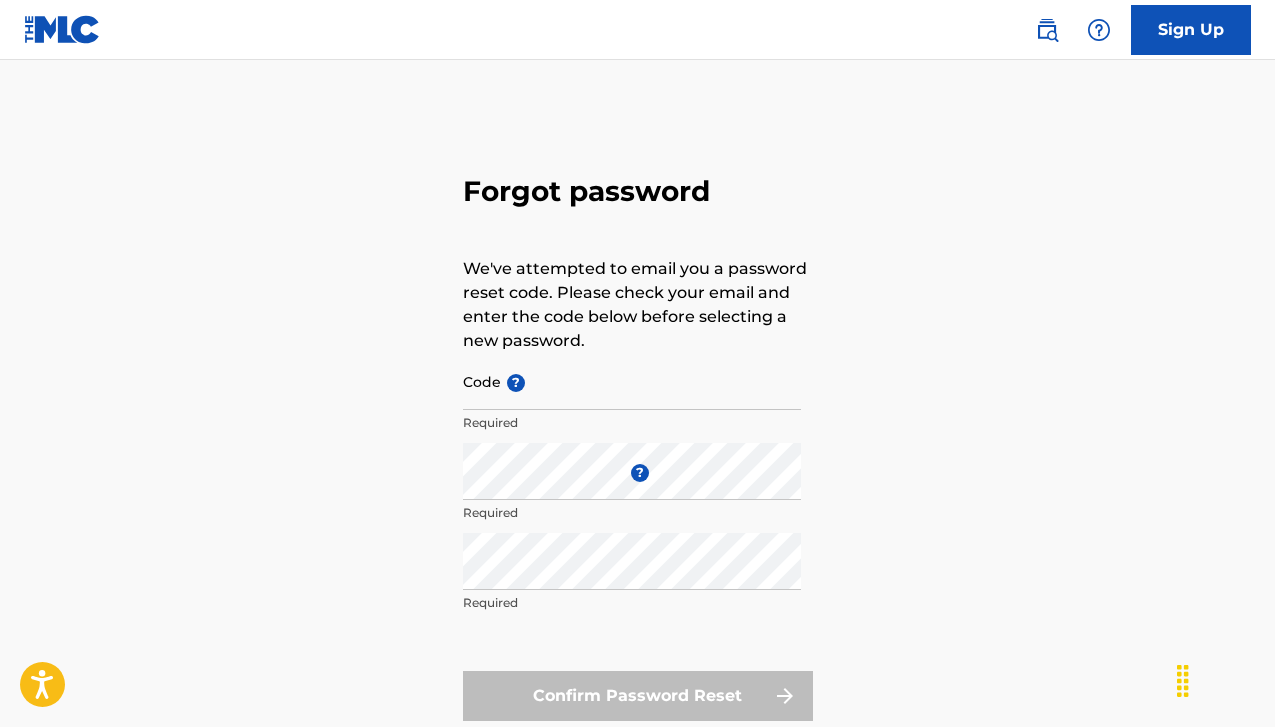click on "Code ?" at bounding box center (632, 381) 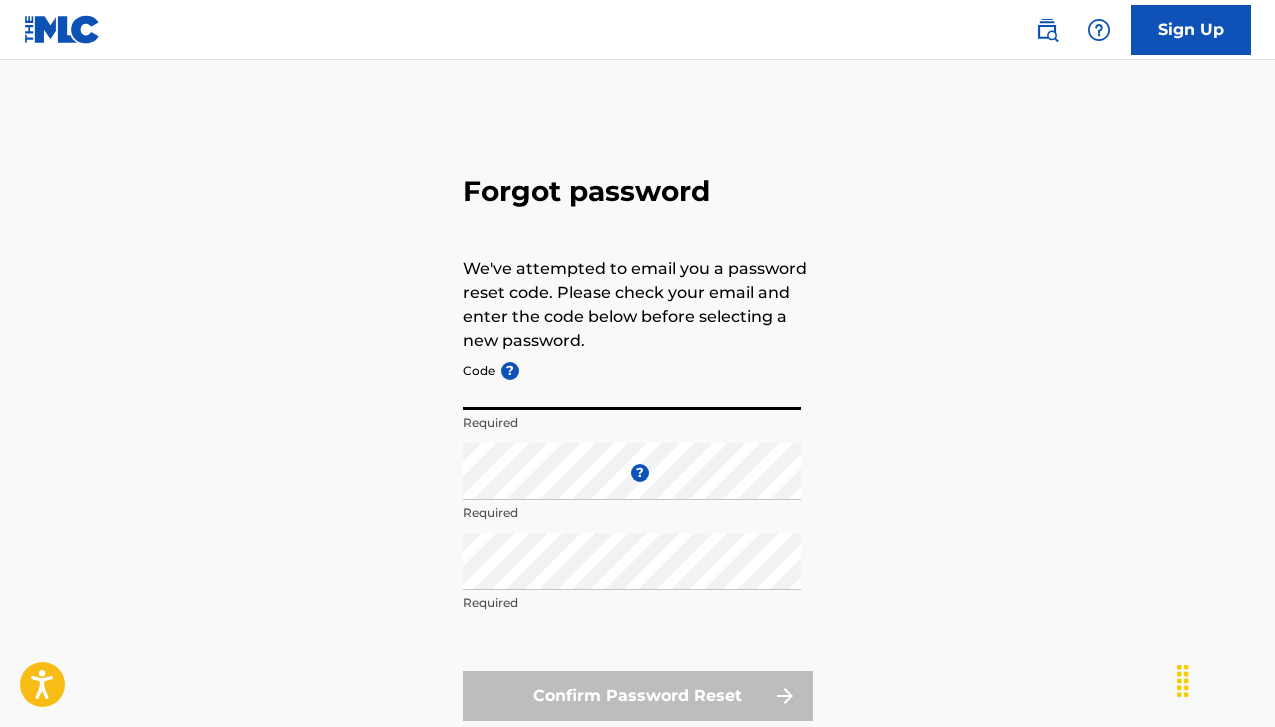 paste on "FP_1efe055de02034b72c1949be7e96" 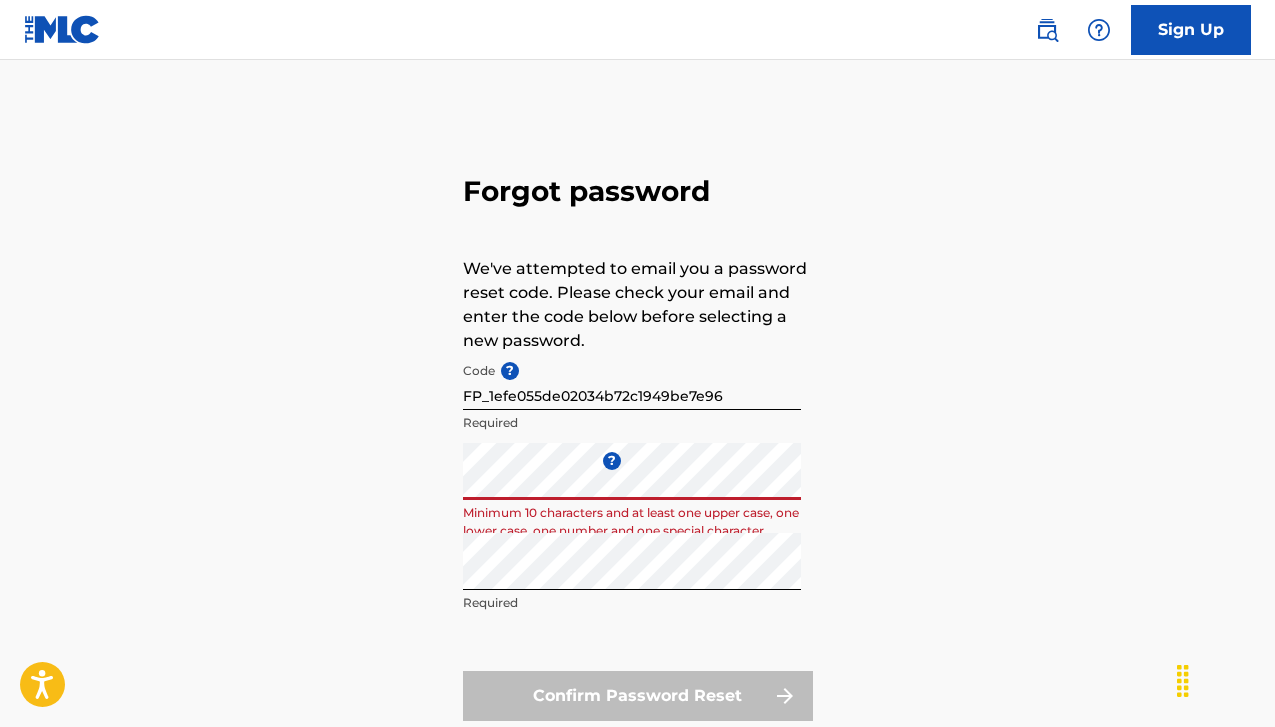click on "Forgot password We've attempted to email you a password reset code. Please check your email and enter the code below before selecting a new password. Code ? [FP_CODE] Required Enter a new password ? Minimum 10 characters and at least one upper case, one lower case, one number and one special character Repeat the password Required Confirm Password Reset" at bounding box center [637, 443] 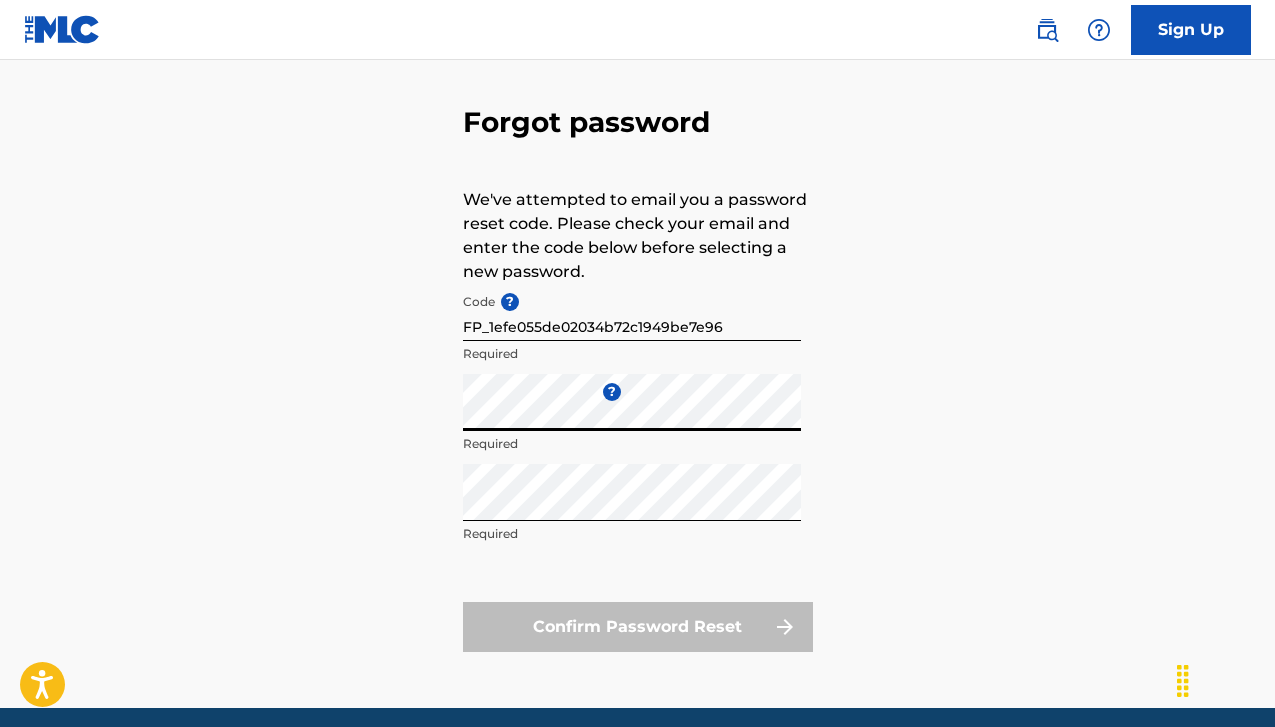 scroll, scrollTop: 79, scrollLeft: 0, axis: vertical 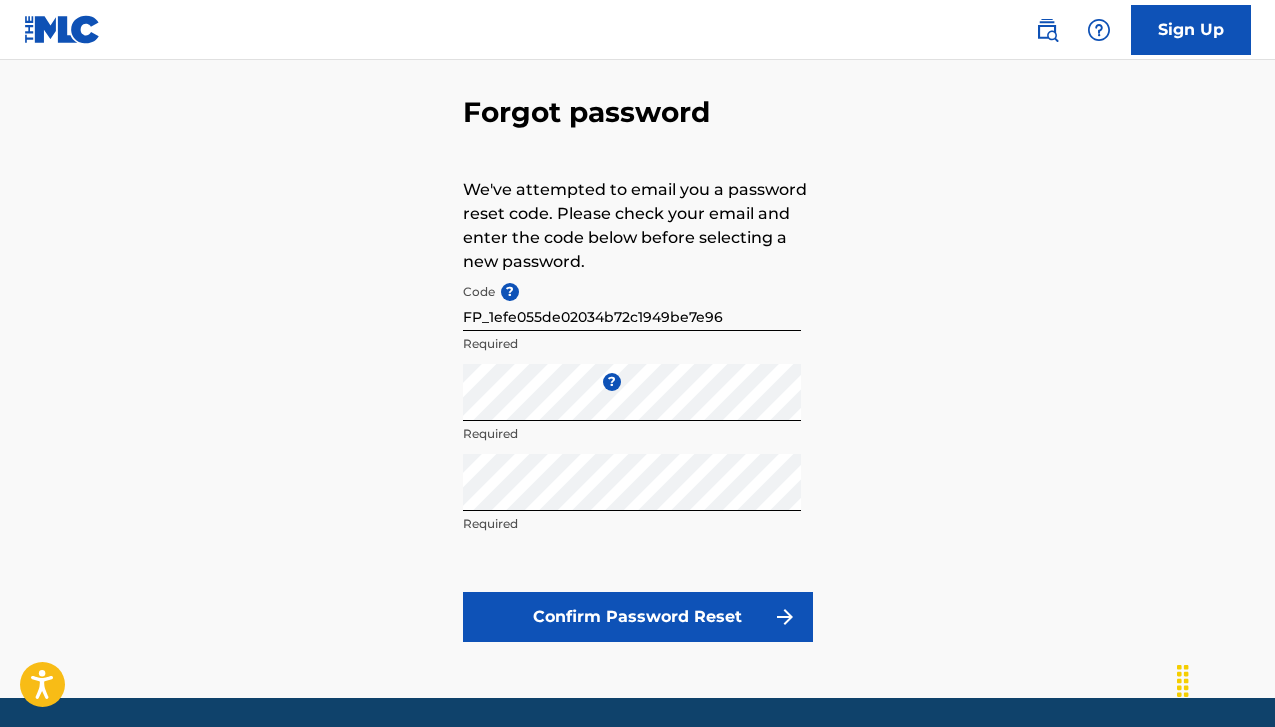 click on "Confirm Password Reset" at bounding box center (638, 617) 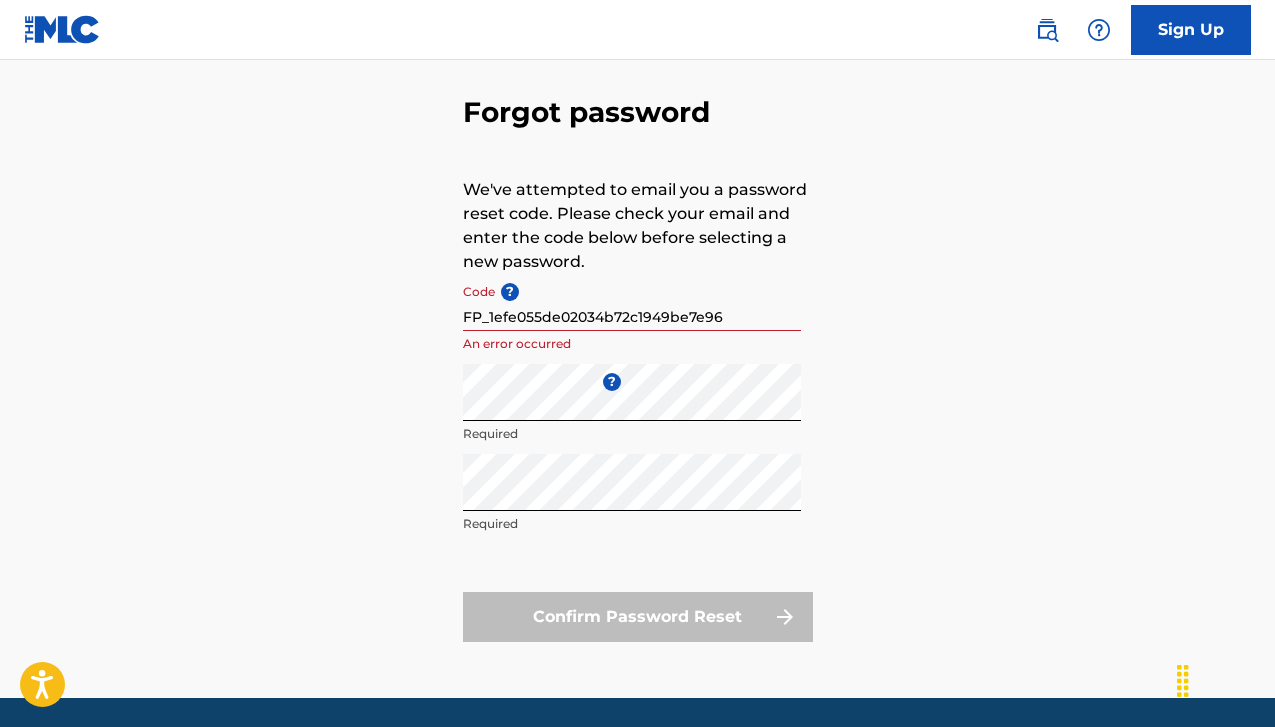 click on "FP_1efe055de02034b72c1949be7e96" at bounding box center (632, 302) 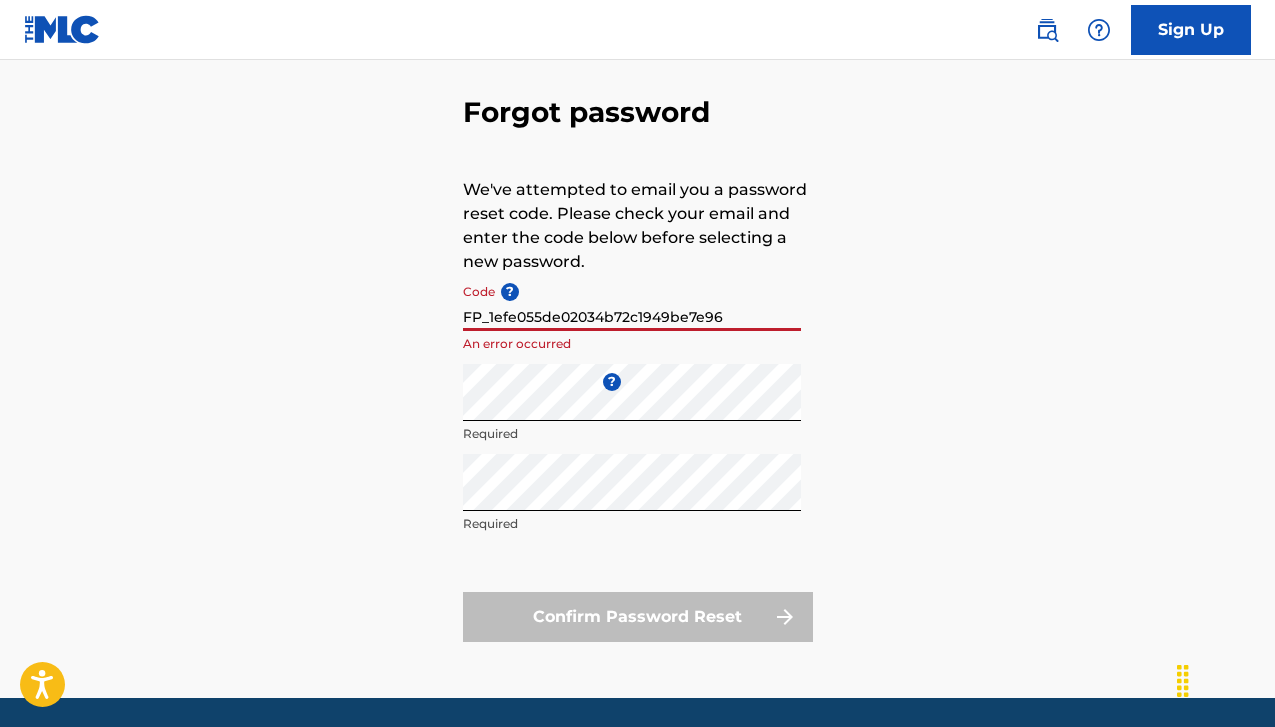 drag, startPoint x: 723, startPoint y: 319, endPoint x: 396, endPoint y: 313, distance: 327.05505 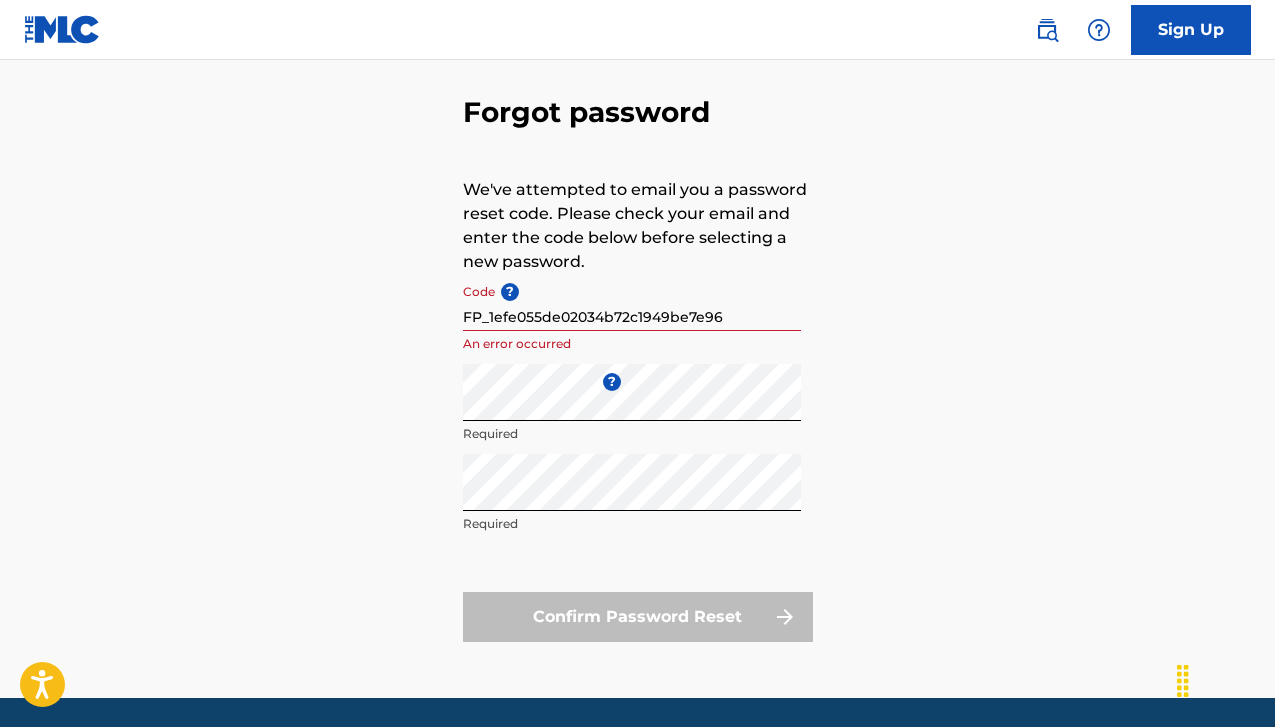 scroll, scrollTop: 146, scrollLeft: 0, axis: vertical 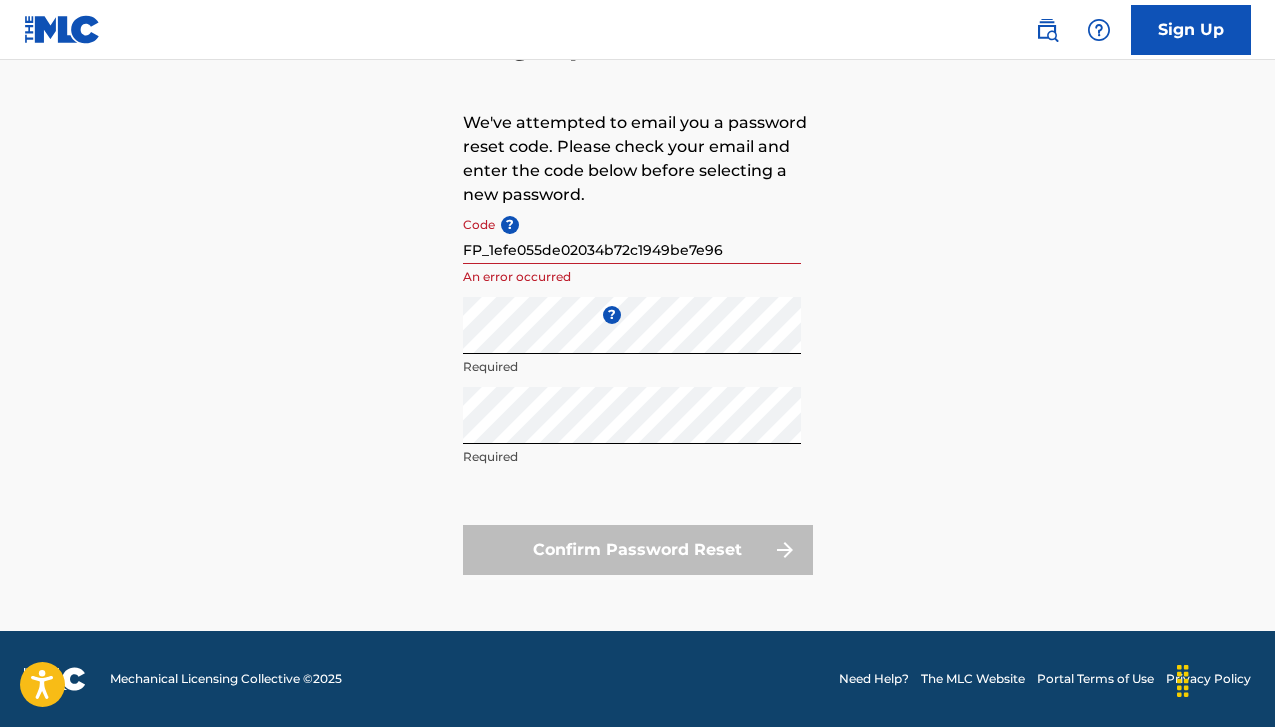 click on "Forgot password We've attempted to email you a password reset code. Please check your email and enter the code below before selecting a new password. Code ? [FP_CODE] An error occurred Enter a new password ? Required Repeat the password Required Confirm Password Reset" at bounding box center (637, 297) 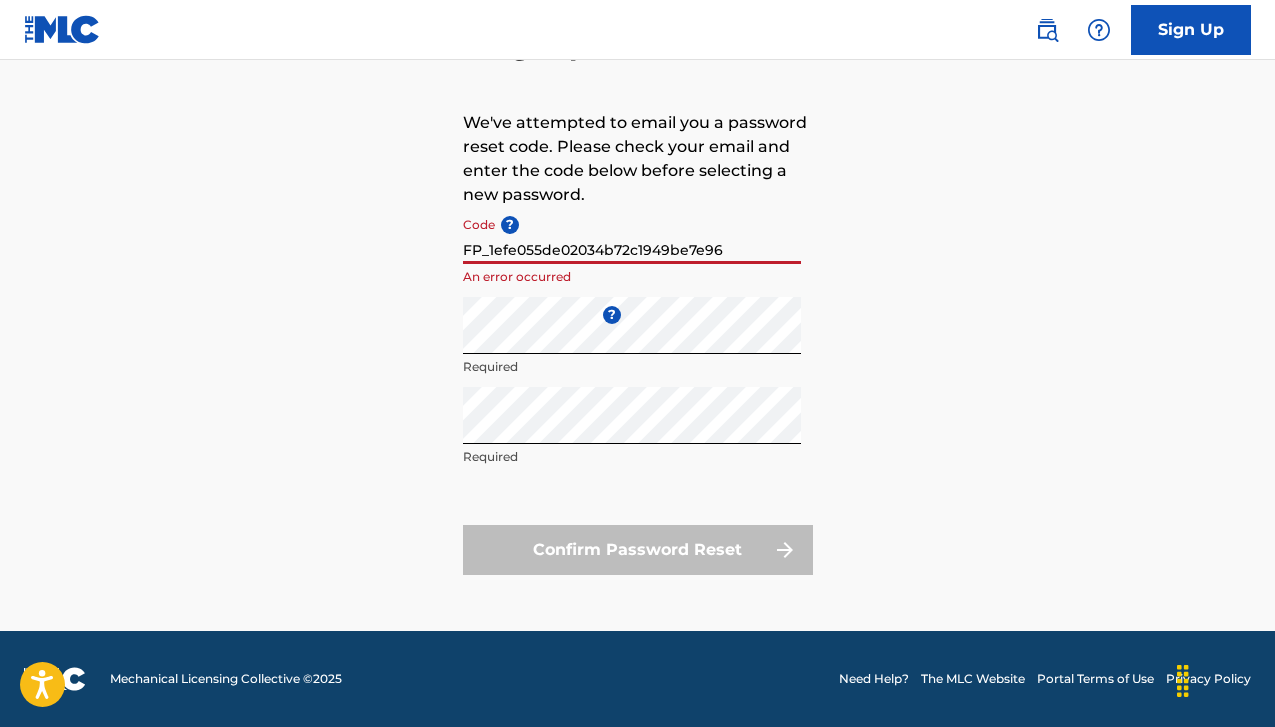 click on "FP_1efe055de02034b72c1949be7e96" at bounding box center (632, 235) 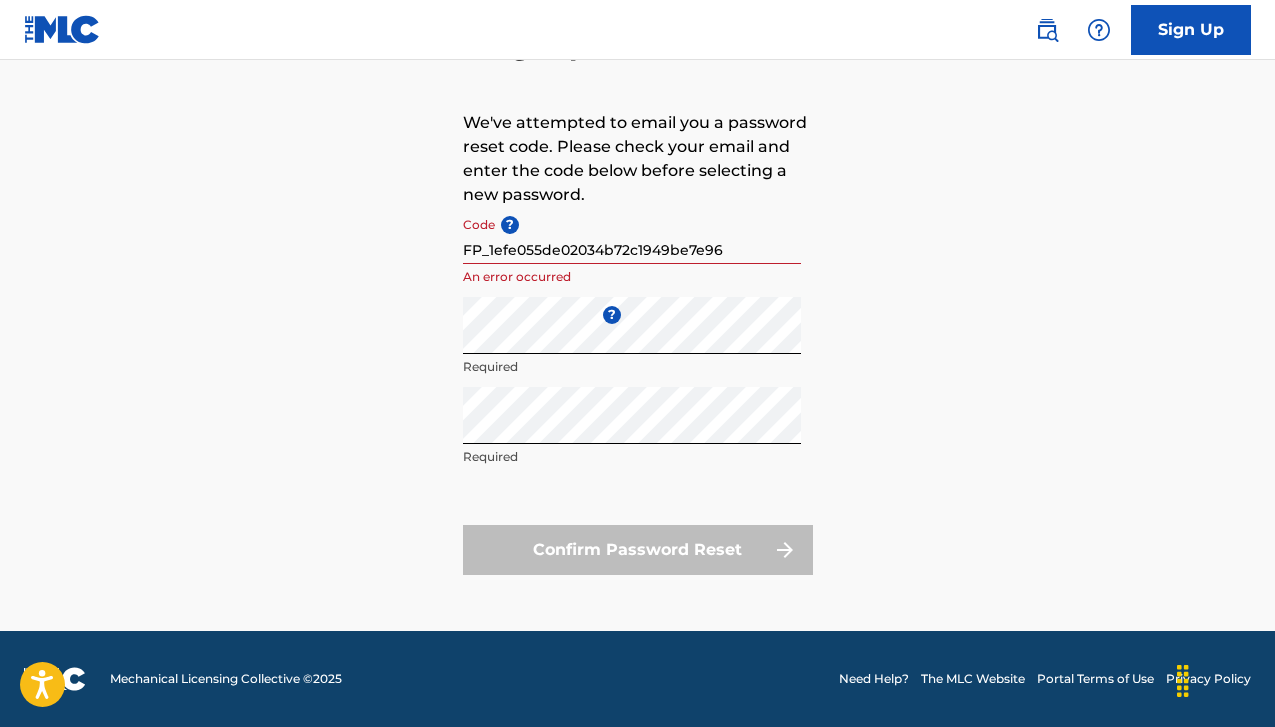 click on "Forgot password We've attempted to email you a password reset code. Please check your email and enter the code below before selecting a new password. Code ? [FP_CODE] An error occurred Enter a new password ? Required Repeat the password Required Confirm Password Reset" at bounding box center [637, 297] 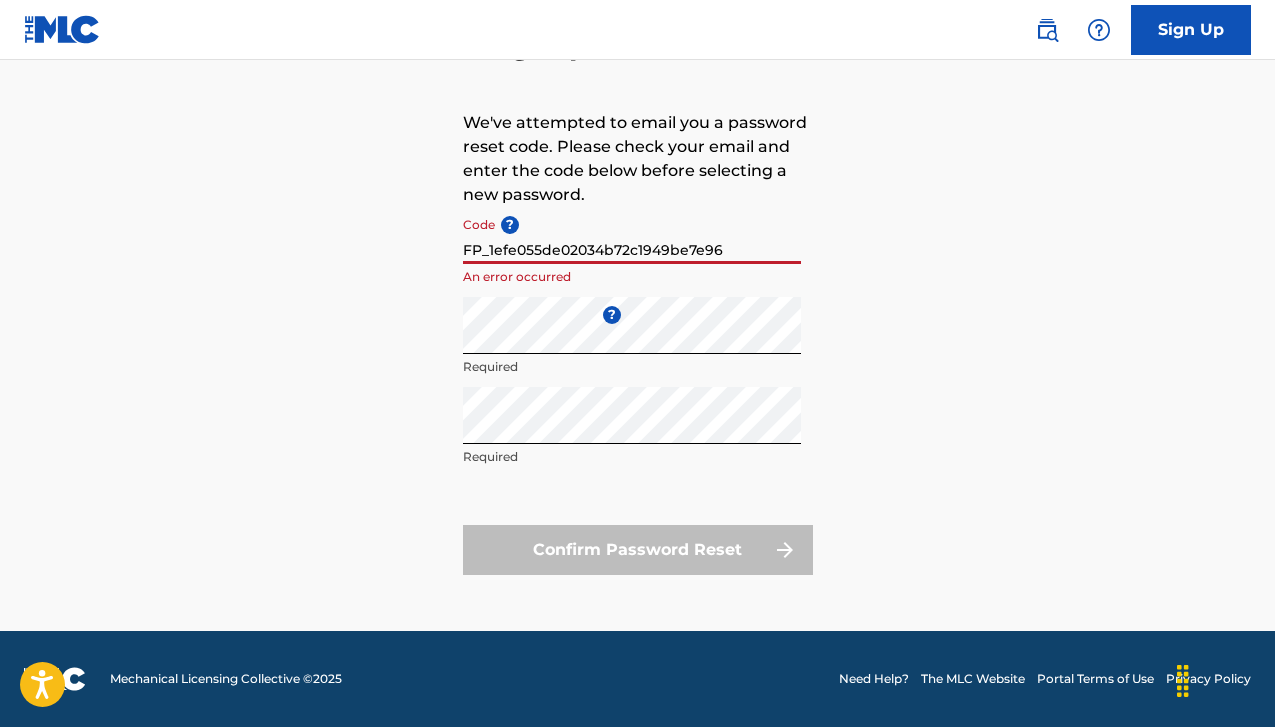 click on "FP_1efe055de02034b72c1949be7e96" at bounding box center [632, 235] 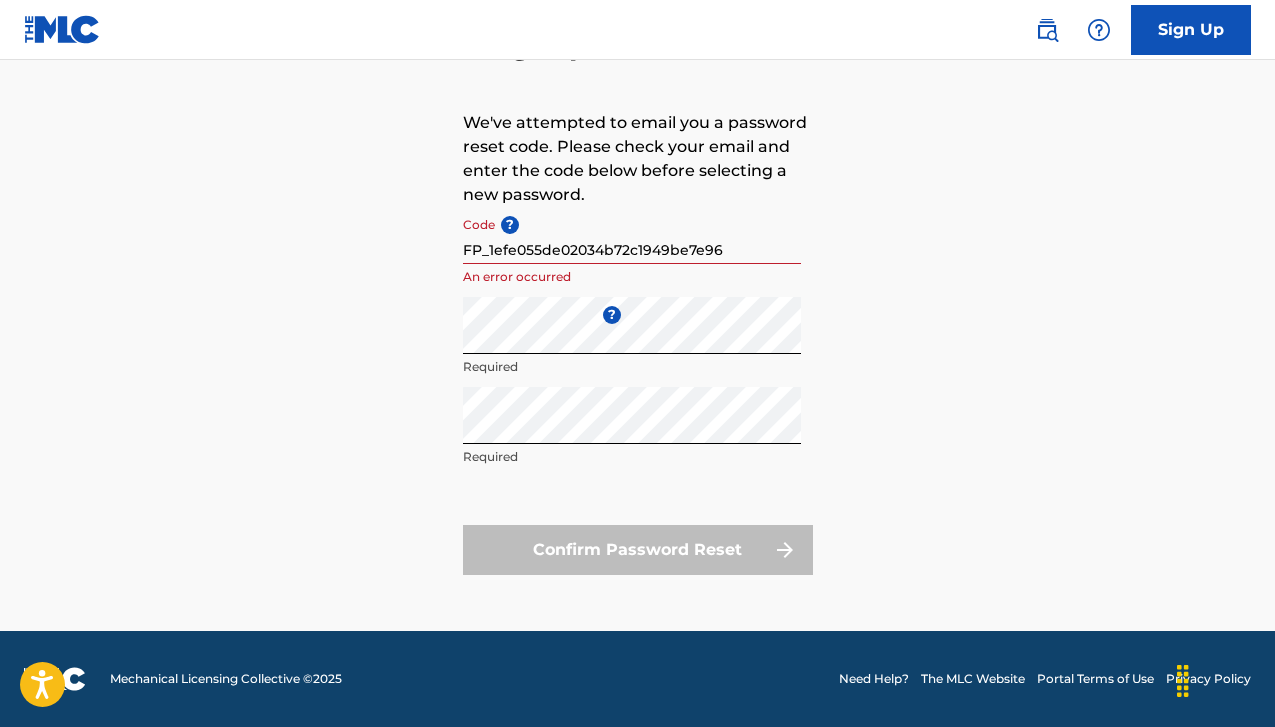 click on "FP_1efe055de02034b72c1949be7e96" at bounding box center (632, 235) 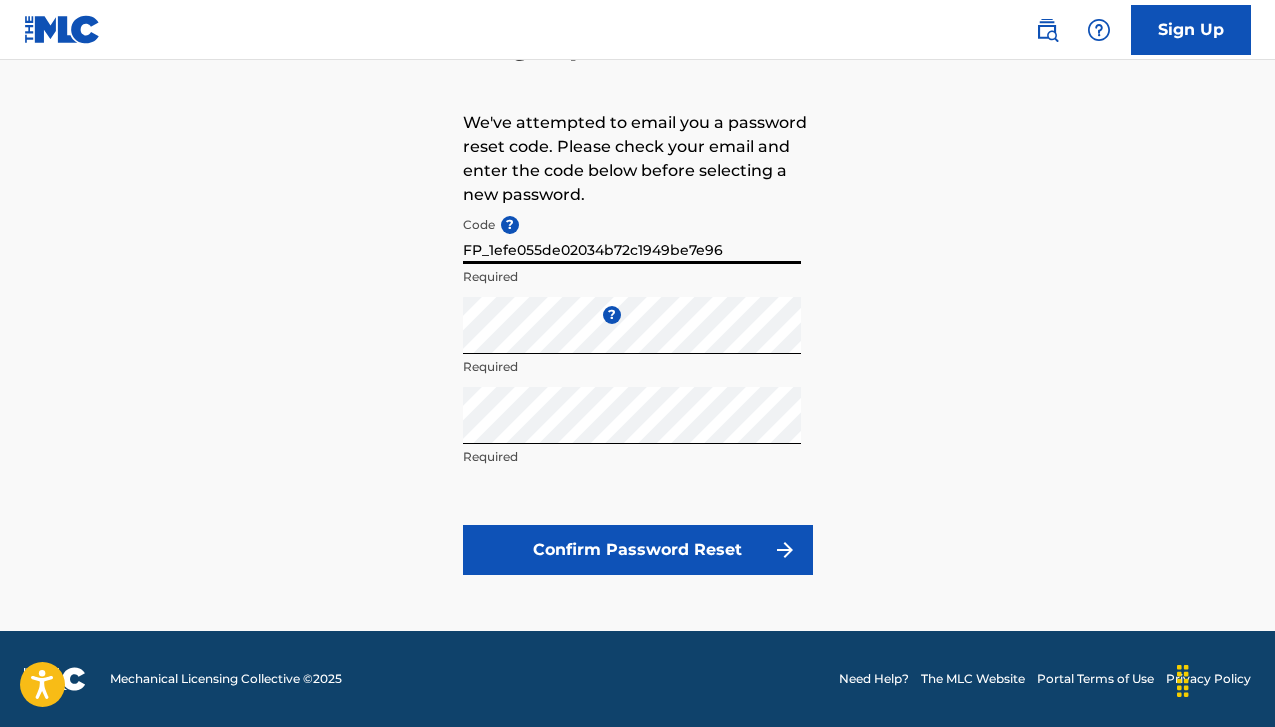 type on "FP_1efe055de02034b72c1949be7e96" 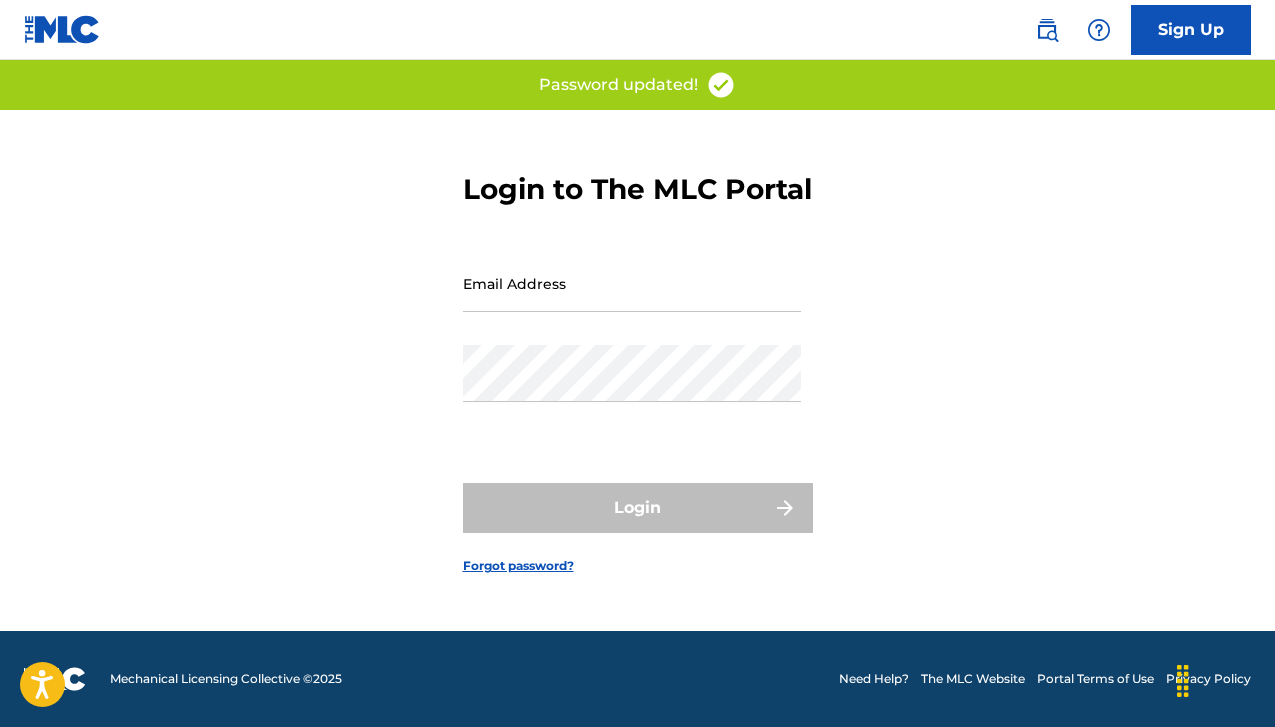scroll, scrollTop: 0, scrollLeft: 0, axis: both 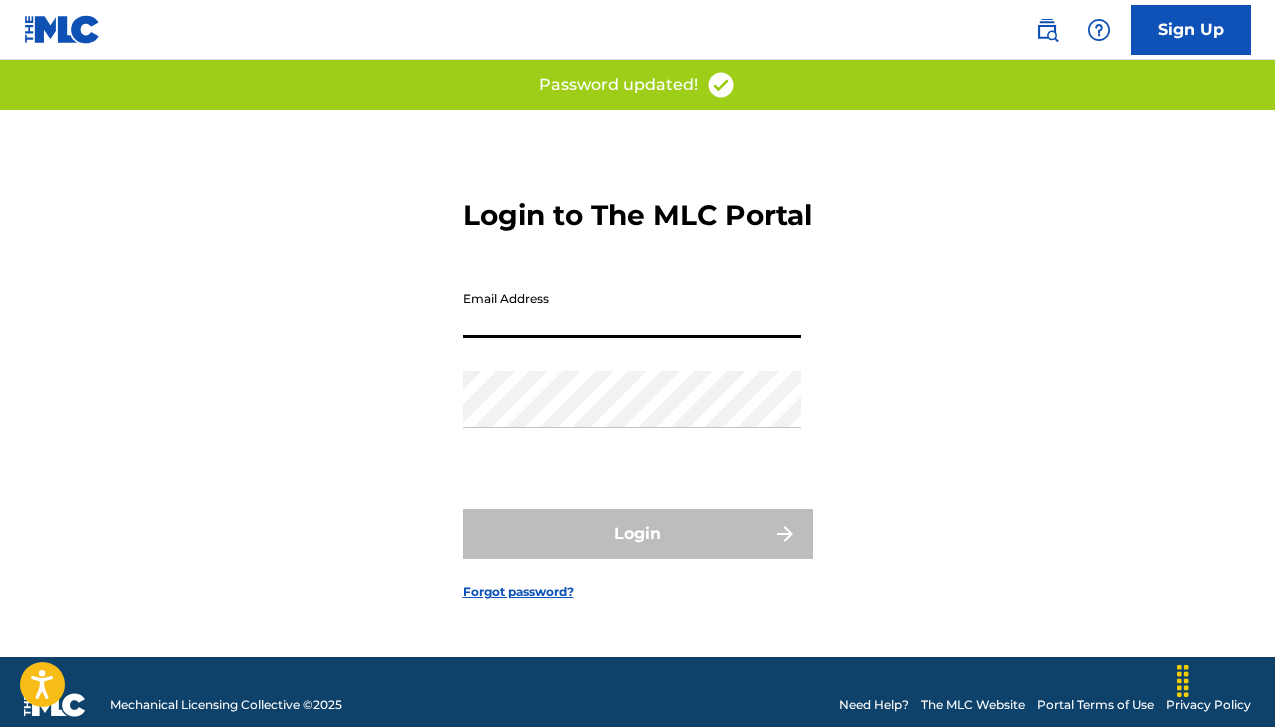 click on "Email Address" at bounding box center [632, 309] 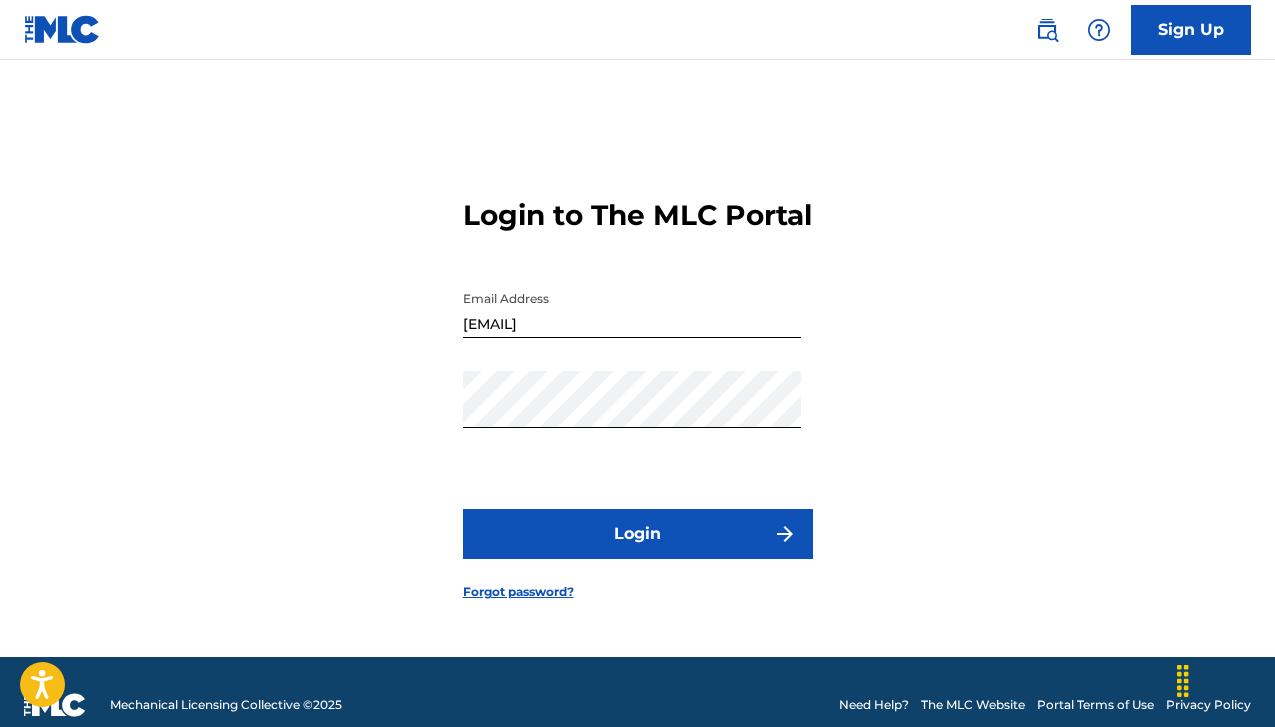 click on "Login" at bounding box center [638, 534] 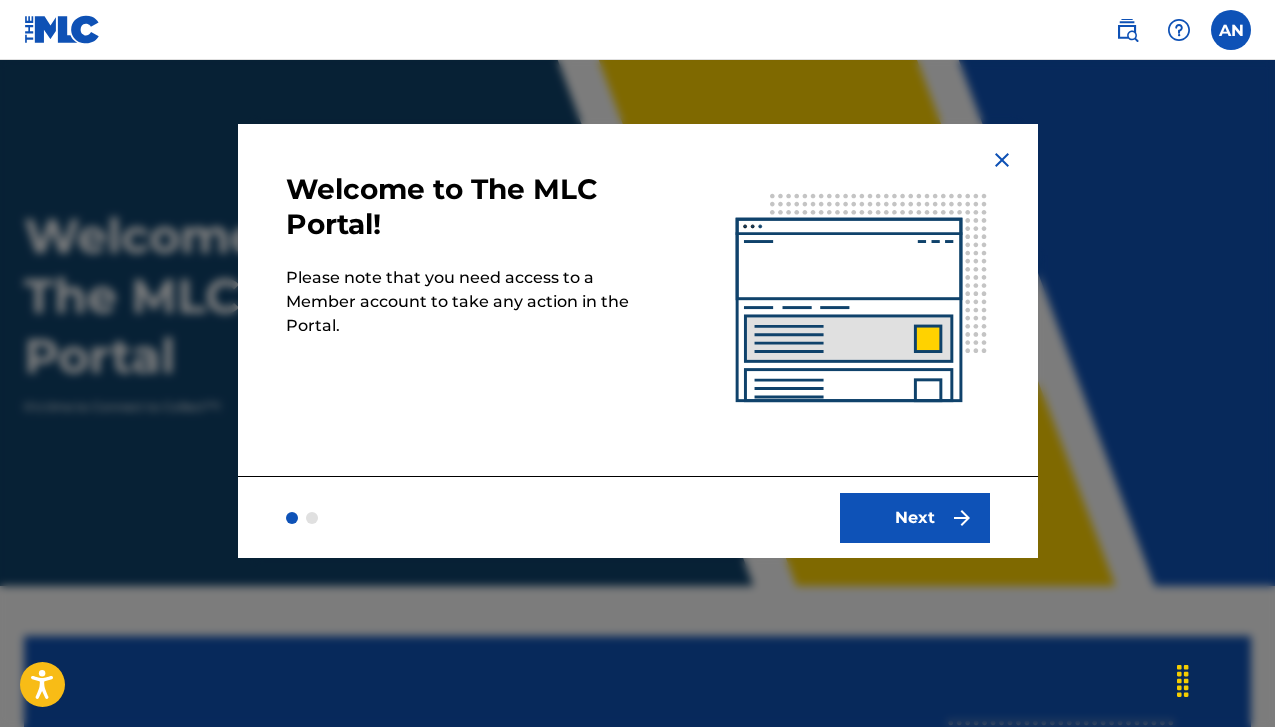 scroll, scrollTop: 0, scrollLeft: 0, axis: both 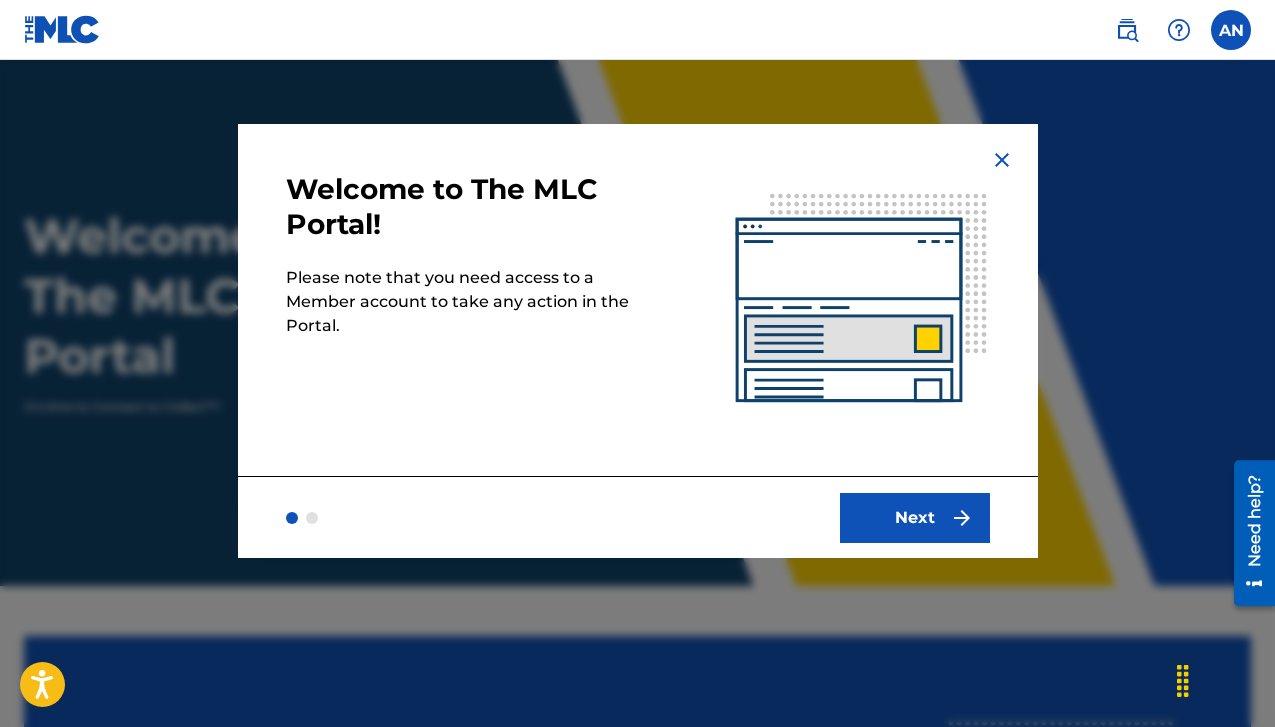 click on "Next" at bounding box center (915, 518) 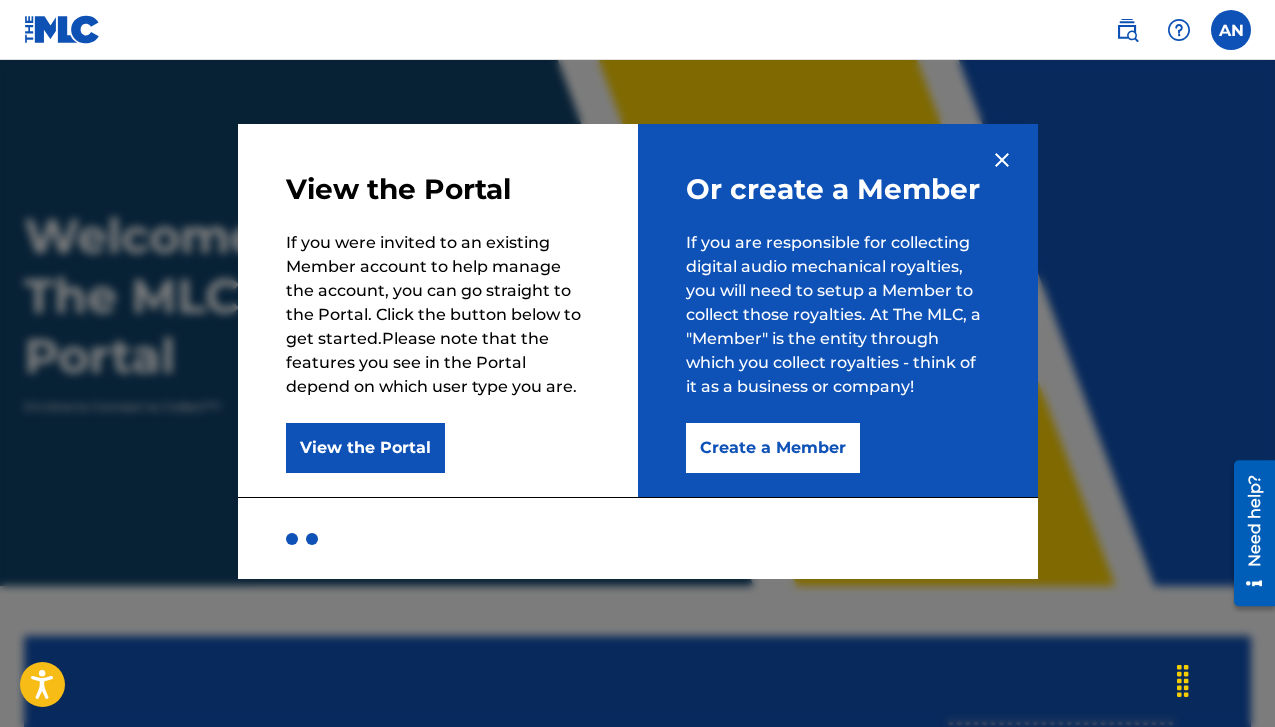 click on "Create a Member" at bounding box center [773, 448] 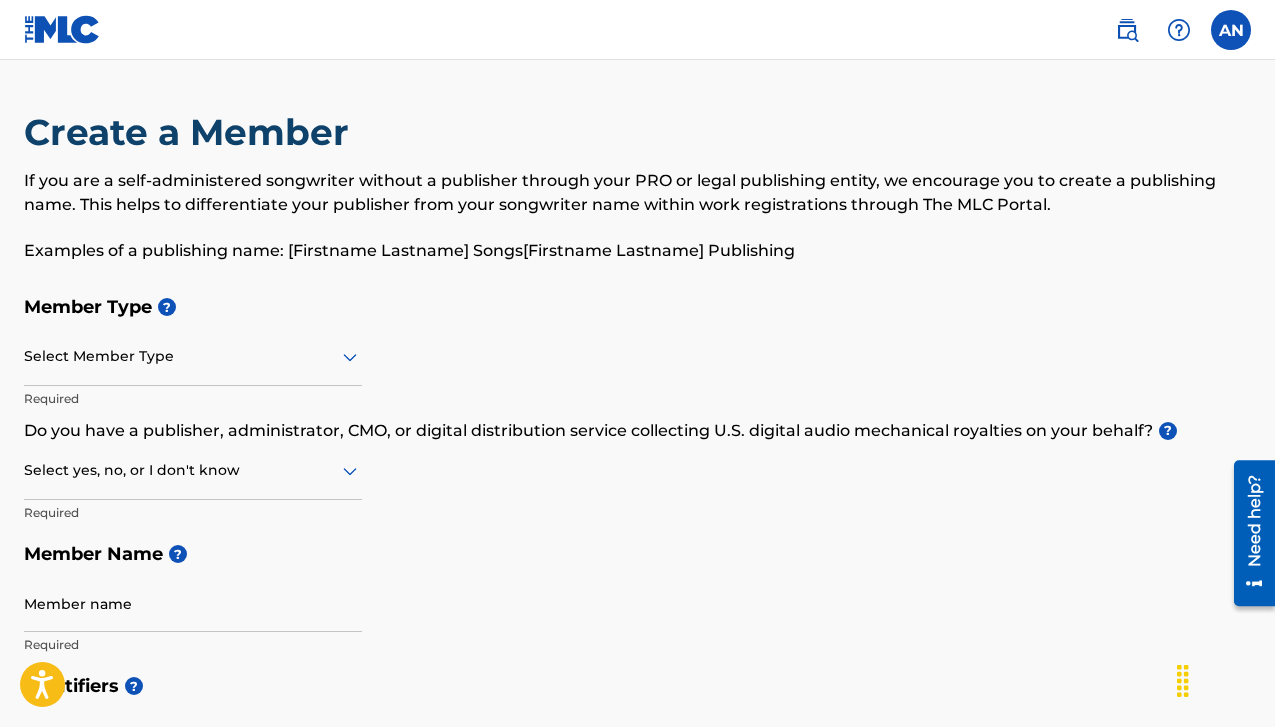 click at bounding box center [193, 356] 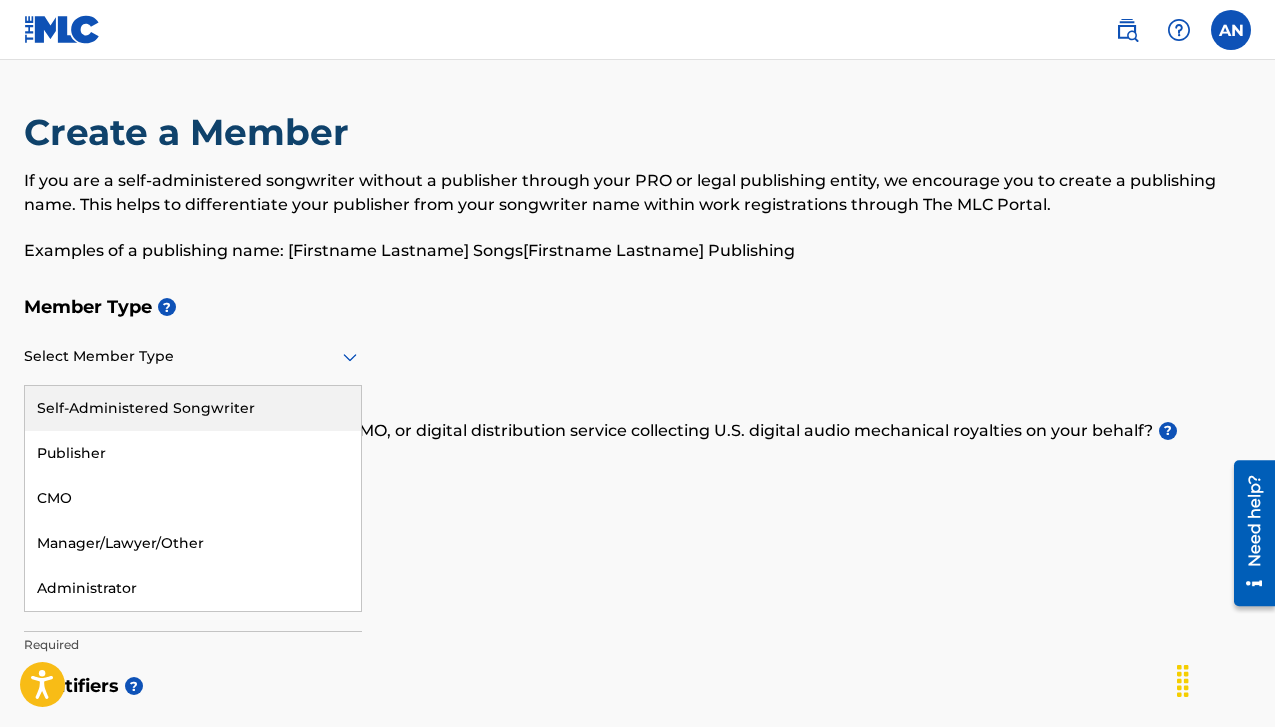 click on "Self-Administered Songwriter" at bounding box center [193, 408] 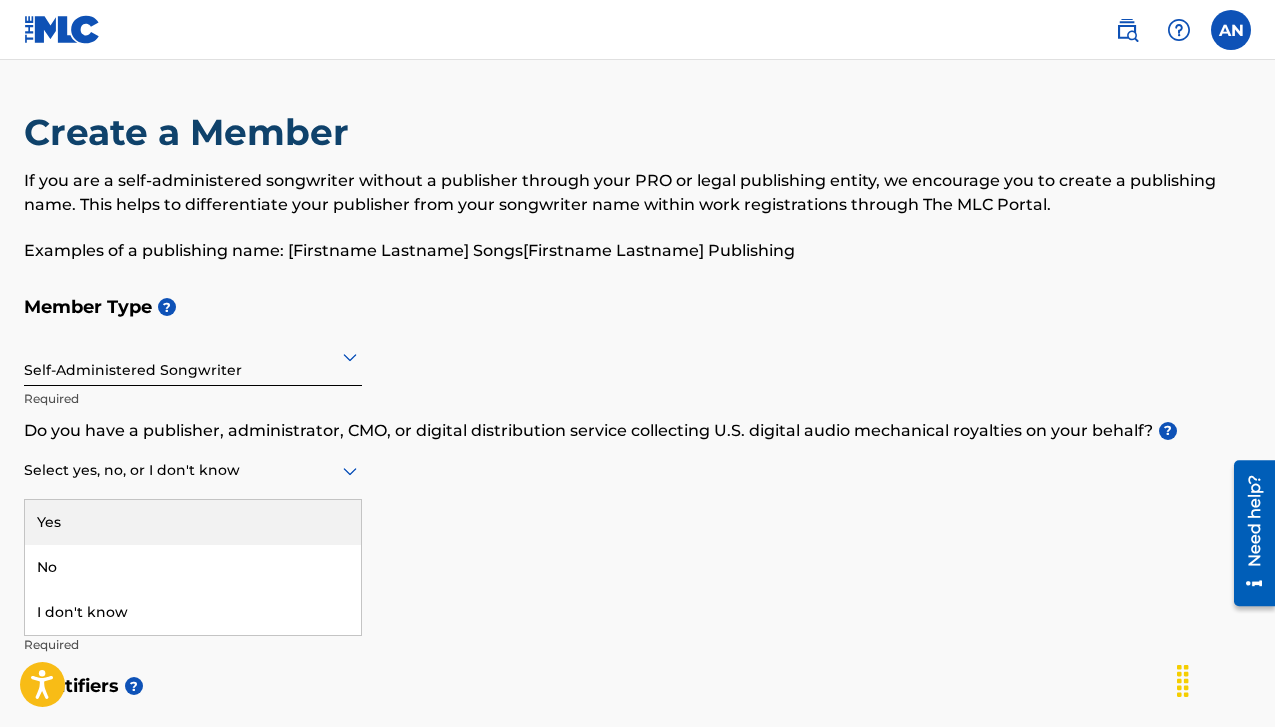 click at bounding box center [193, 470] 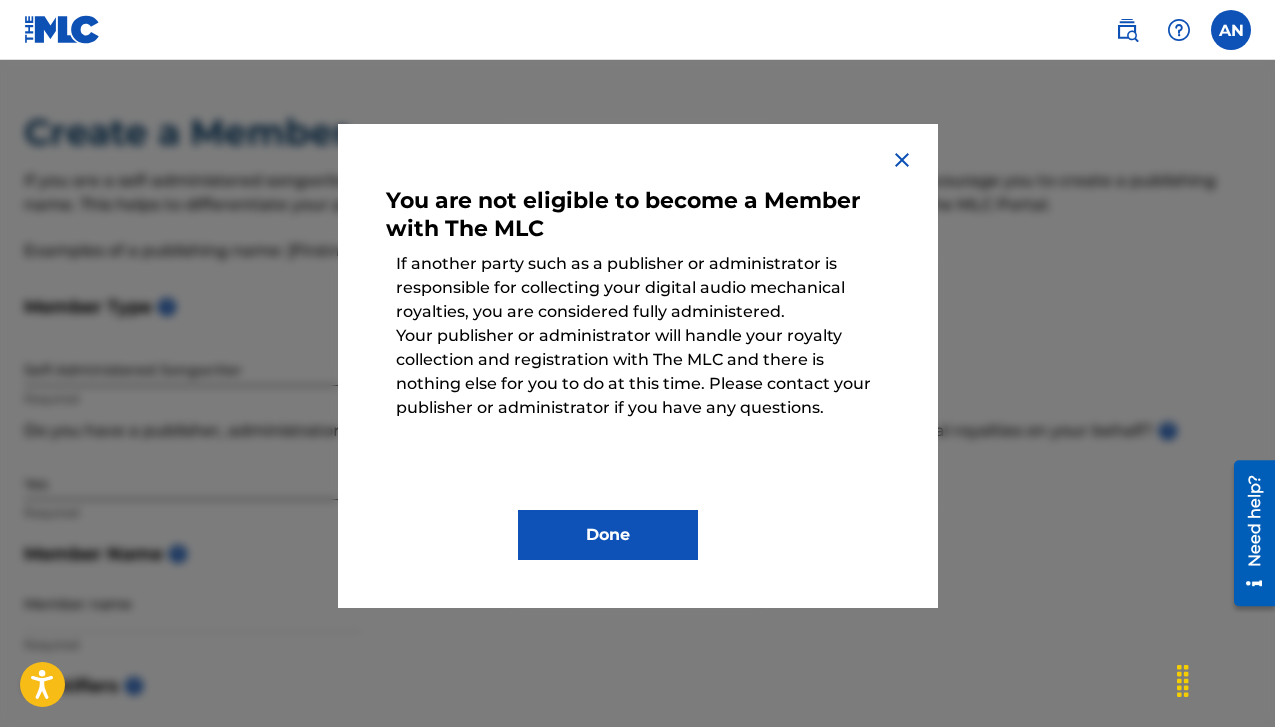 click at bounding box center [902, 160] 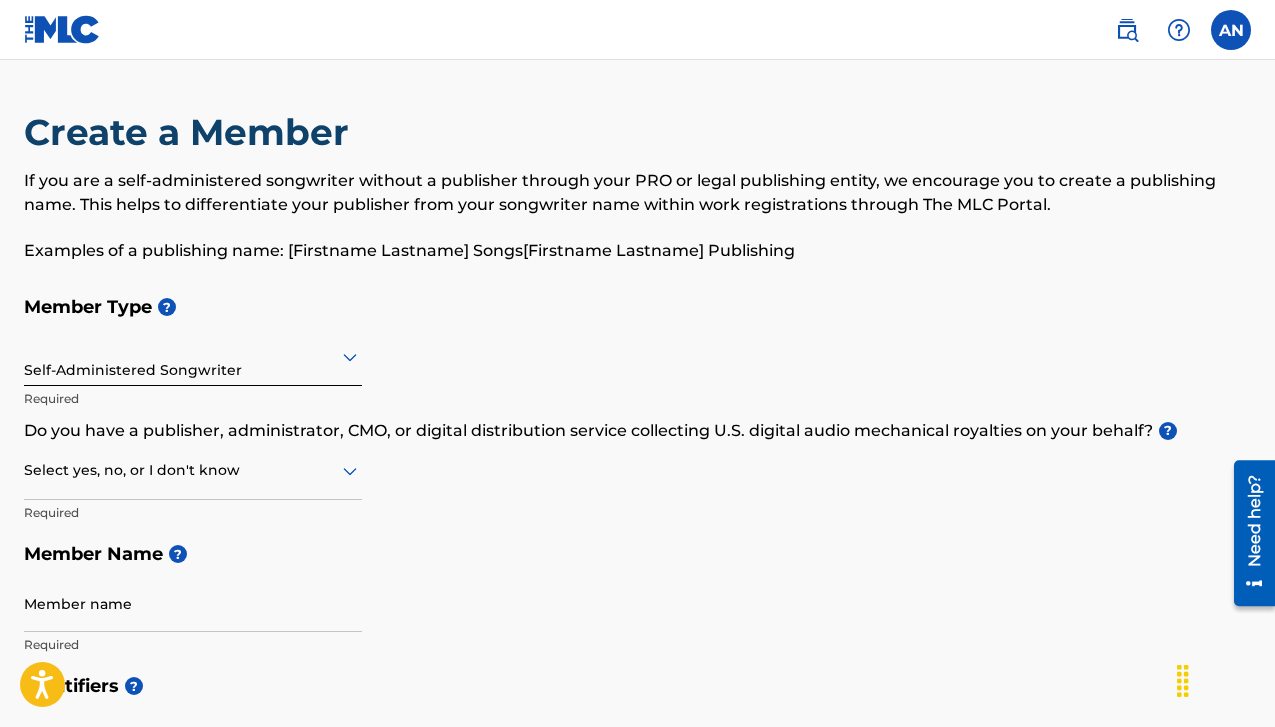 scroll, scrollTop: 1, scrollLeft: 0, axis: vertical 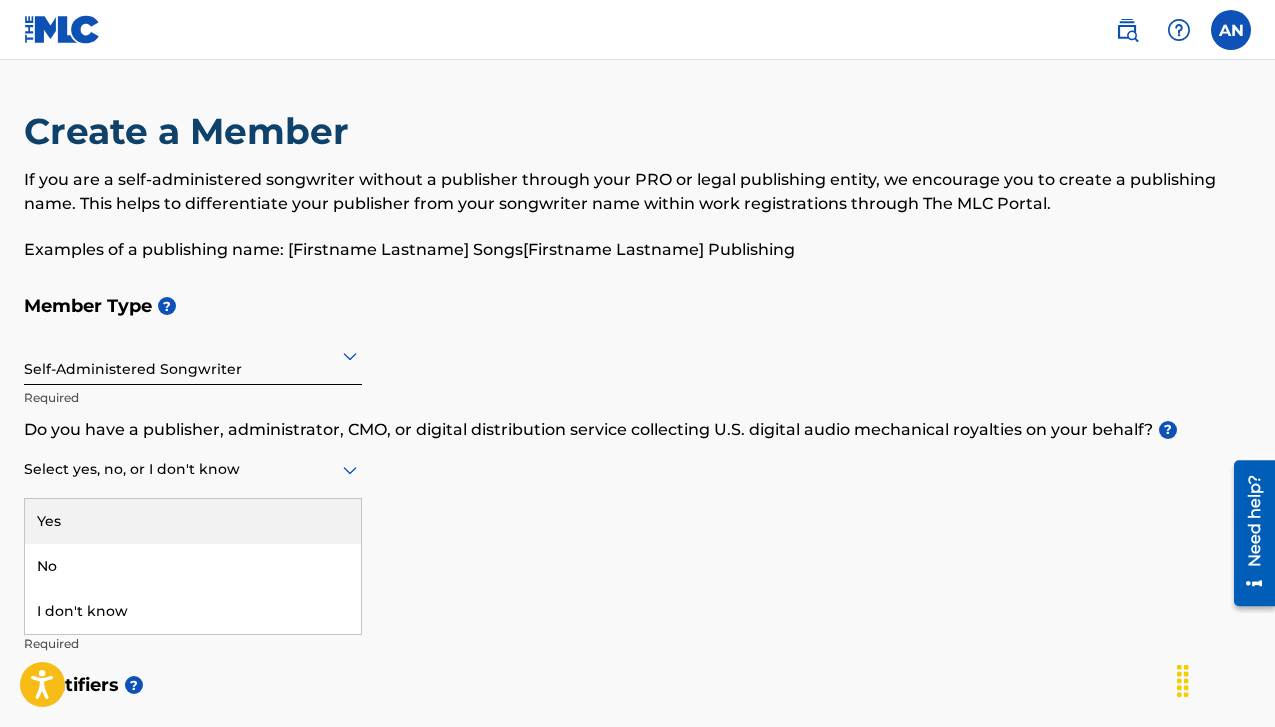 click at bounding box center [193, 469] 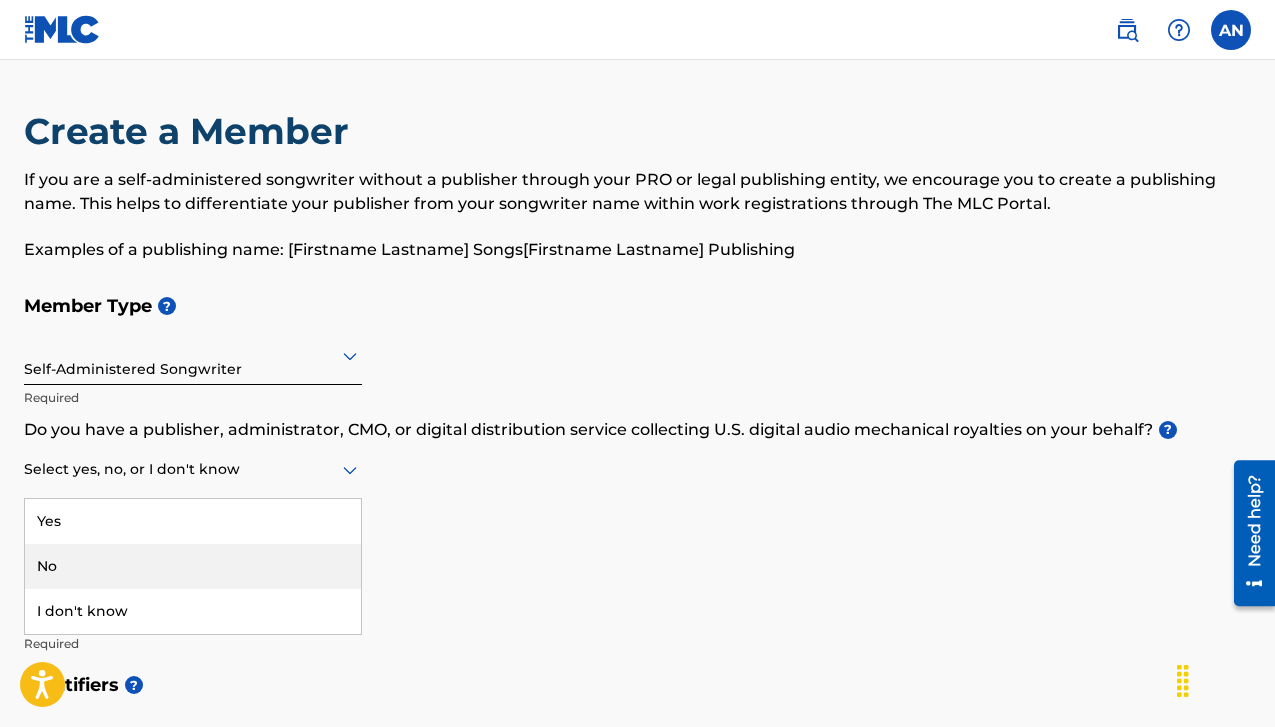 click on "No" at bounding box center [193, 566] 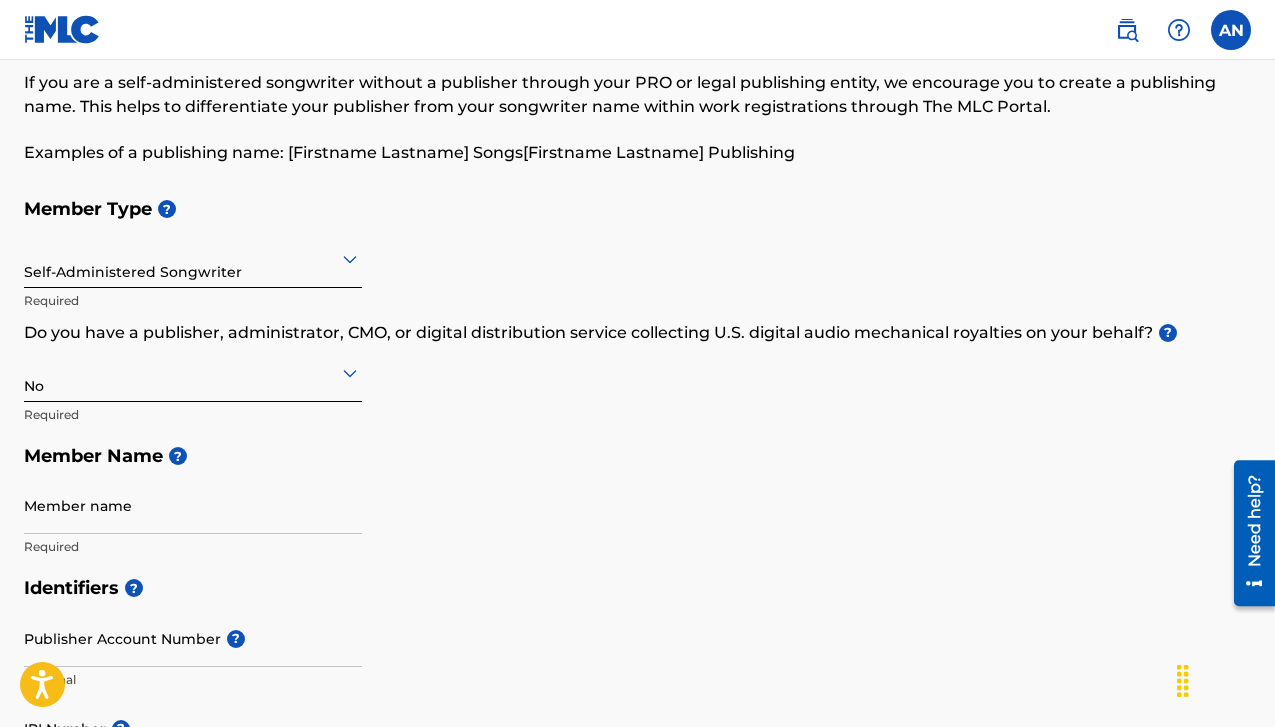 scroll, scrollTop: 100, scrollLeft: 0, axis: vertical 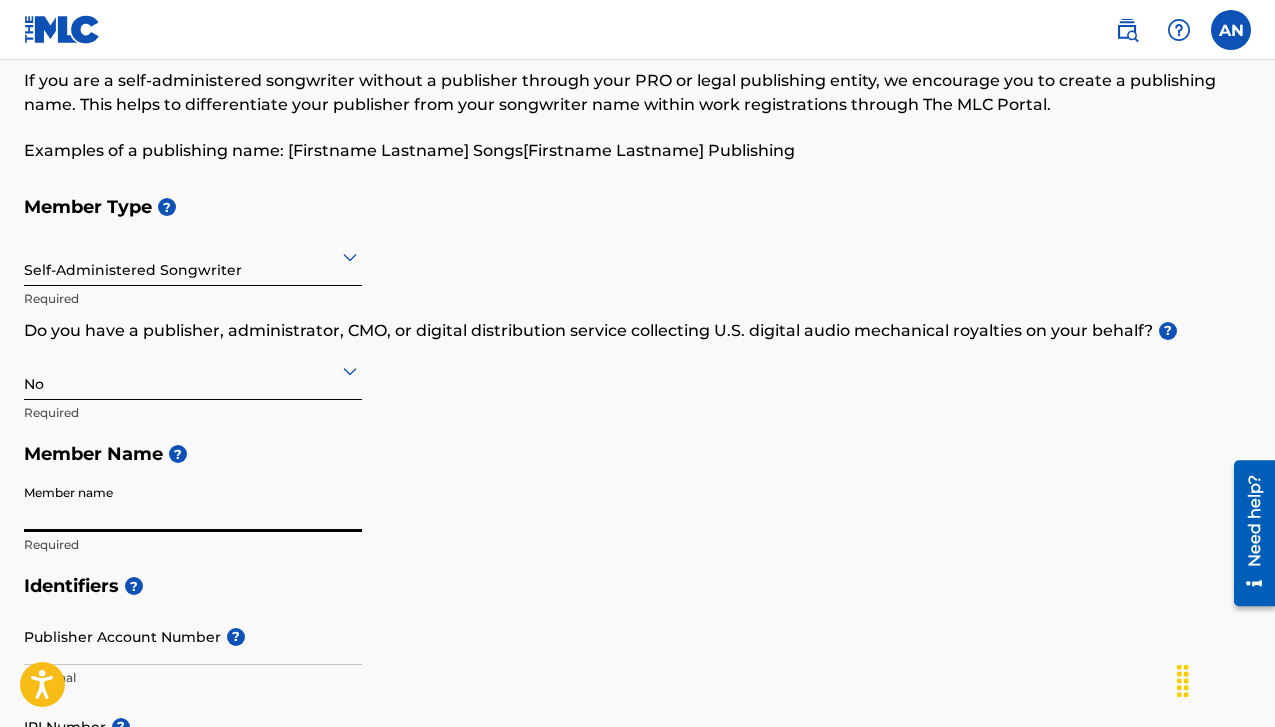 click on "Member name" at bounding box center [193, 503] 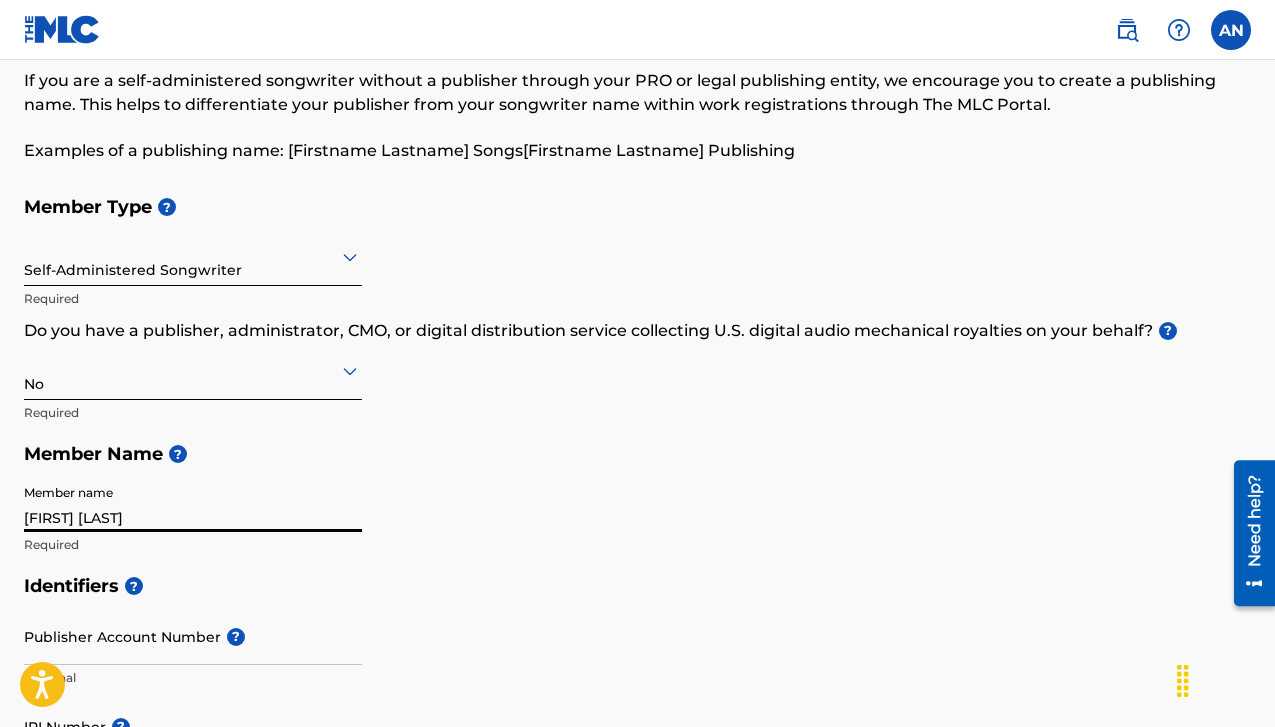 type on "[NUMBER] [STREET]" 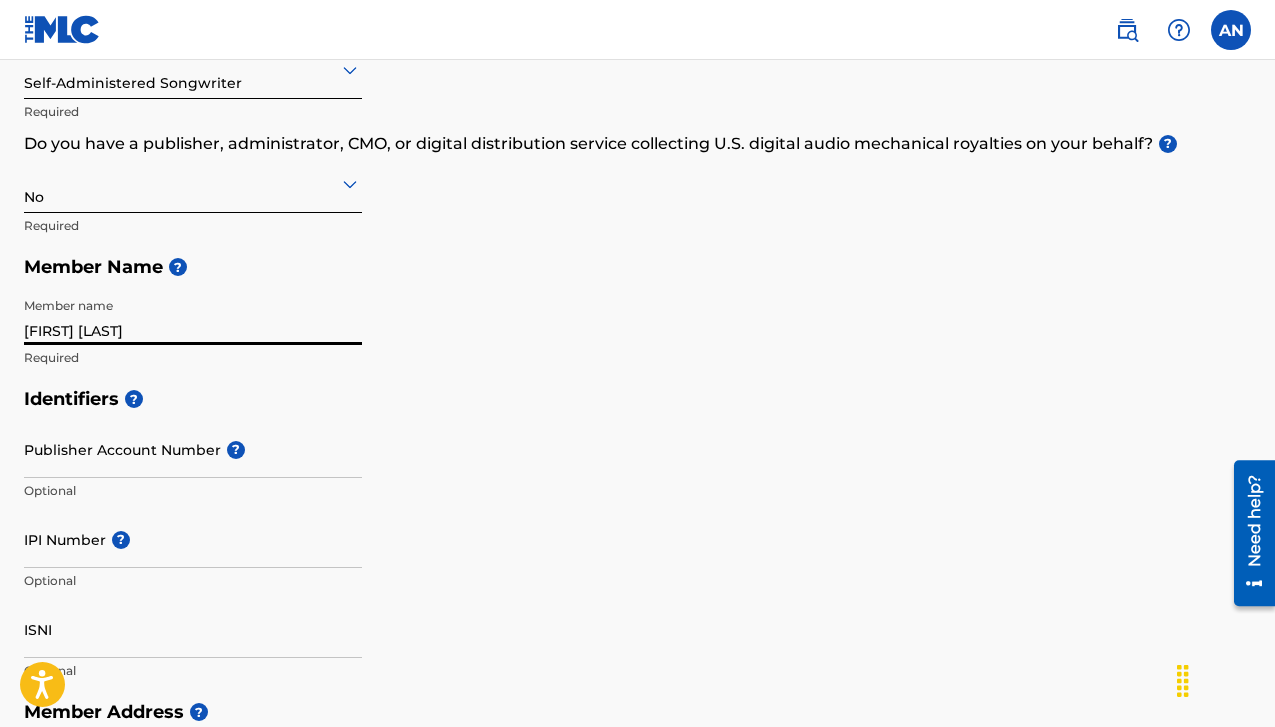 scroll, scrollTop: 298, scrollLeft: 0, axis: vertical 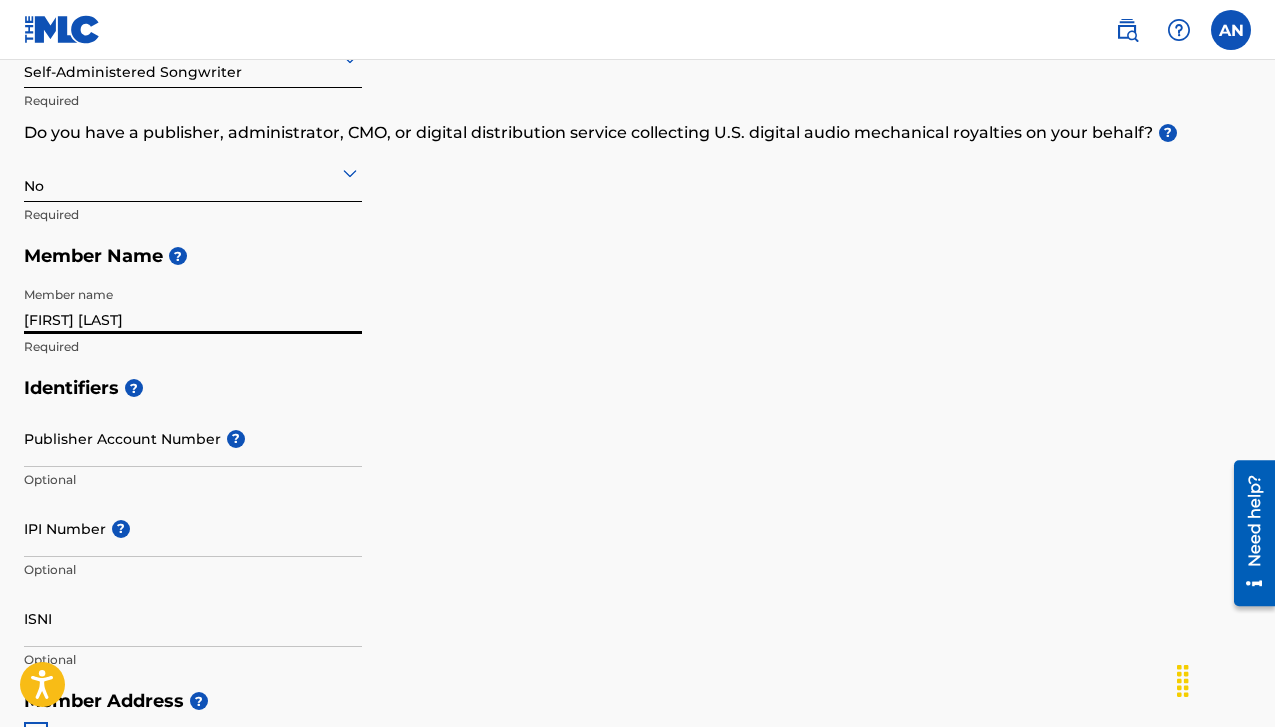 click on "Publisher Account Number ?" at bounding box center (193, 438) 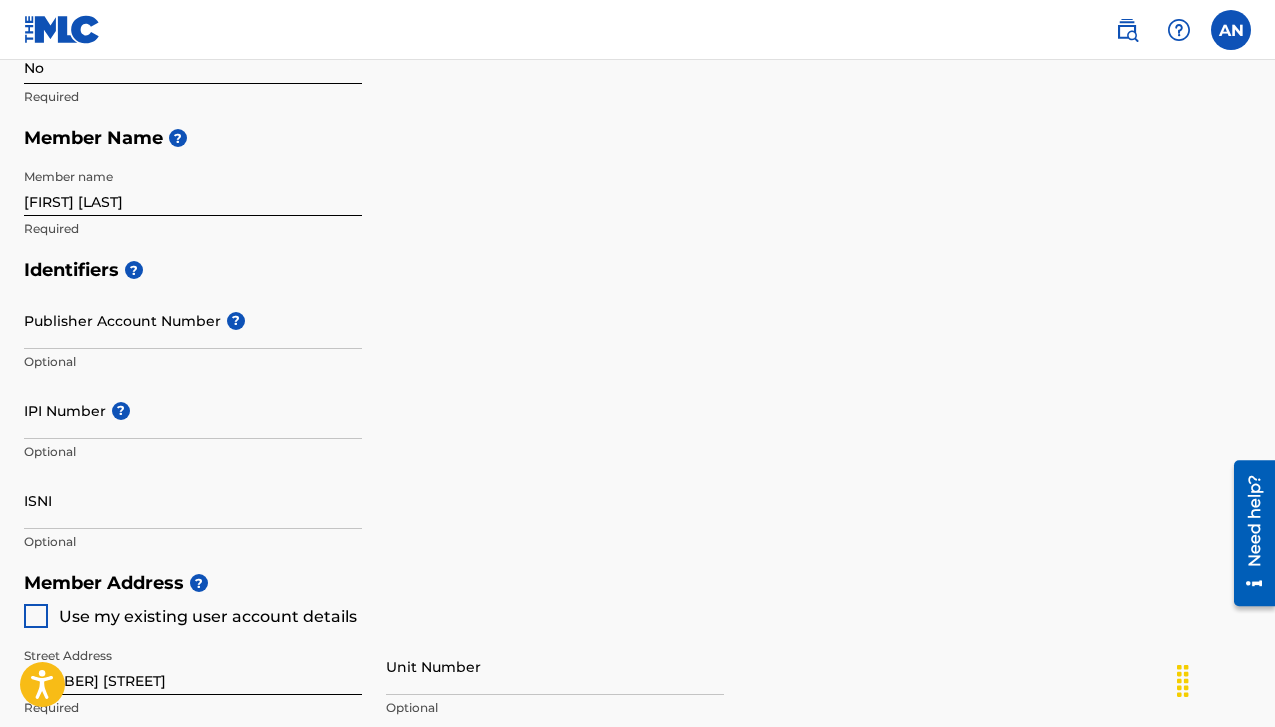 scroll, scrollTop: 468, scrollLeft: 0, axis: vertical 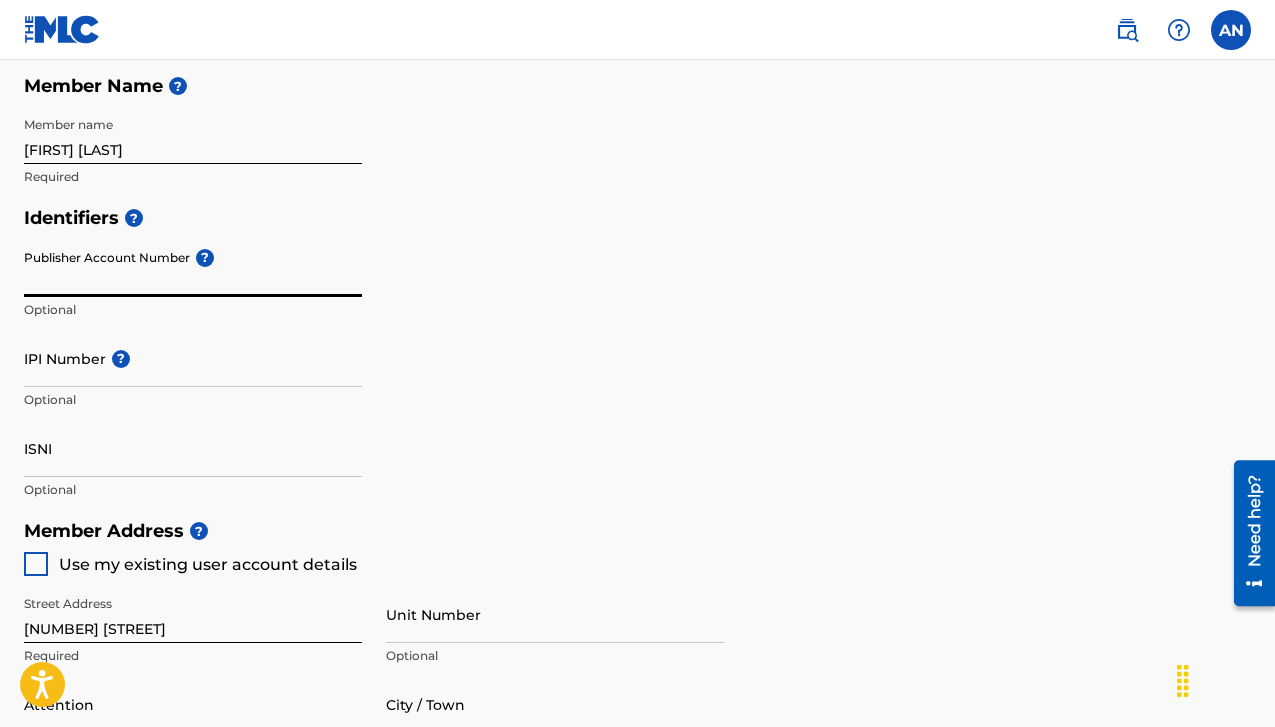 click on "IPI Number ?" at bounding box center [193, 358] 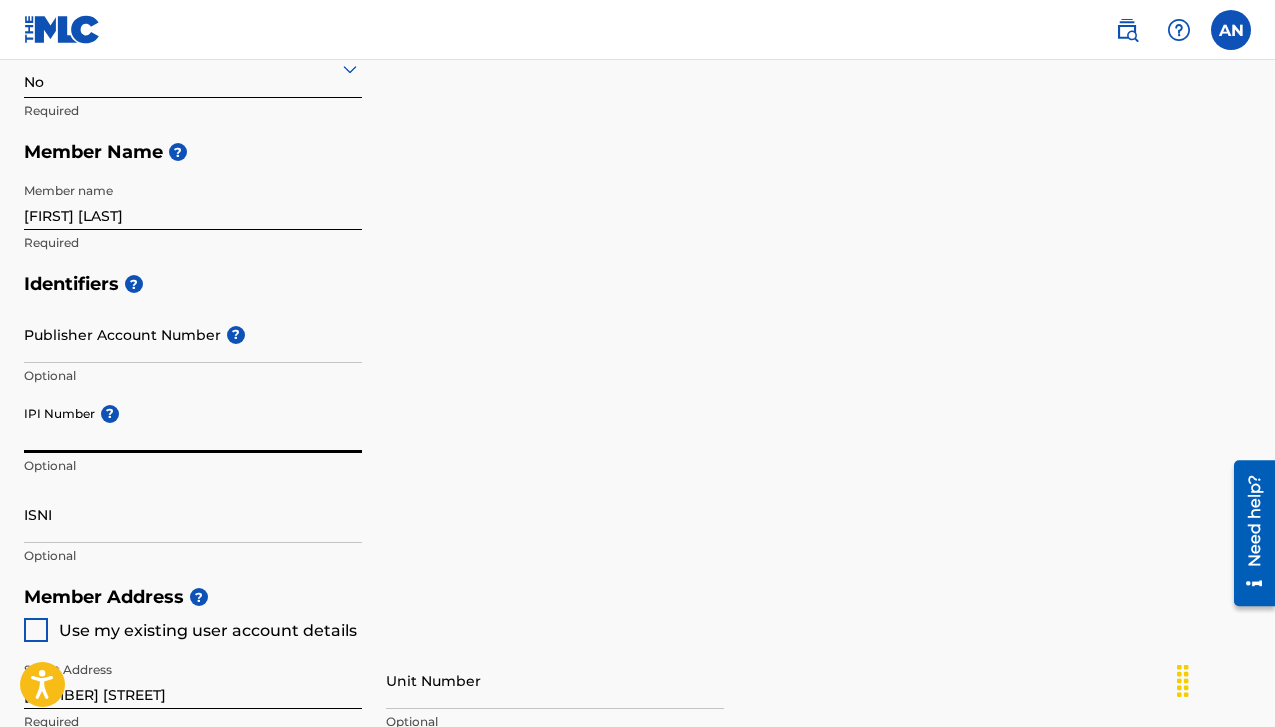 scroll, scrollTop: 400, scrollLeft: 0, axis: vertical 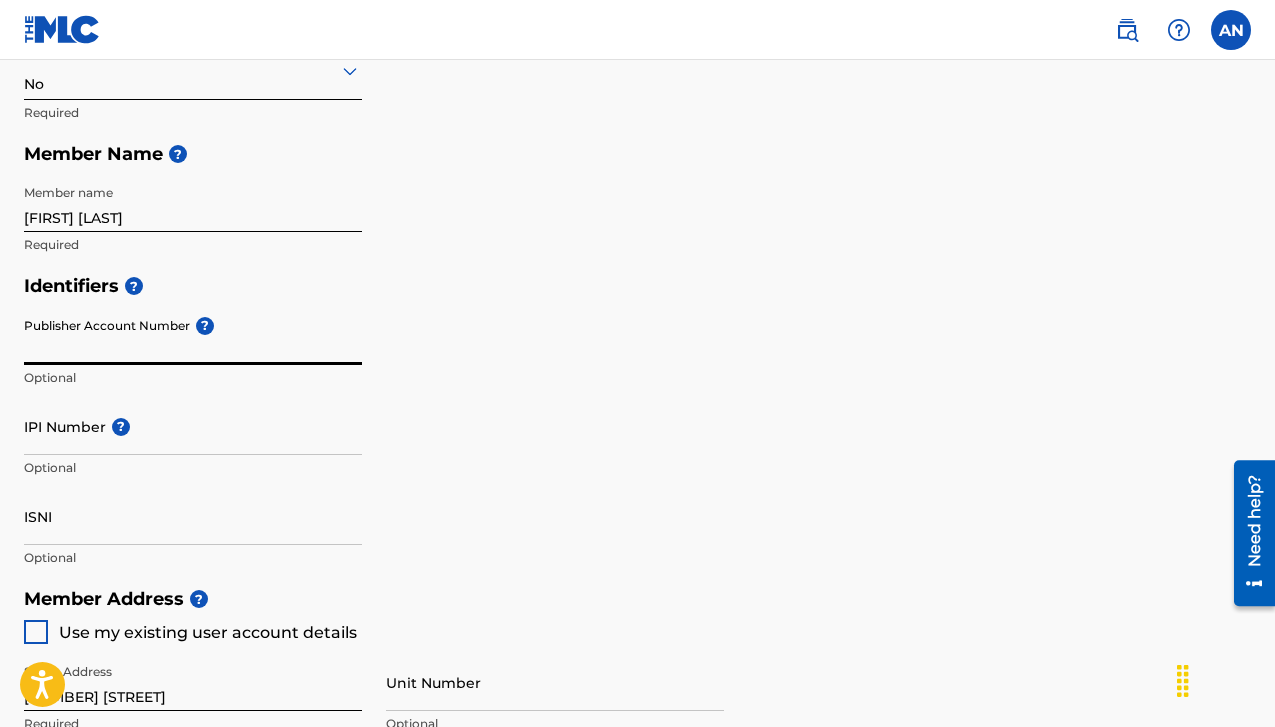 click on "Publisher Account Number ?" at bounding box center (193, 336) 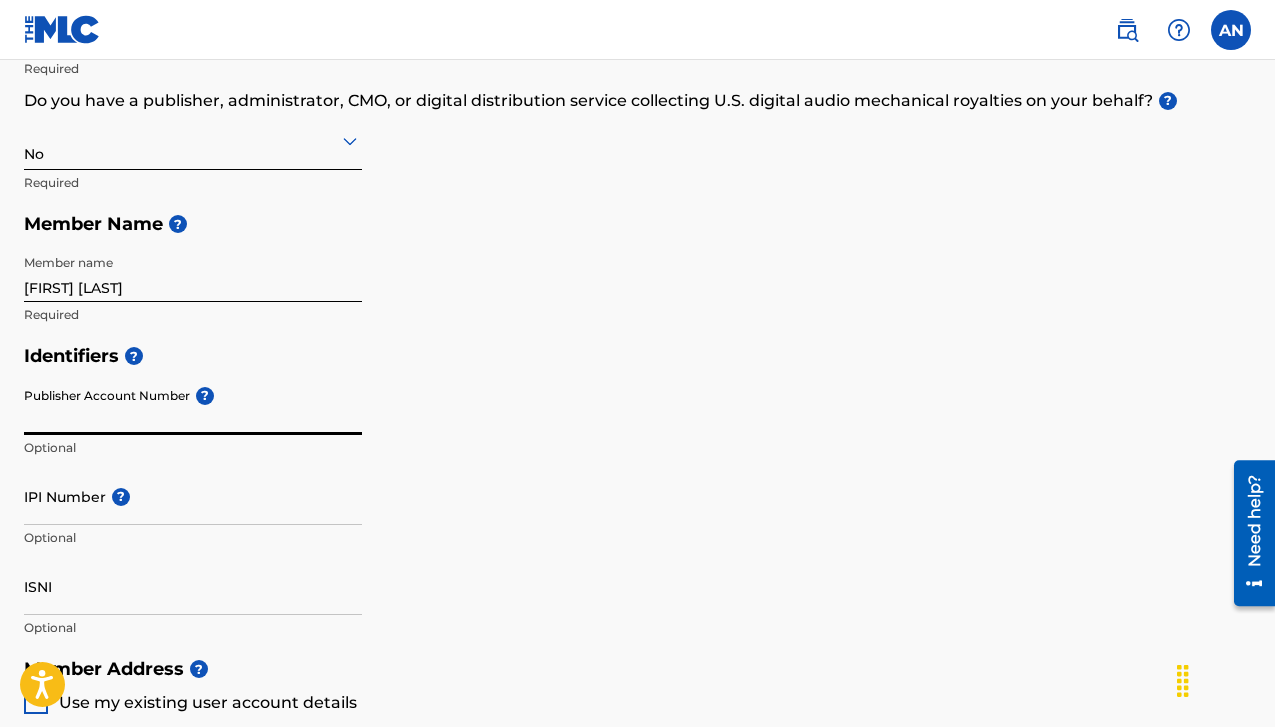 scroll, scrollTop: 333, scrollLeft: 0, axis: vertical 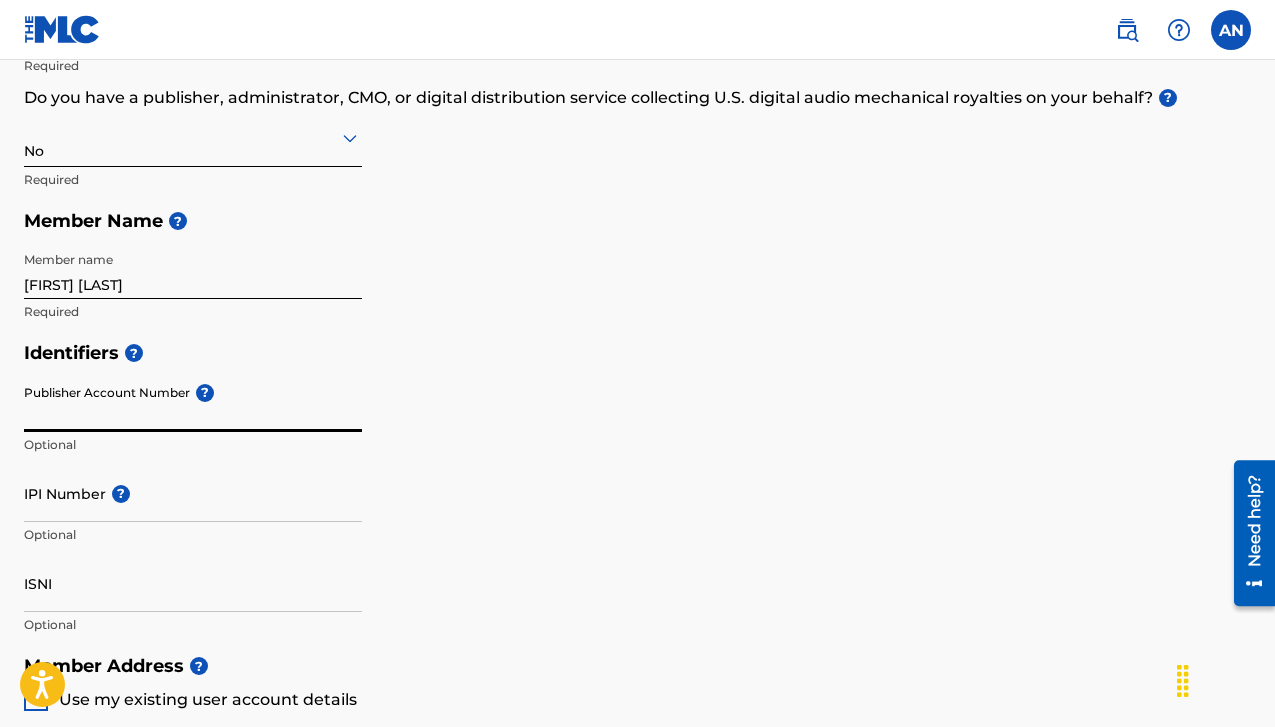 click on "Publisher Account Number ?" at bounding box center [193, 403] 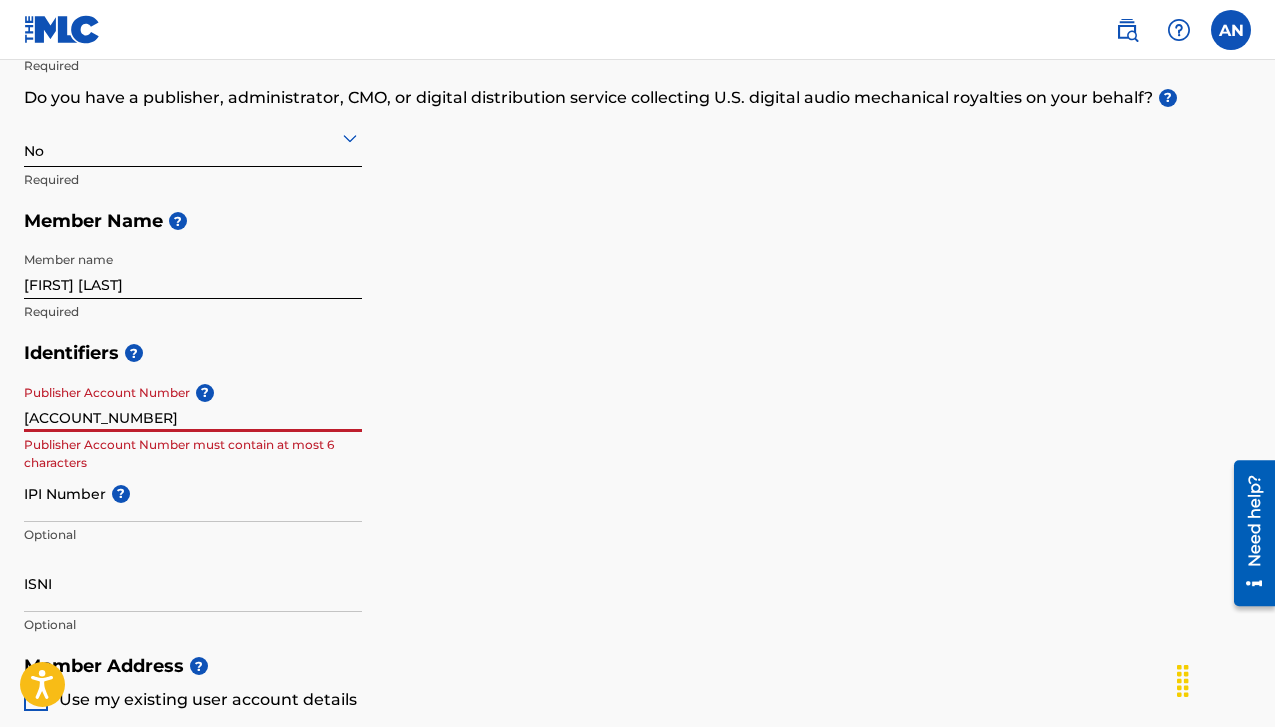drag, startPoint x: 130, startPoint y: 421, endPoint x: -20, endPoint y: 420, distance: 150.00333 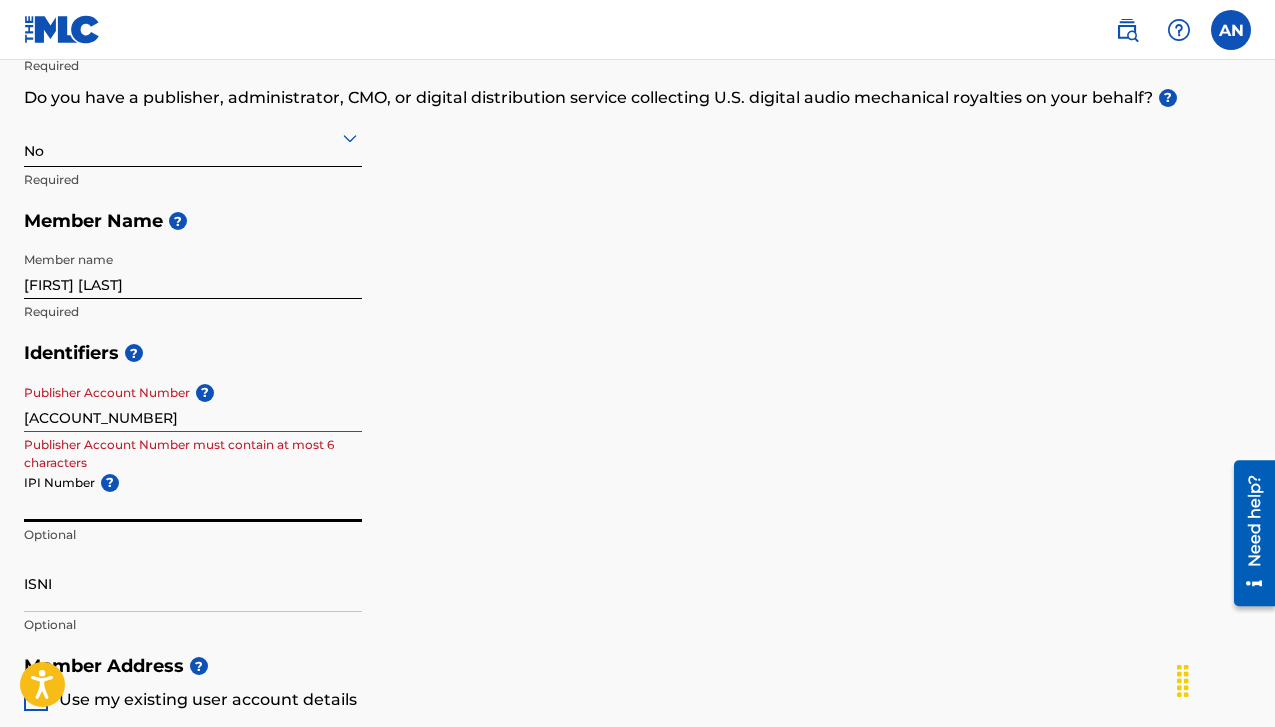 click on "IPI Number ?" at bounding box center [193, 493] 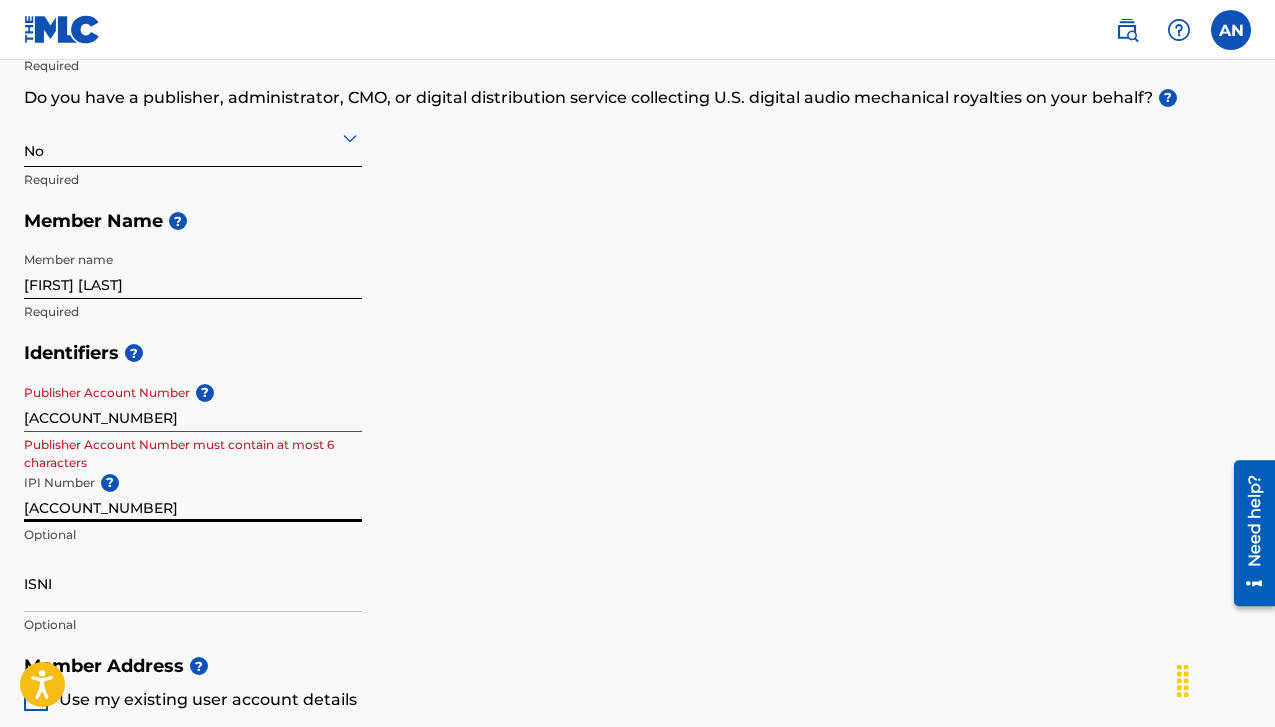 type on "[ACCOUNT_NUMBER]" 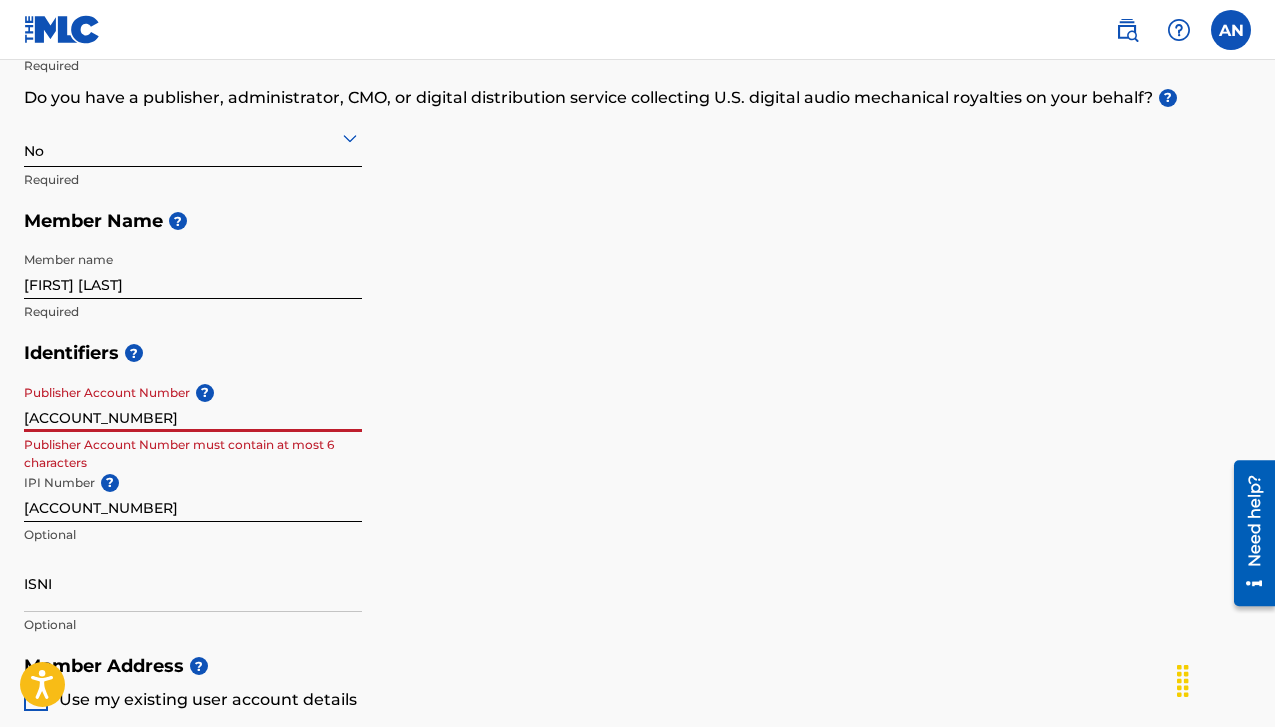 drag, startPoint x: 144, startPoint y: 420, endPoint x: -80, endPoint y: 421, distance: 224.00223 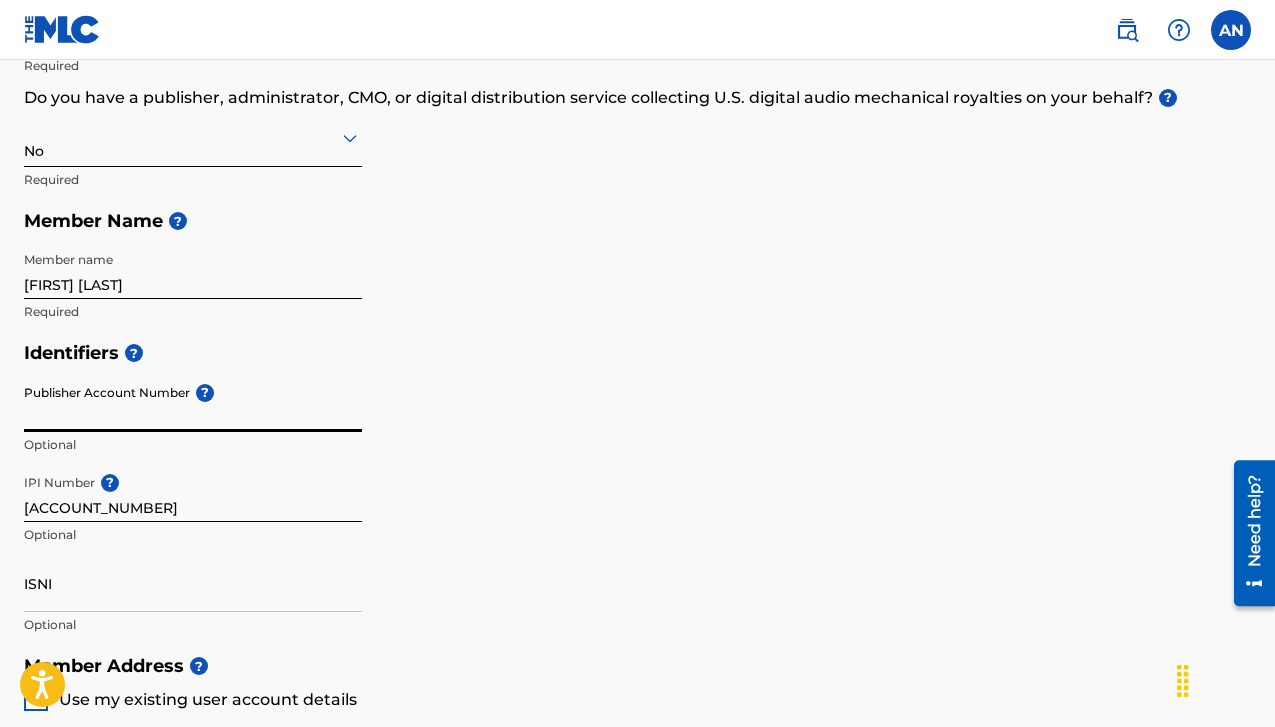 paste on "[ACCOUNT_NUMBER]" 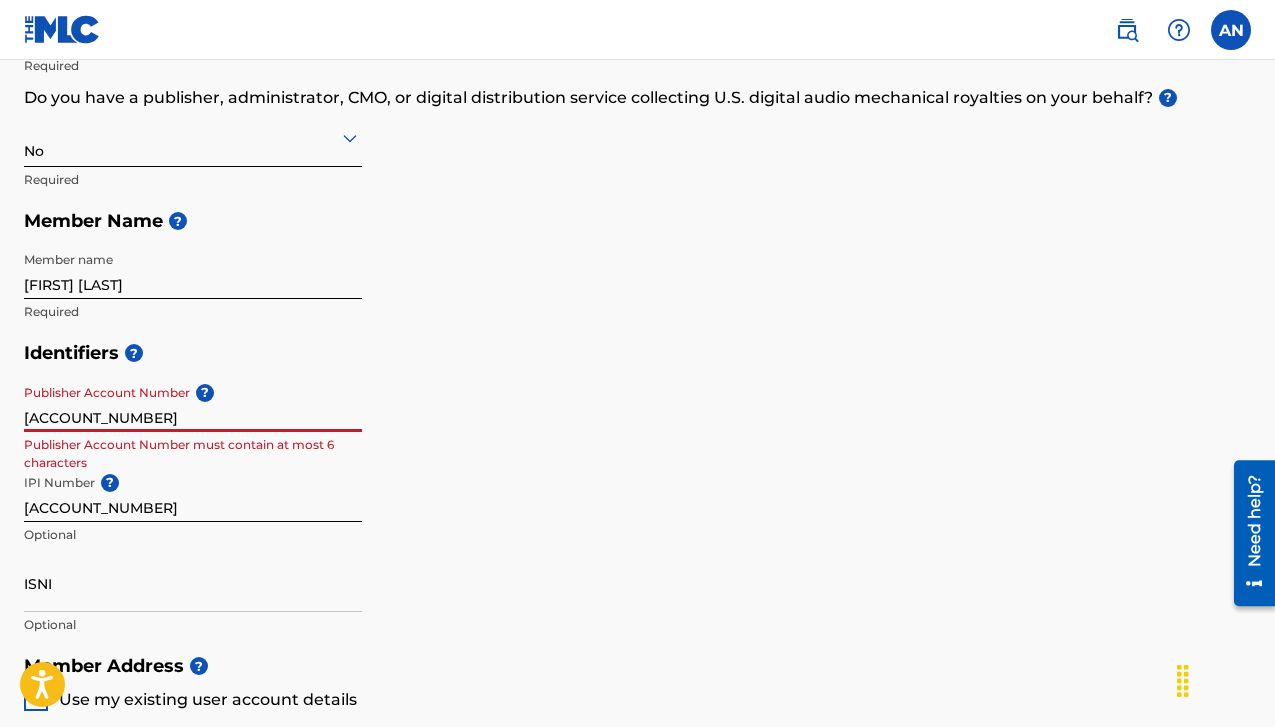 scroll, scrollTop: 447, scrollLeft: 0, axis: vertical 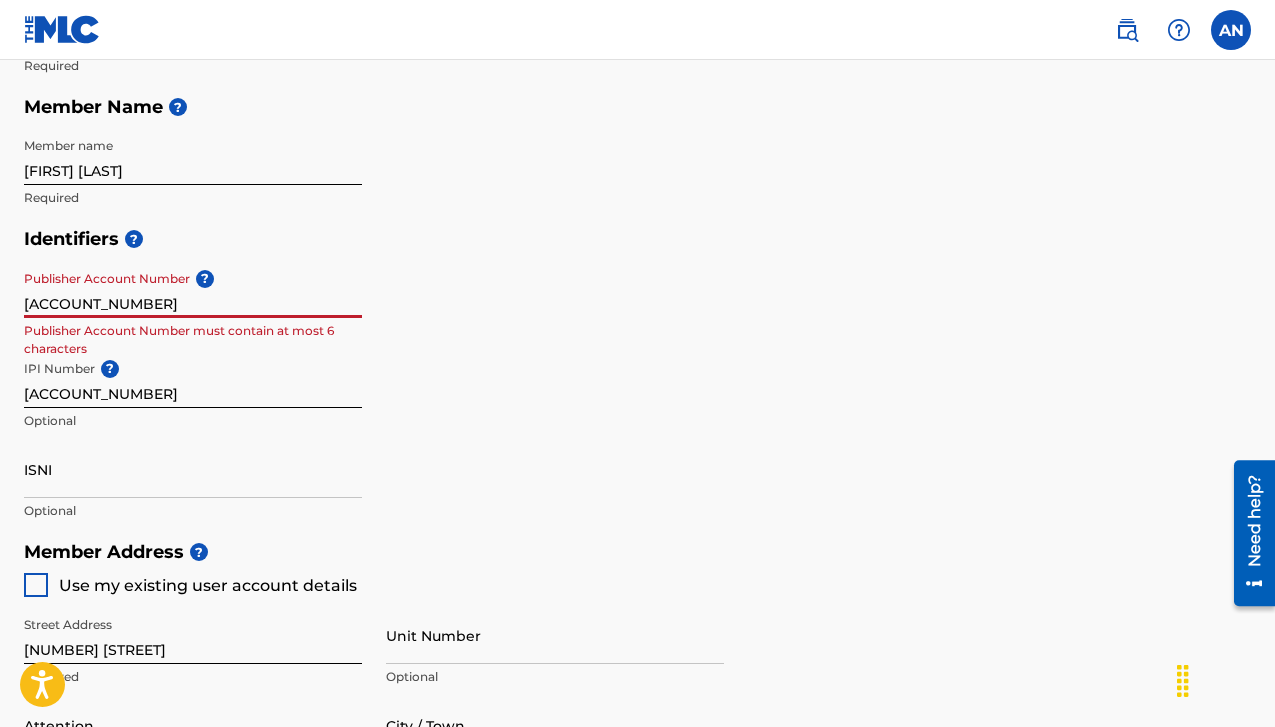 click on "ISNI" at bounding box center [193, 469] 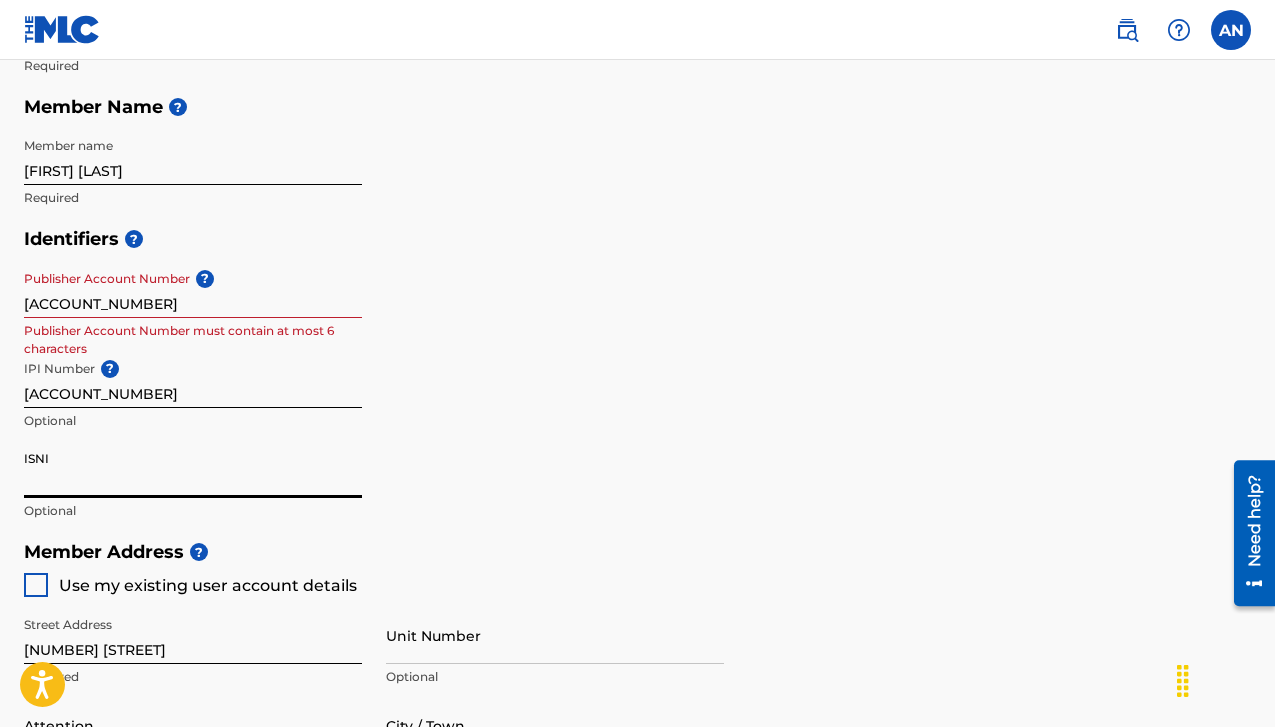 click on "[ACCOUNT_NUMBER]" at bounding box center [193, 289] 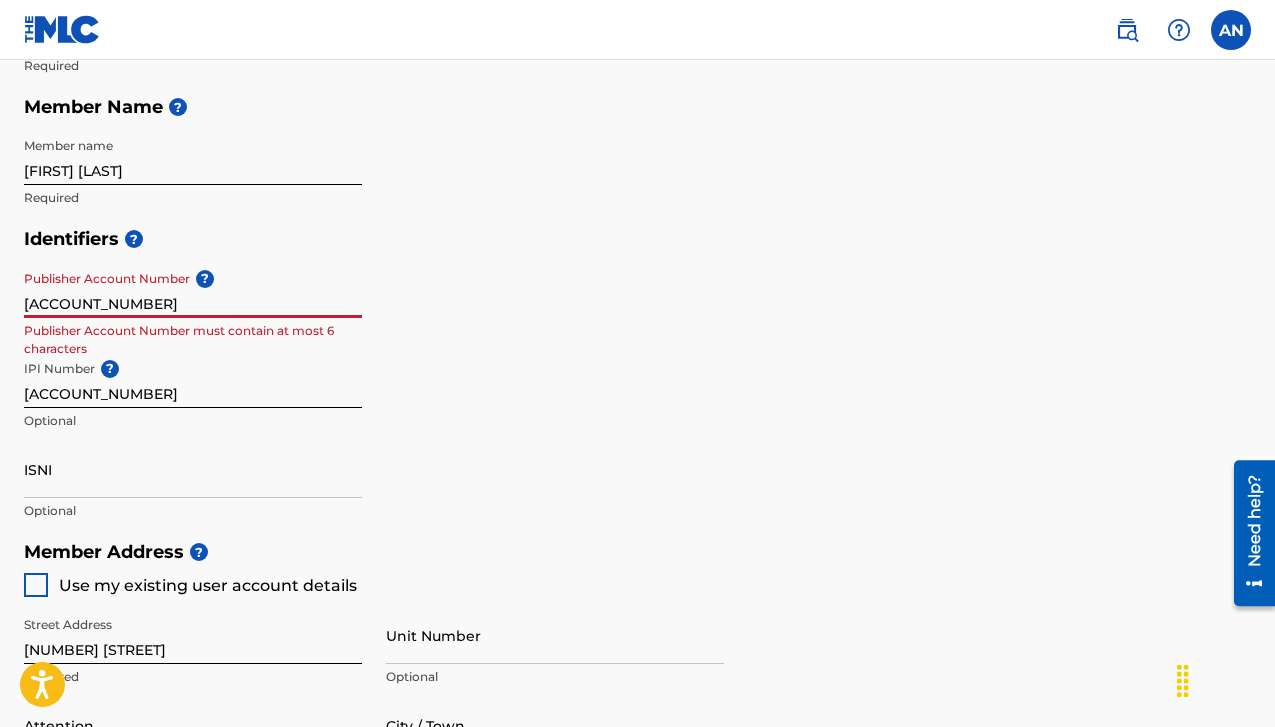 type on "[ACCOUNT_NUMBER]" 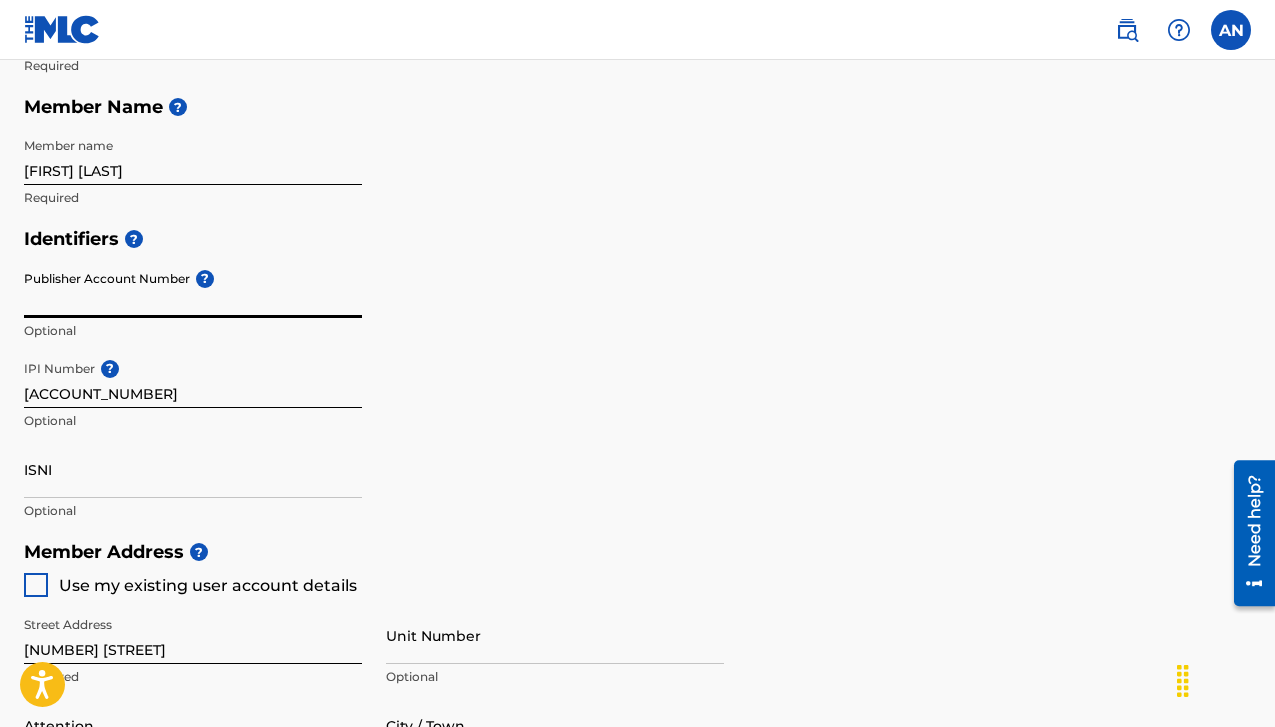 type 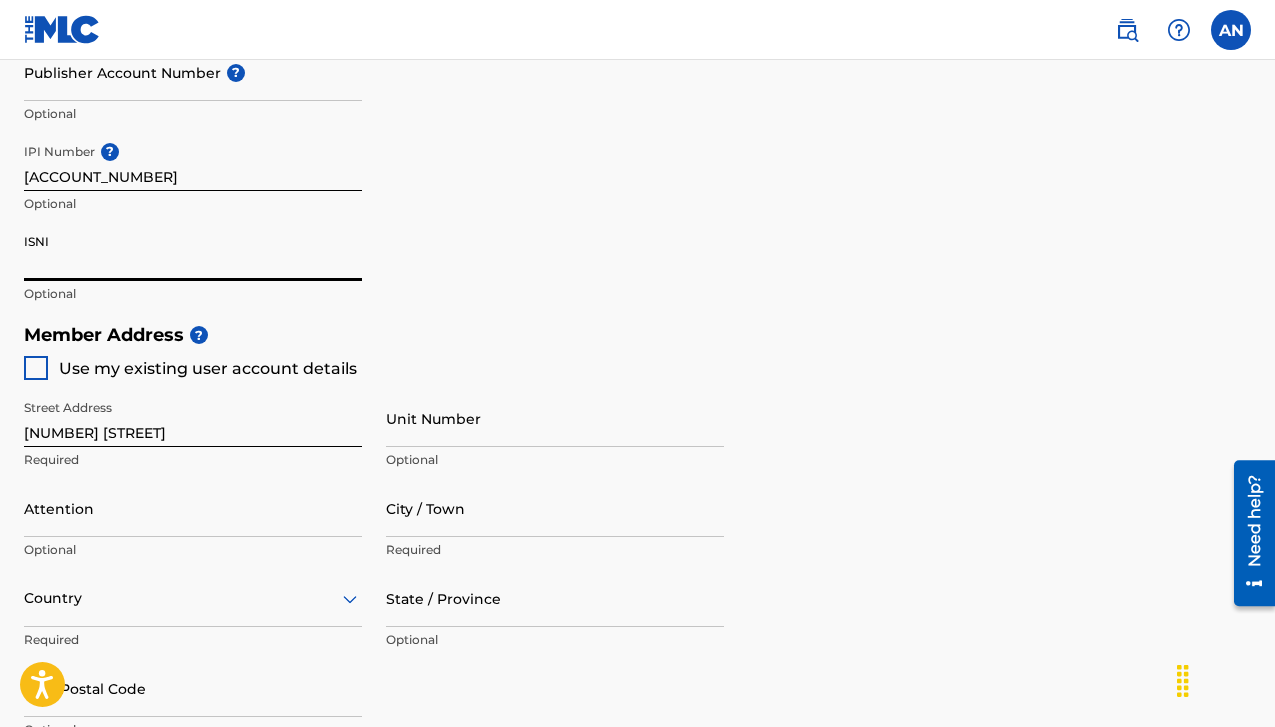 scroll, scrollTop: 682, scrollLeft: 0, axis: vertical 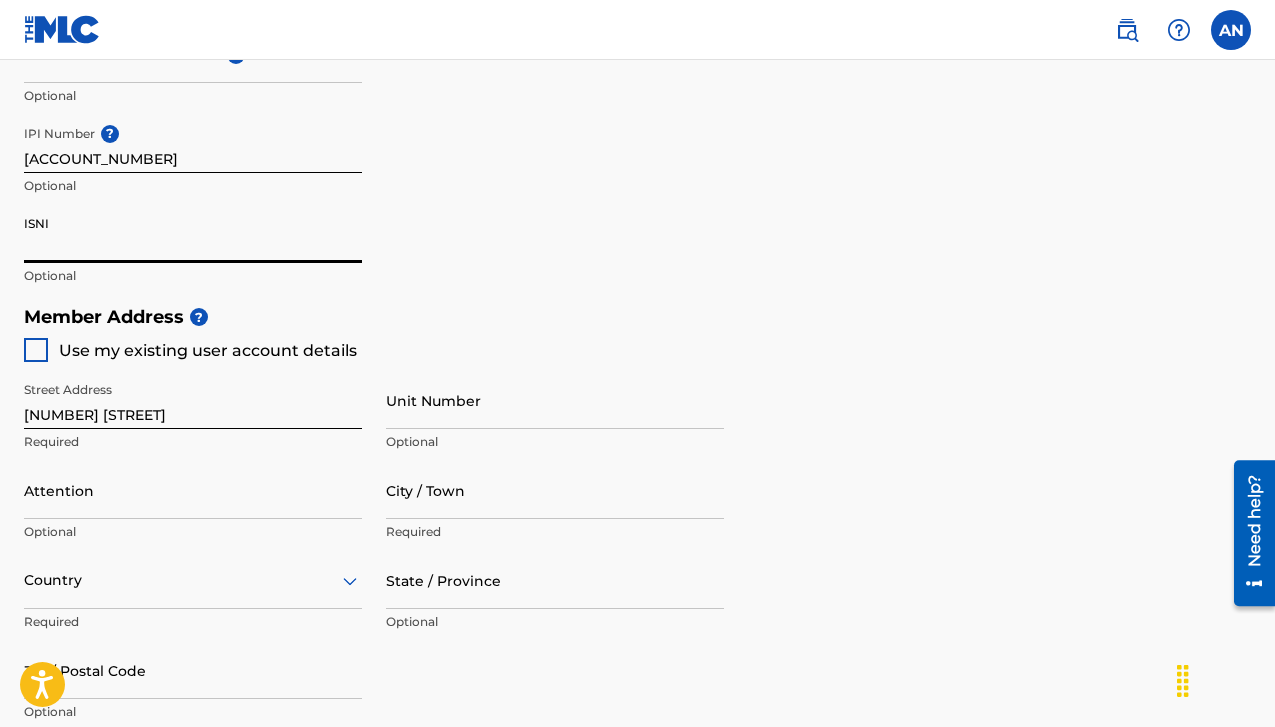 click at bounding box center (36, 350) 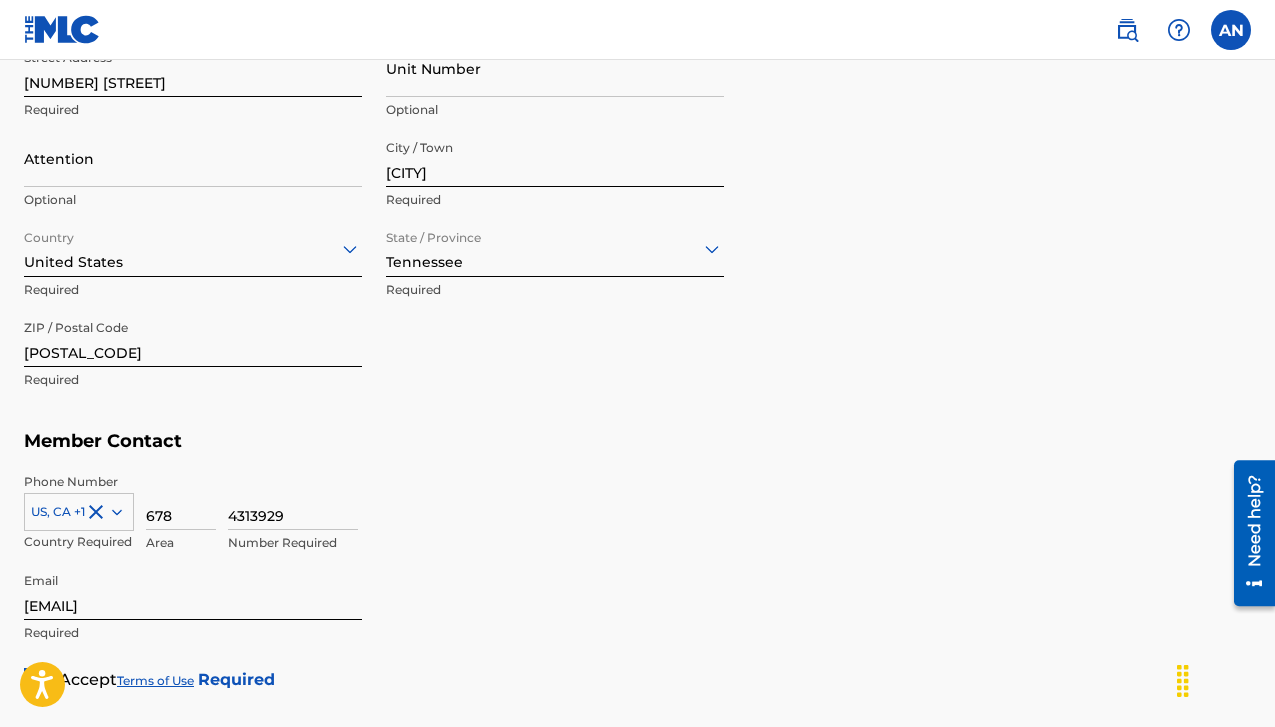 scroll, scrollTop: 1224, scrollLeft: 0, axis: vertical 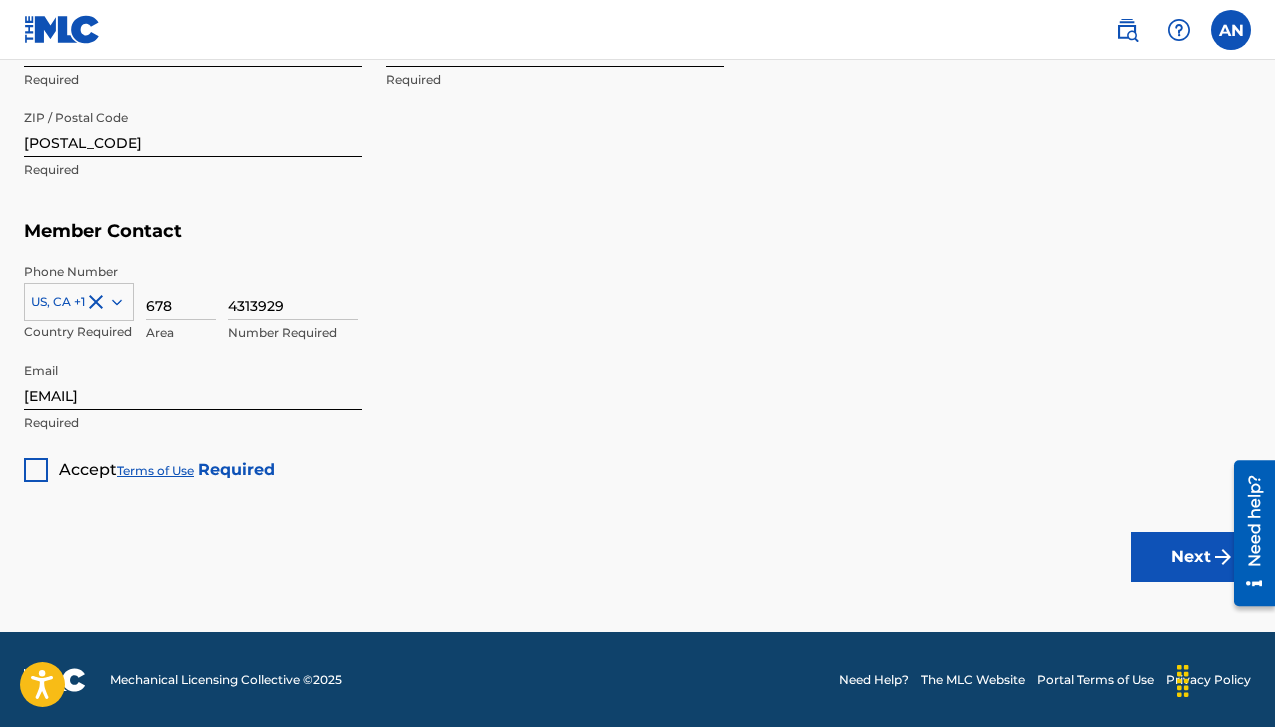 click at bounding box center (36, 470) 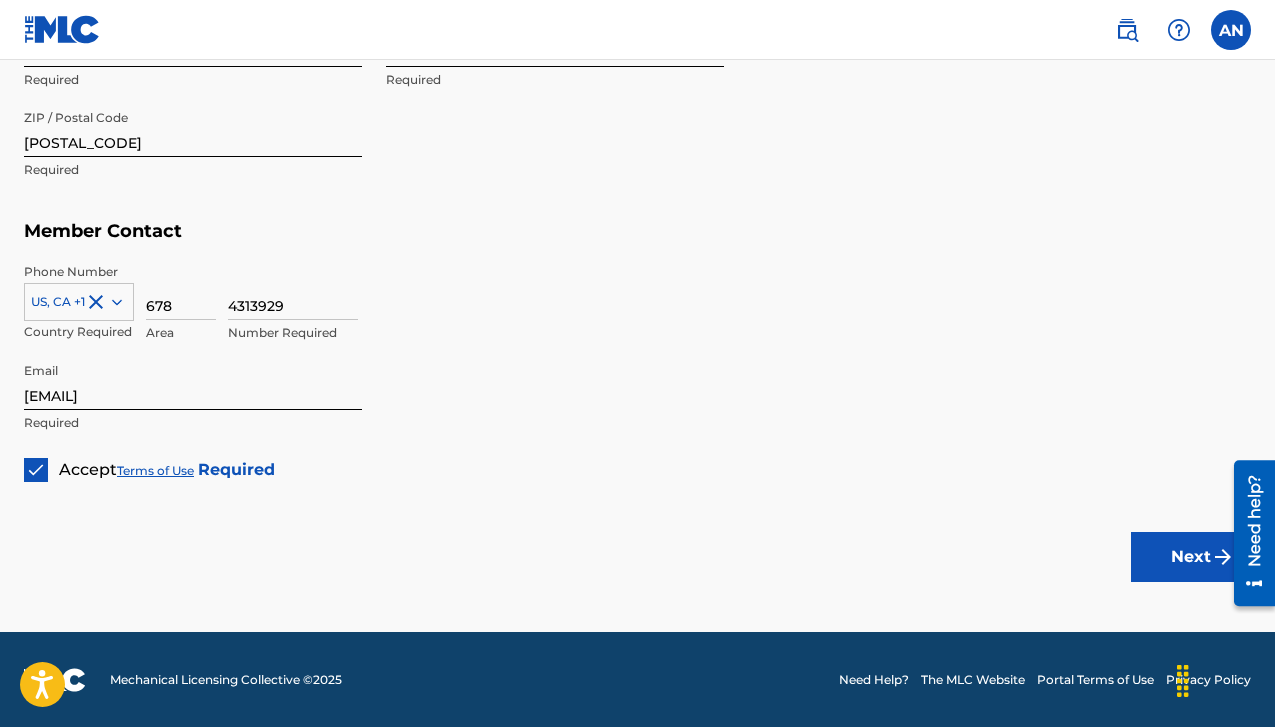 click on "Next" at bounding box center (1191, 557) 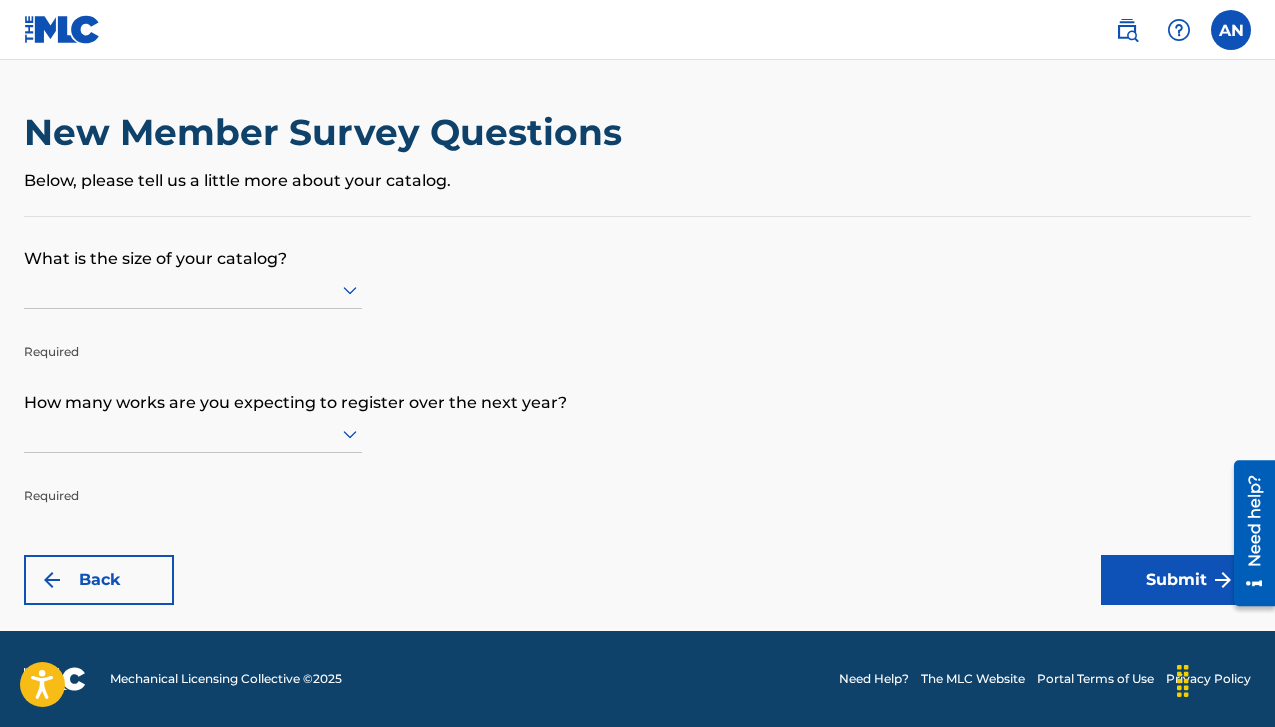 scroll, scrollTop: 0, scrollLeft: 0, axis: both 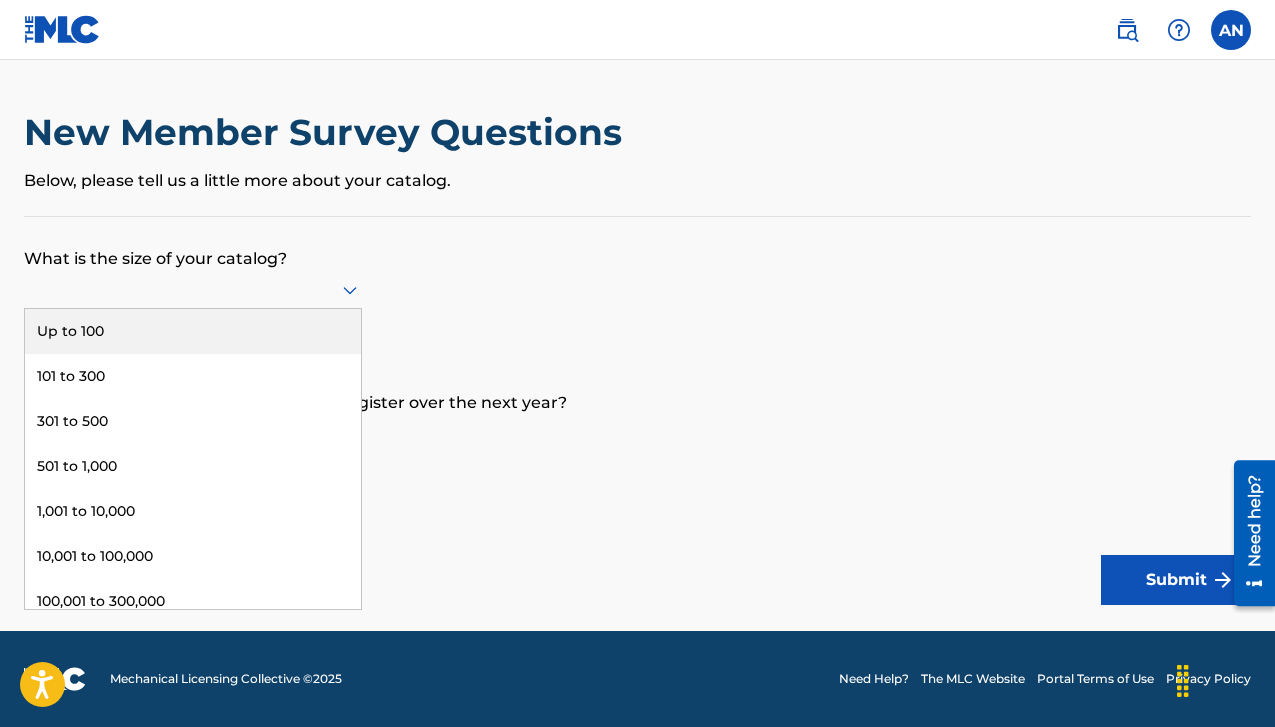click on "Up to 100" at bounding box center [193, 331] 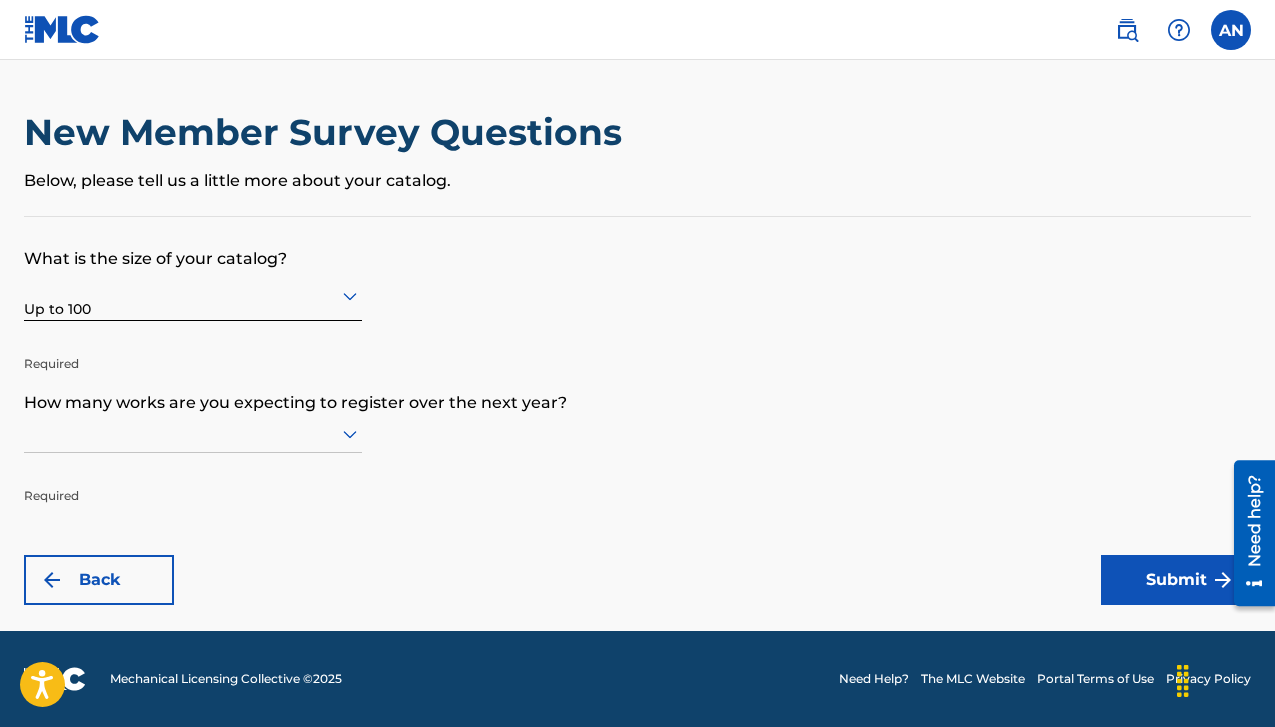 scroll, scrollTop: 1, scrollLeft: 0, axis: vertical 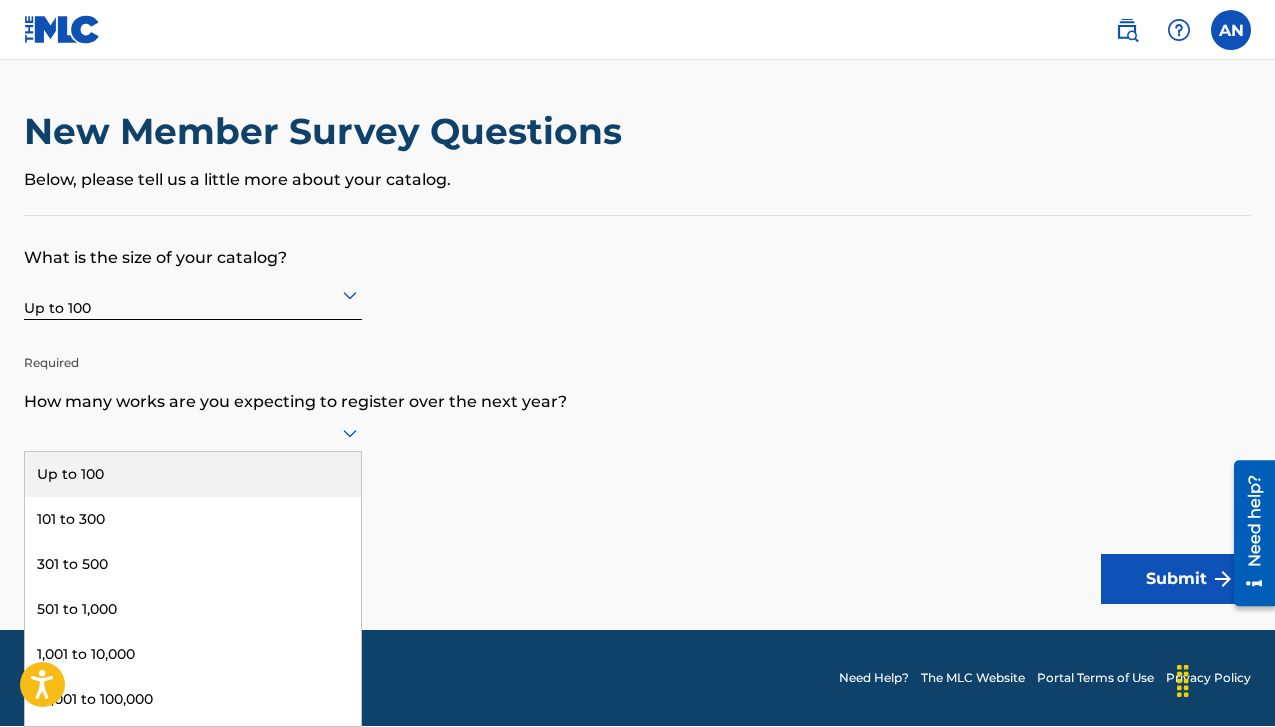 click at bounding box center (193, 432) 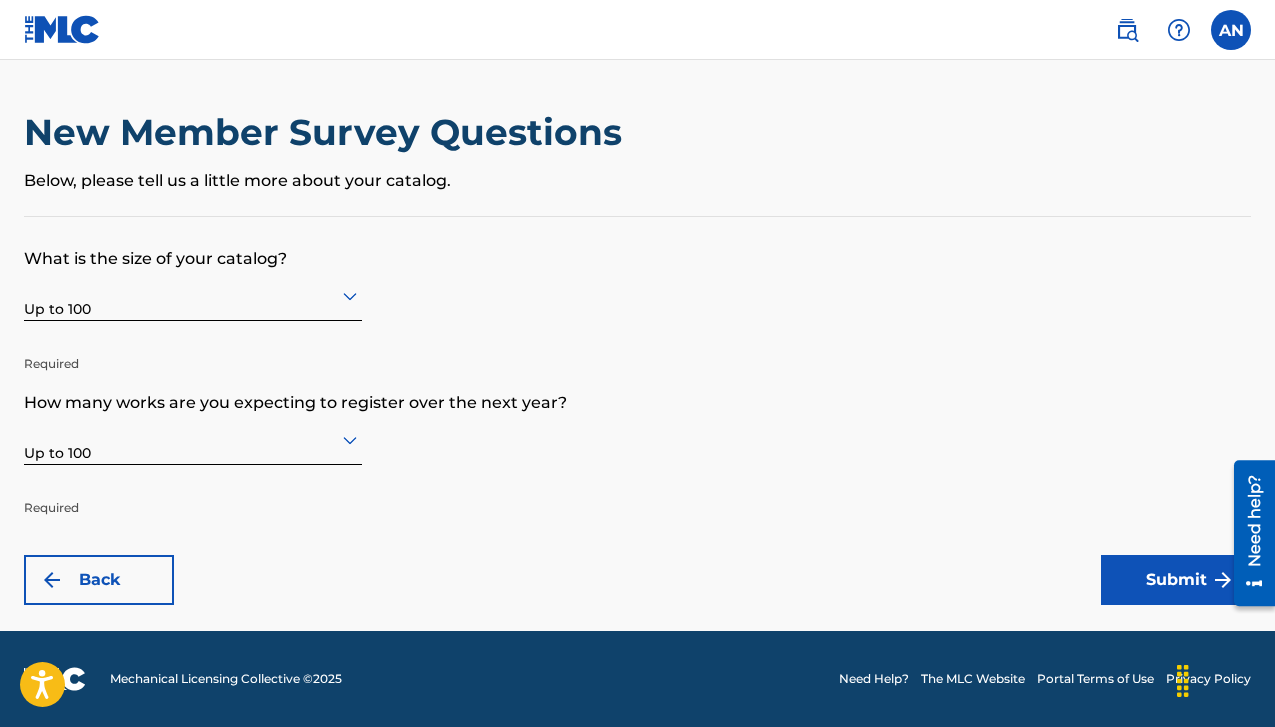 click on "Submit" at bounding box center (1176, 580) 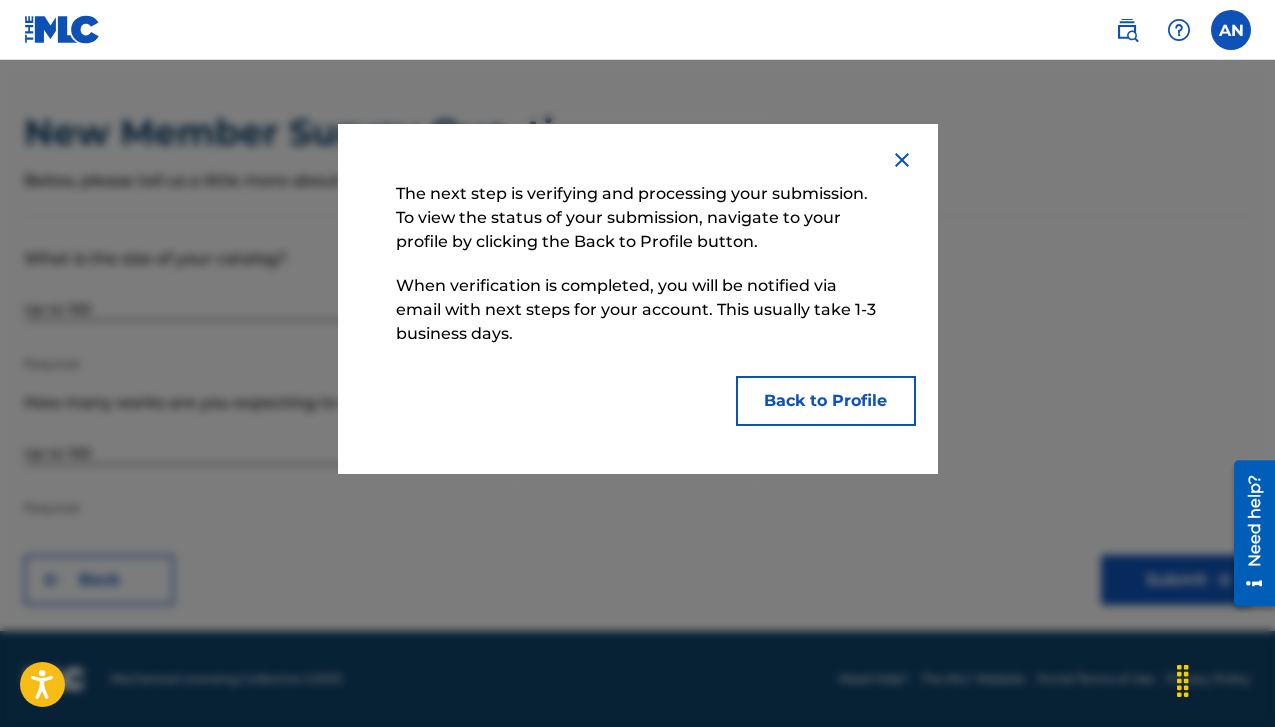 click on "Back to Profile" at bounding box center (826, 401) 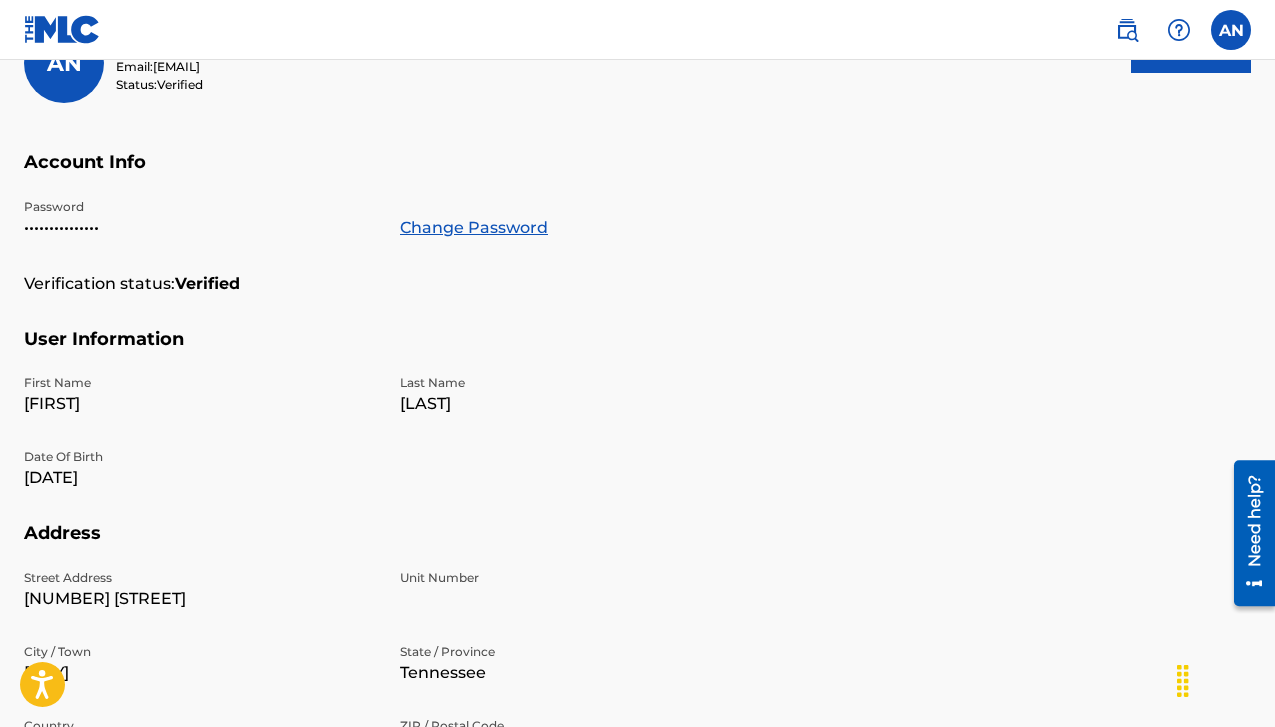 scroll, scrollTop: 0, scrollLeft: 0, axis: both 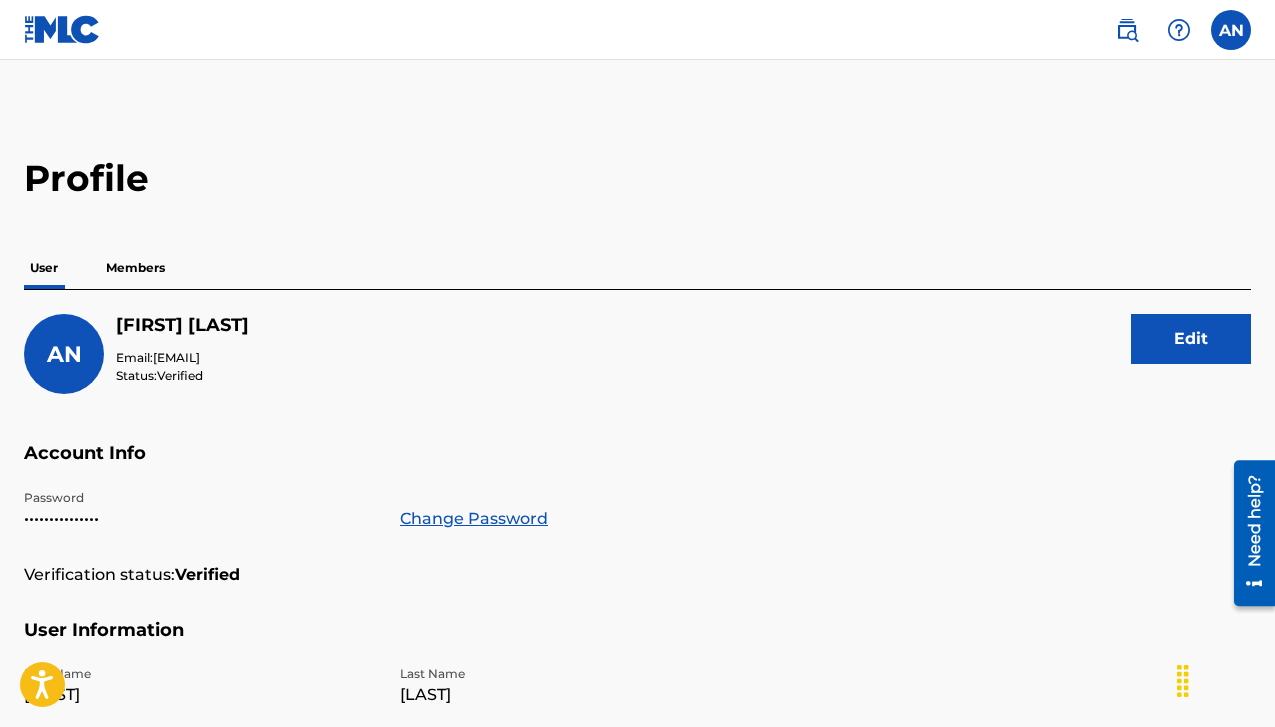 click at bounding box center [1231, 30] 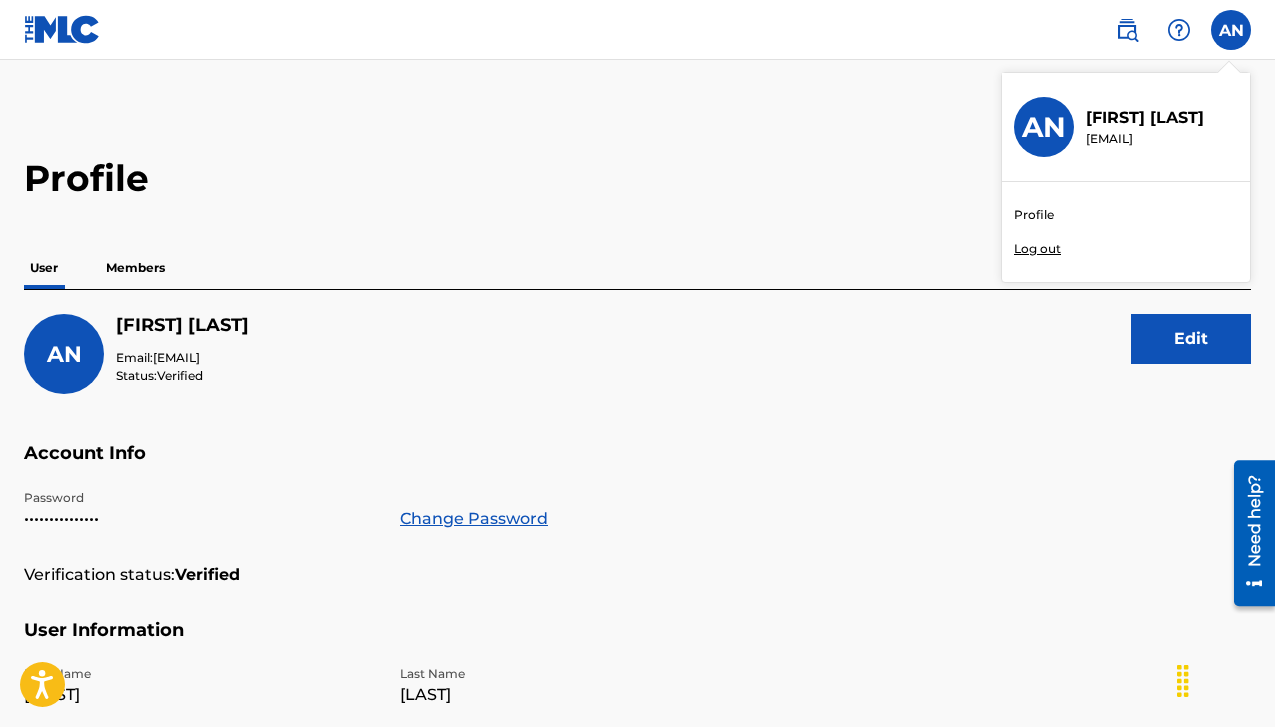 click on "AN AN [FIRST] [LAST] [EMAIL] Profile Log out" at bounding box center [1231, 30] 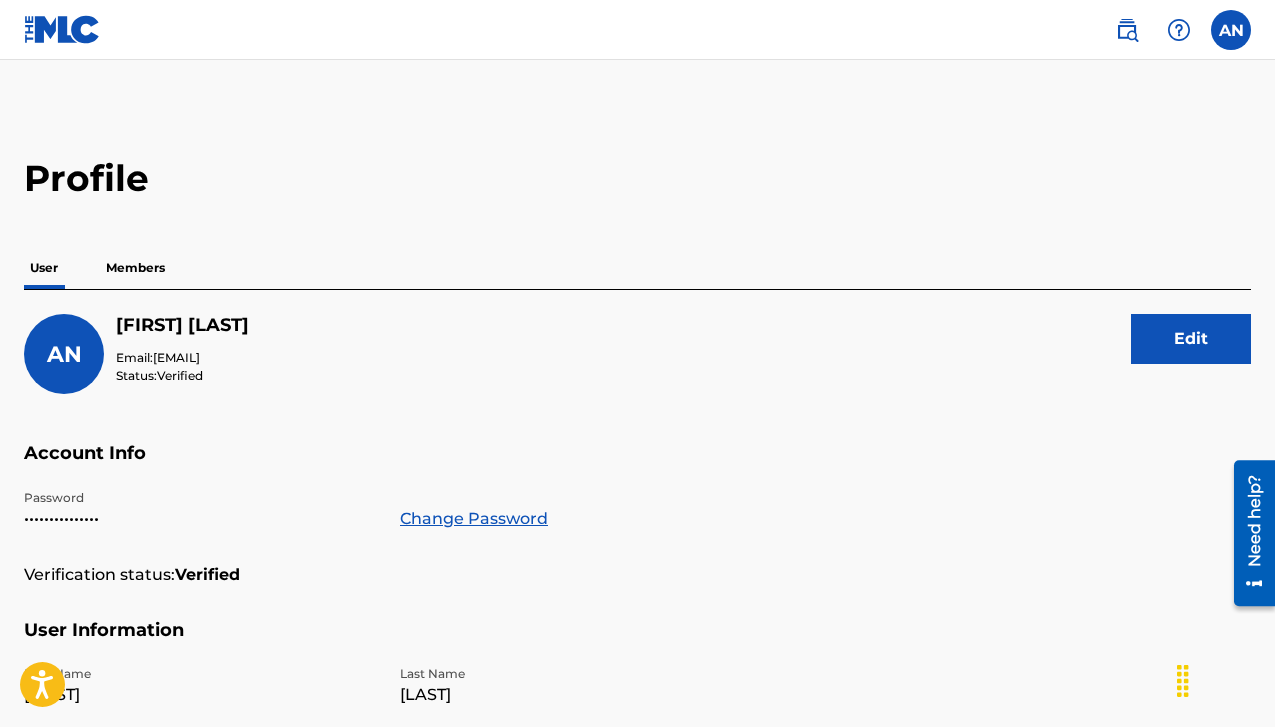 click at bounding box center (62, 29) 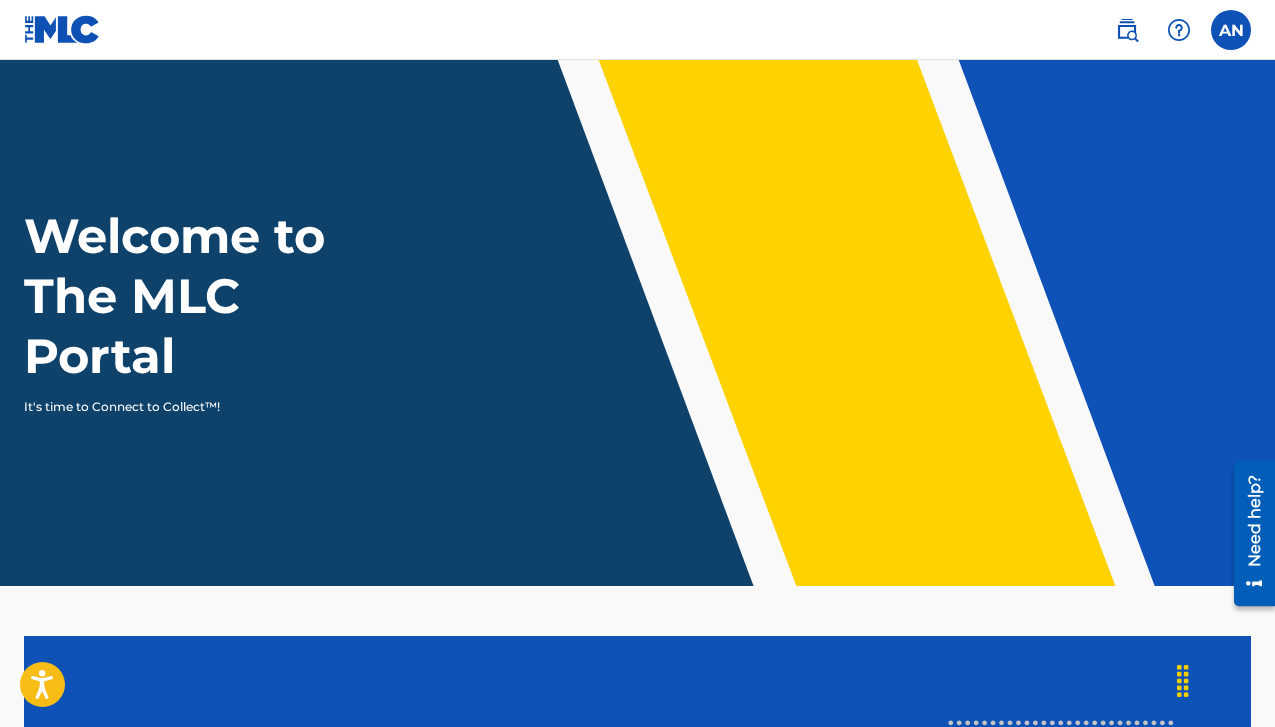 click at bounding box center (62, 29) 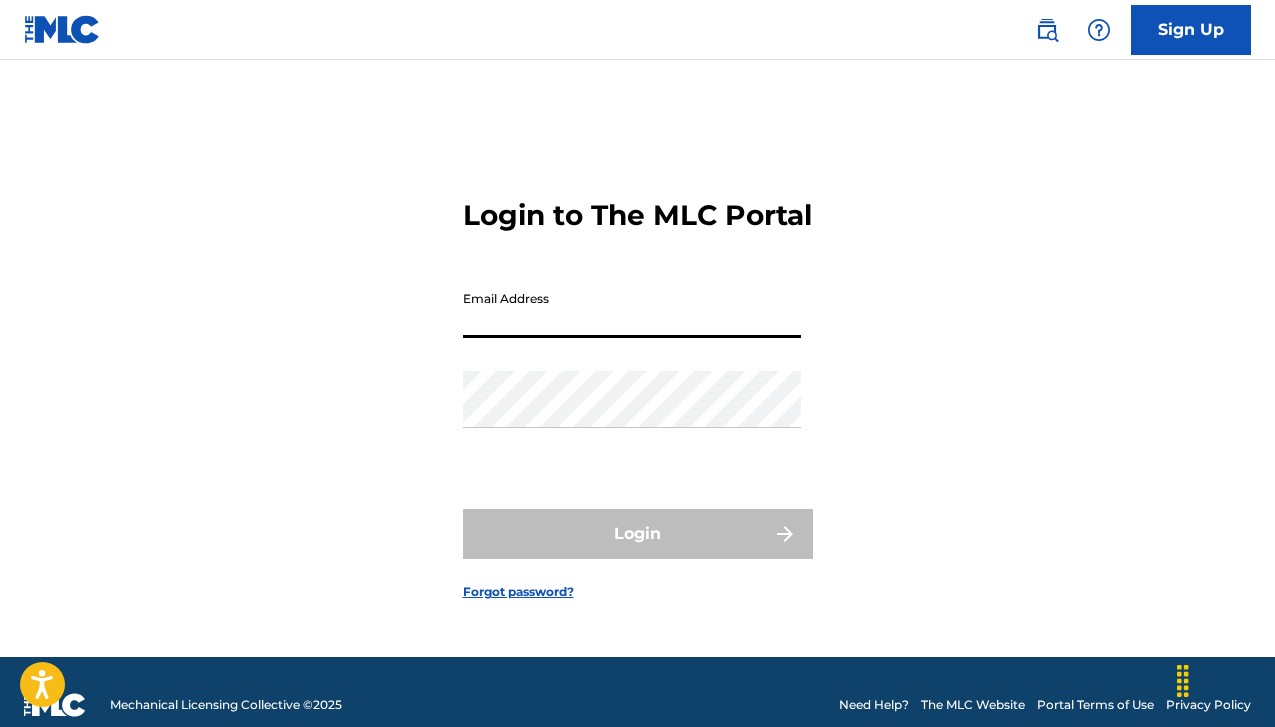 scroll, scrollTop: 0, scrollLeft: 0, axis: both 